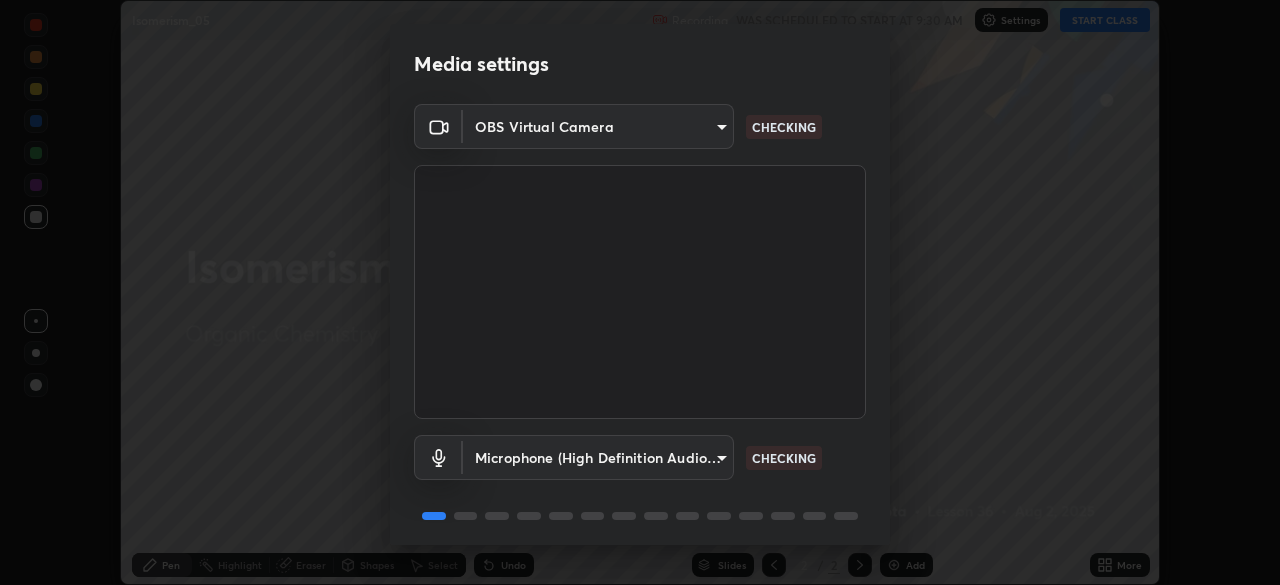 scroll, scrollTop: 0, scrollLeft: 0, axis: both 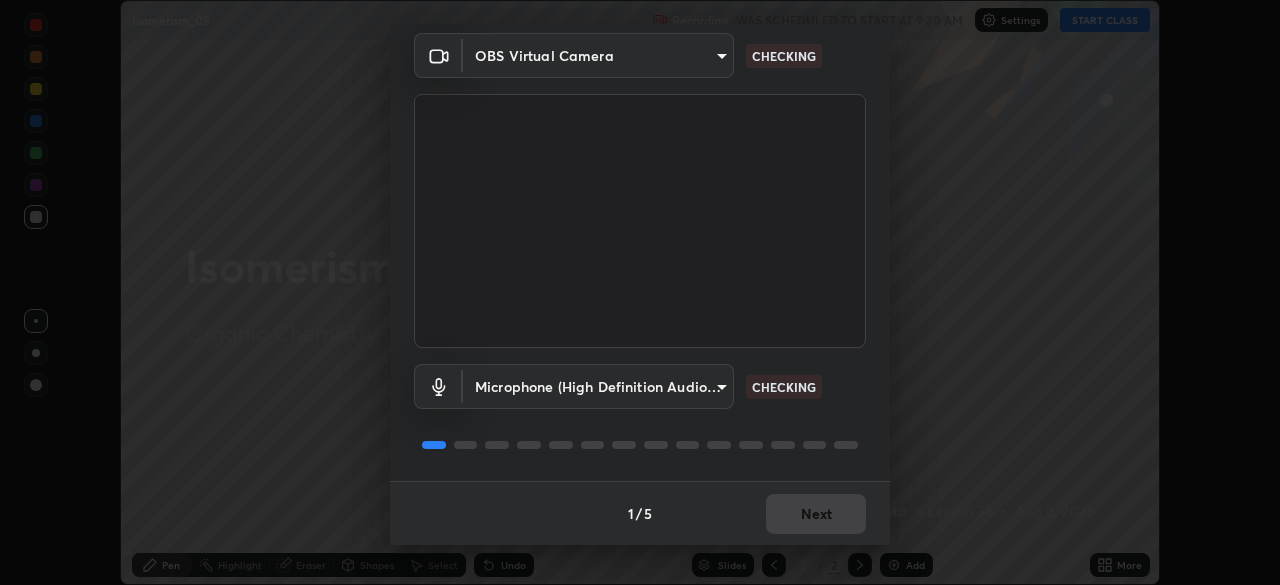 click on "1 / 5 Next" at bounding box center (640, 513) 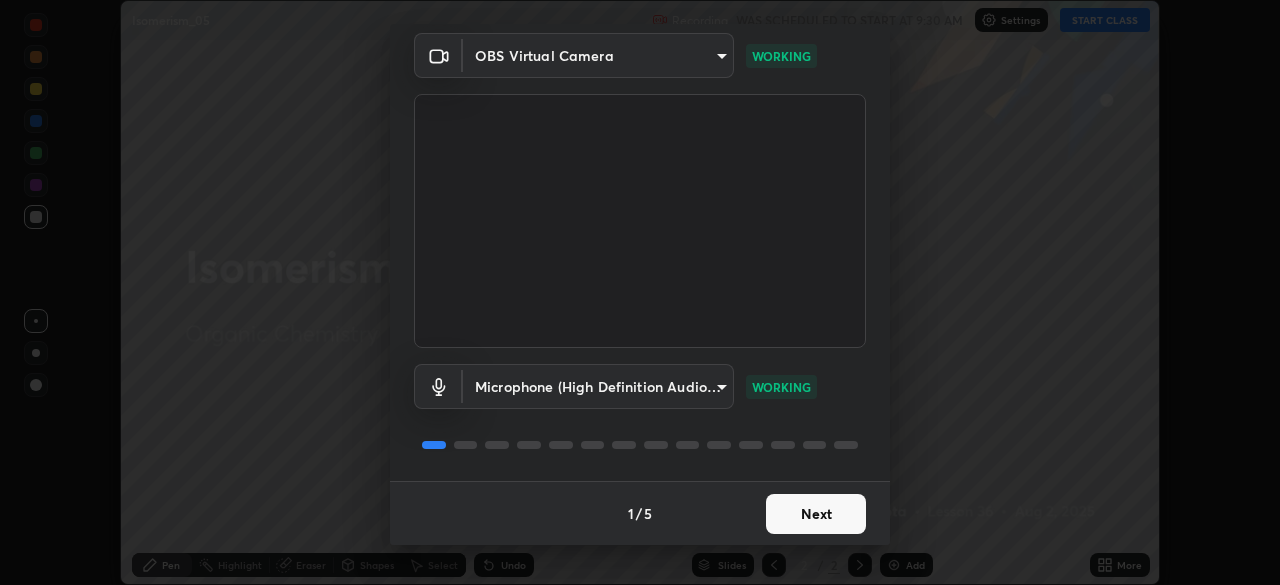 click on "Next" at bounding box center (816, 514) 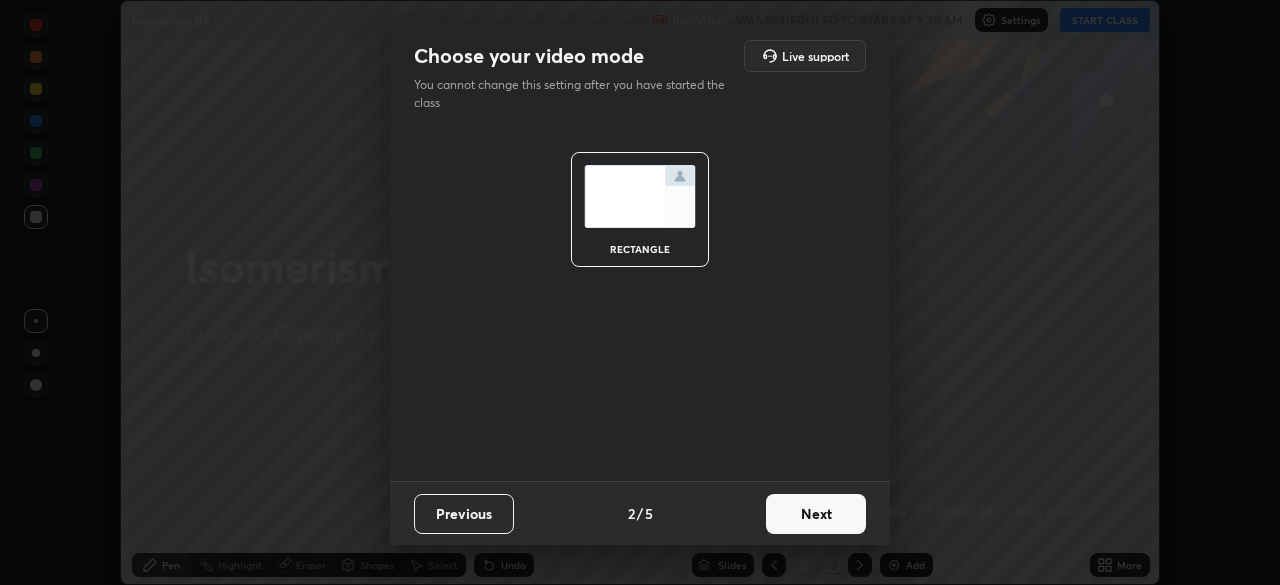 click on "Next" at bounding box center (816, 514) 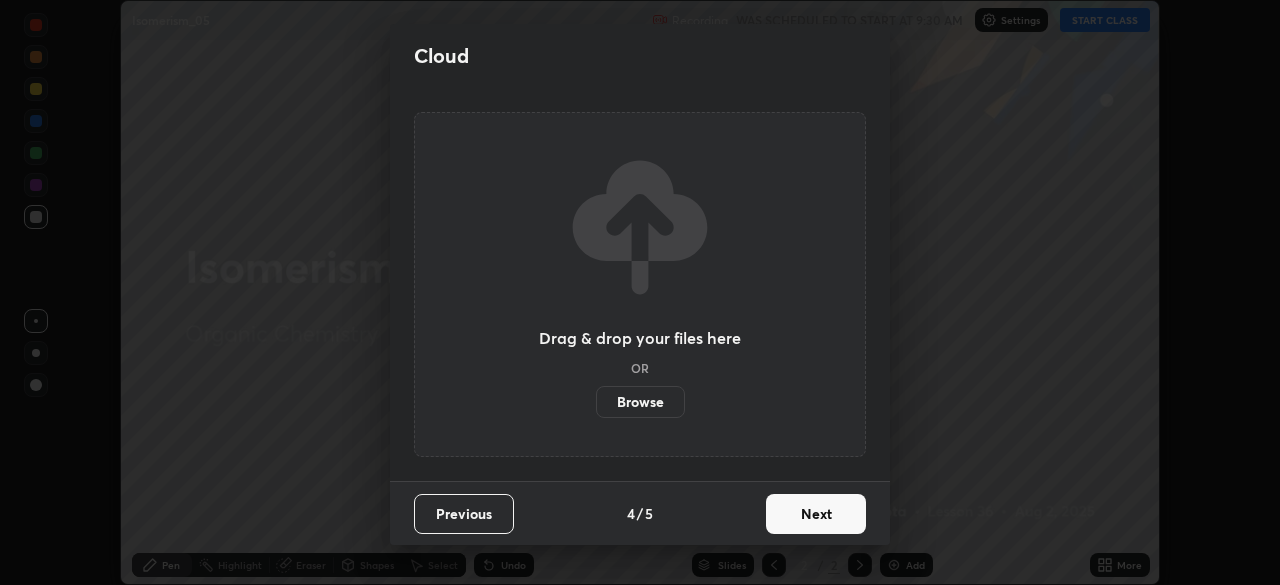 click on "Next" at bounding box center (816, 514) 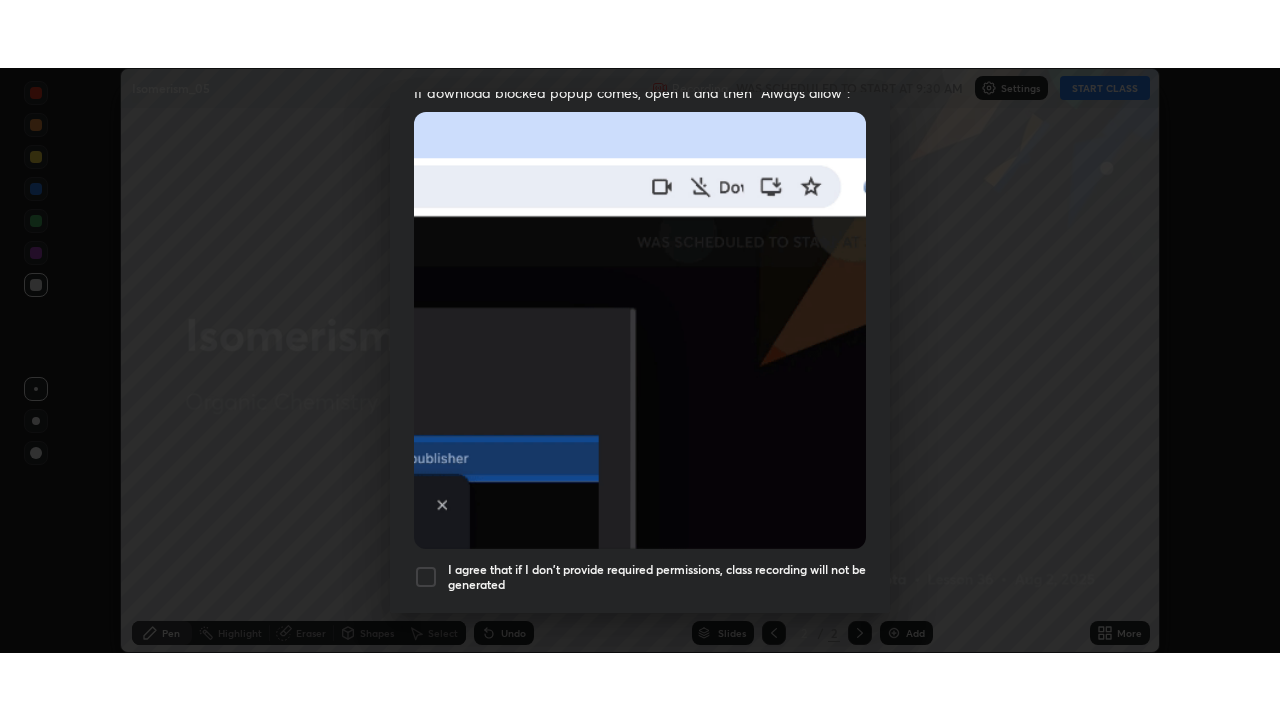 scroll, scrollTop: 479, scrollLeft: 0, axis: vertical 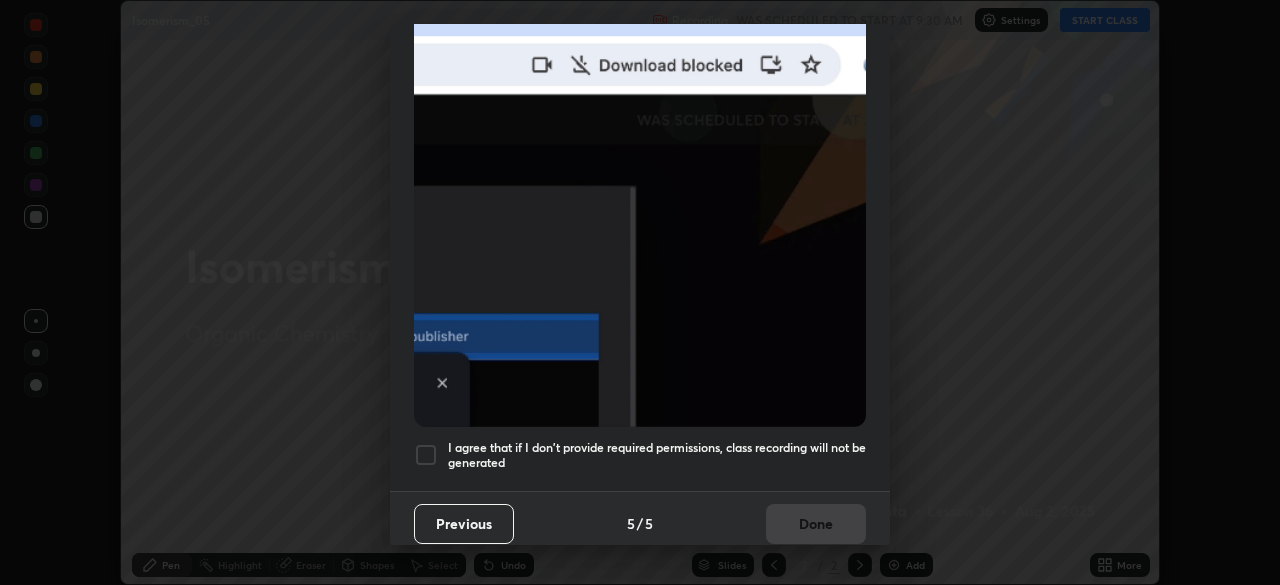 click at bounding box center (426, 455) 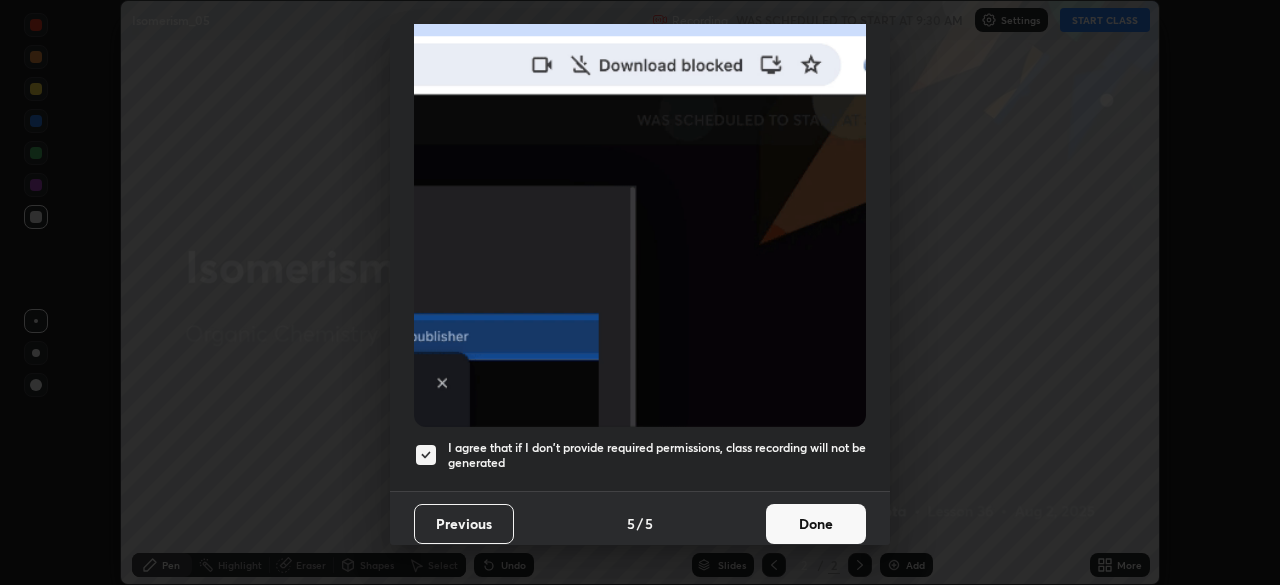 click on "Done" at bounding box center (816, 524) 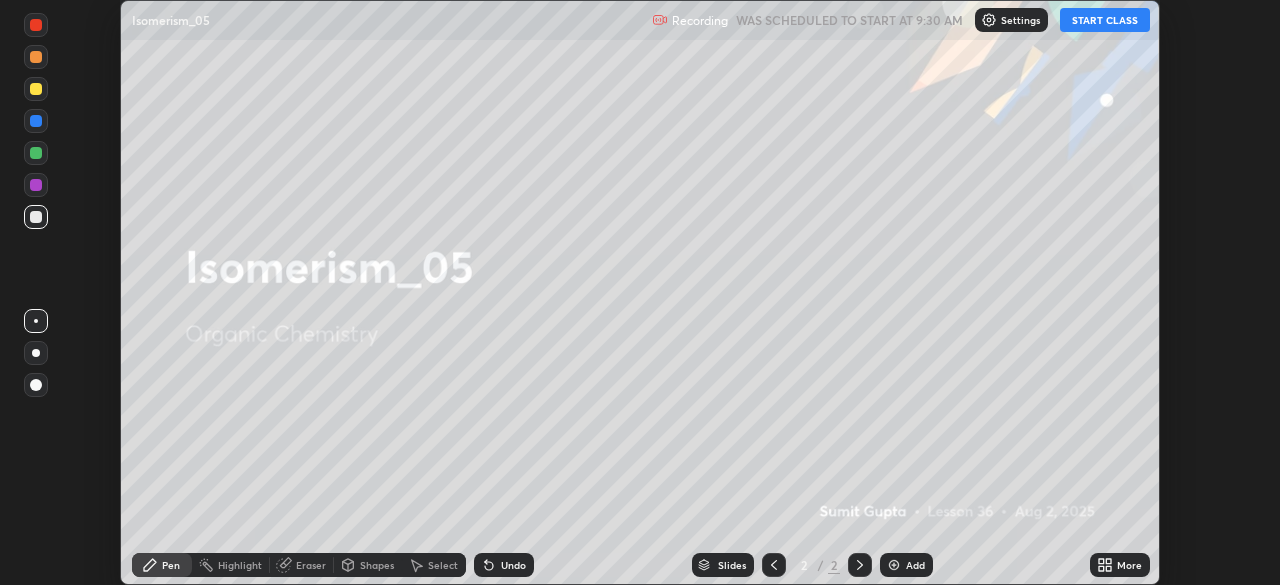 click 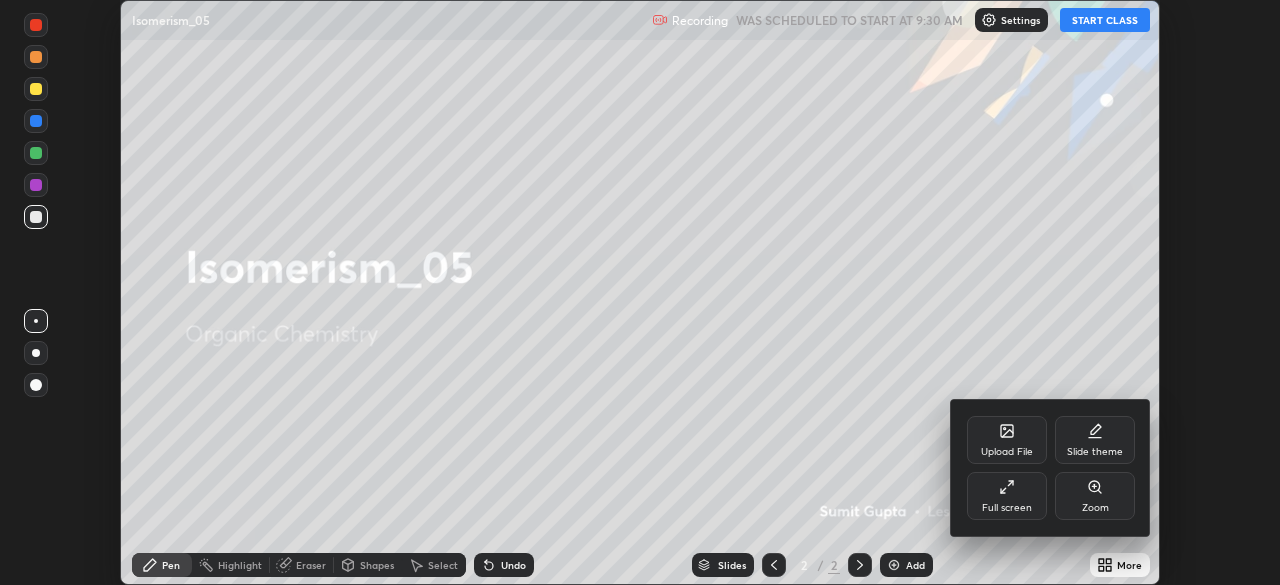 click on "Full screen" at bounding box center (1007, 496) 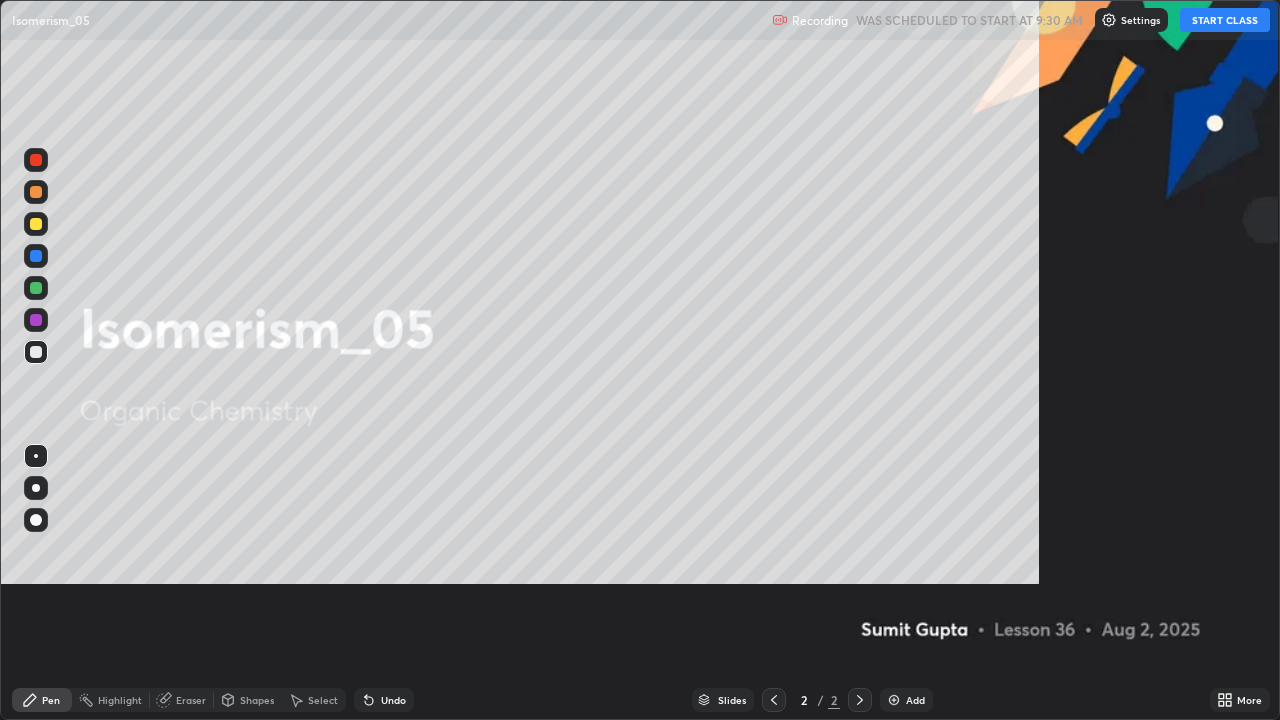 scroll, scrollTop: 99280, scrollLeft: 98720, axis: both 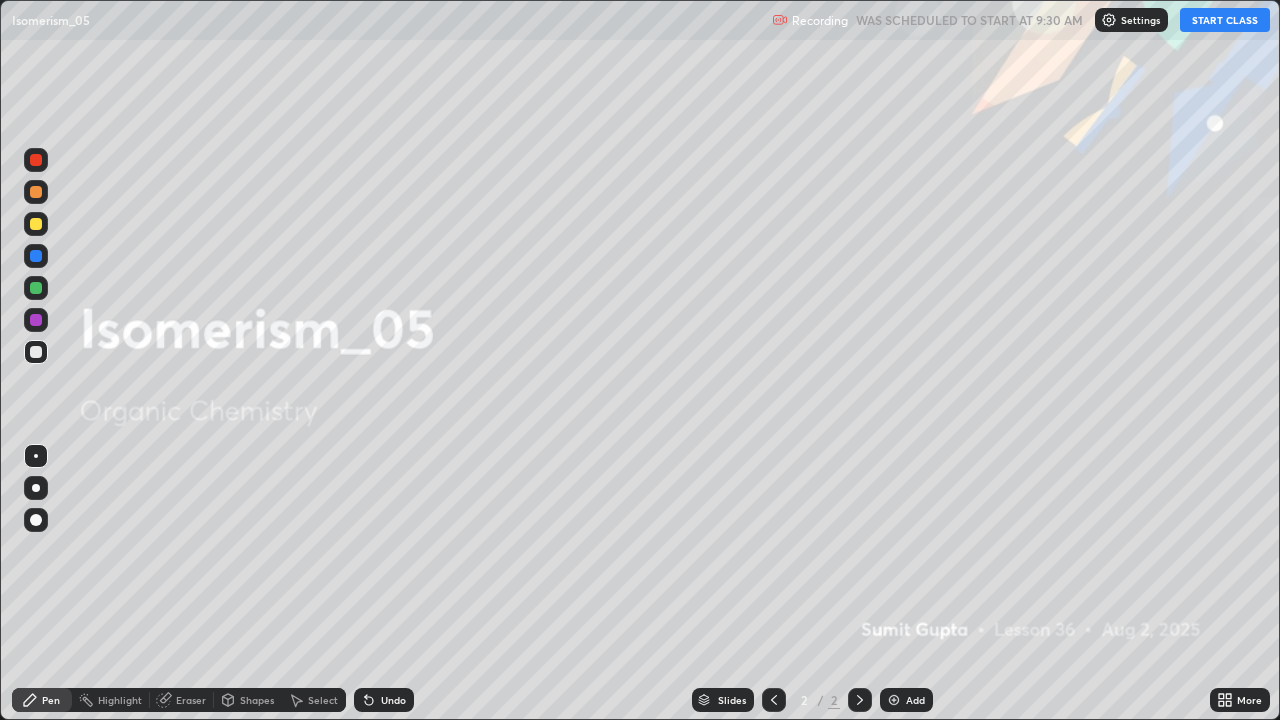 click on "START CLASS" at bounding box center (1225, 20) 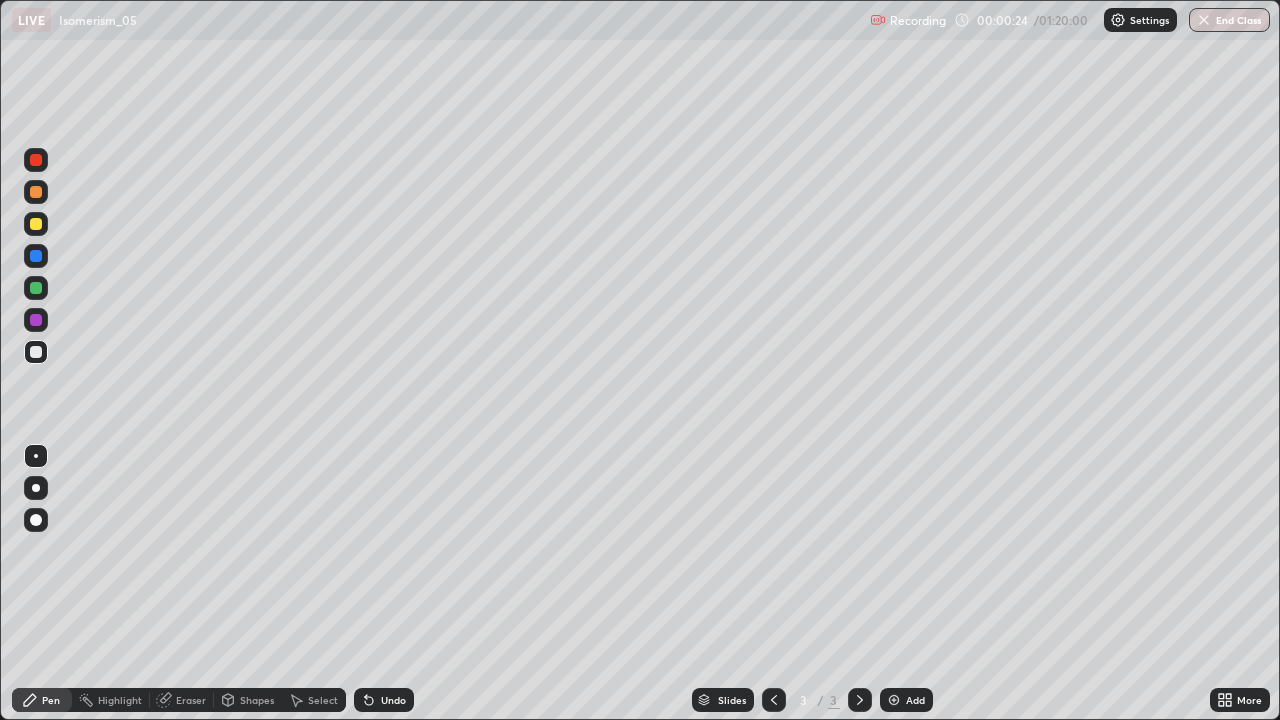 click at bounding box center (36, 224) 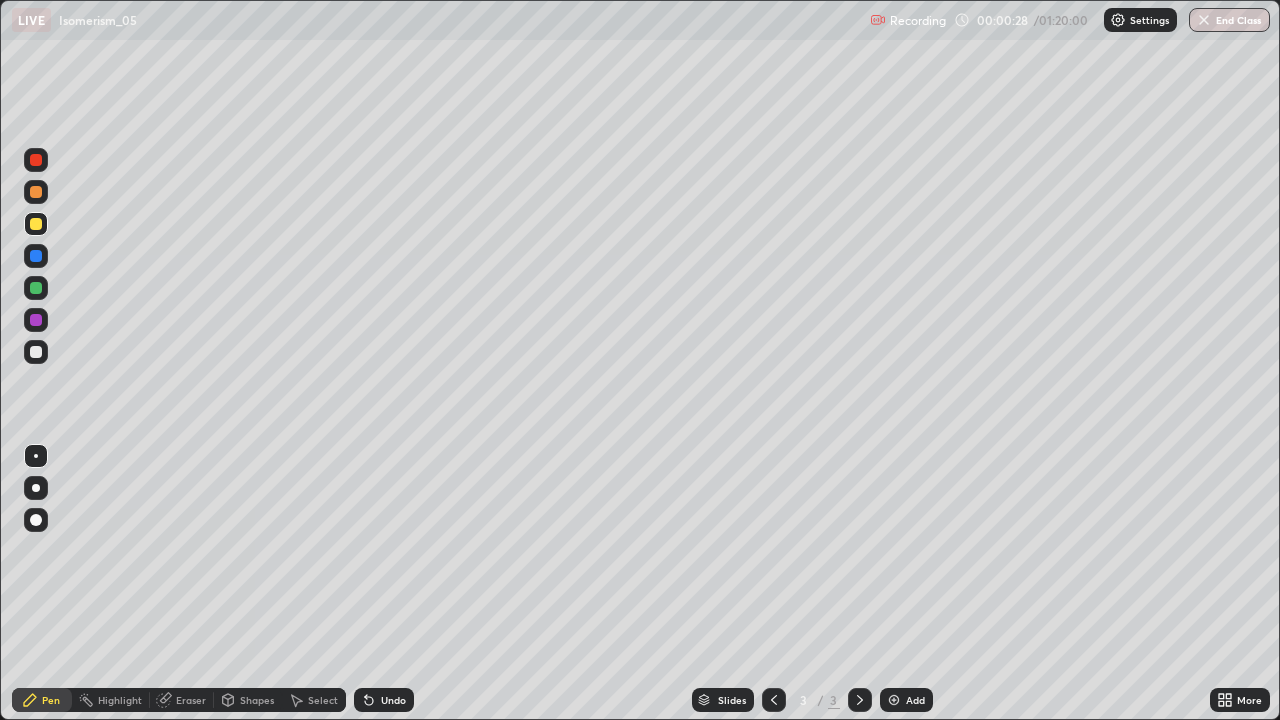 click 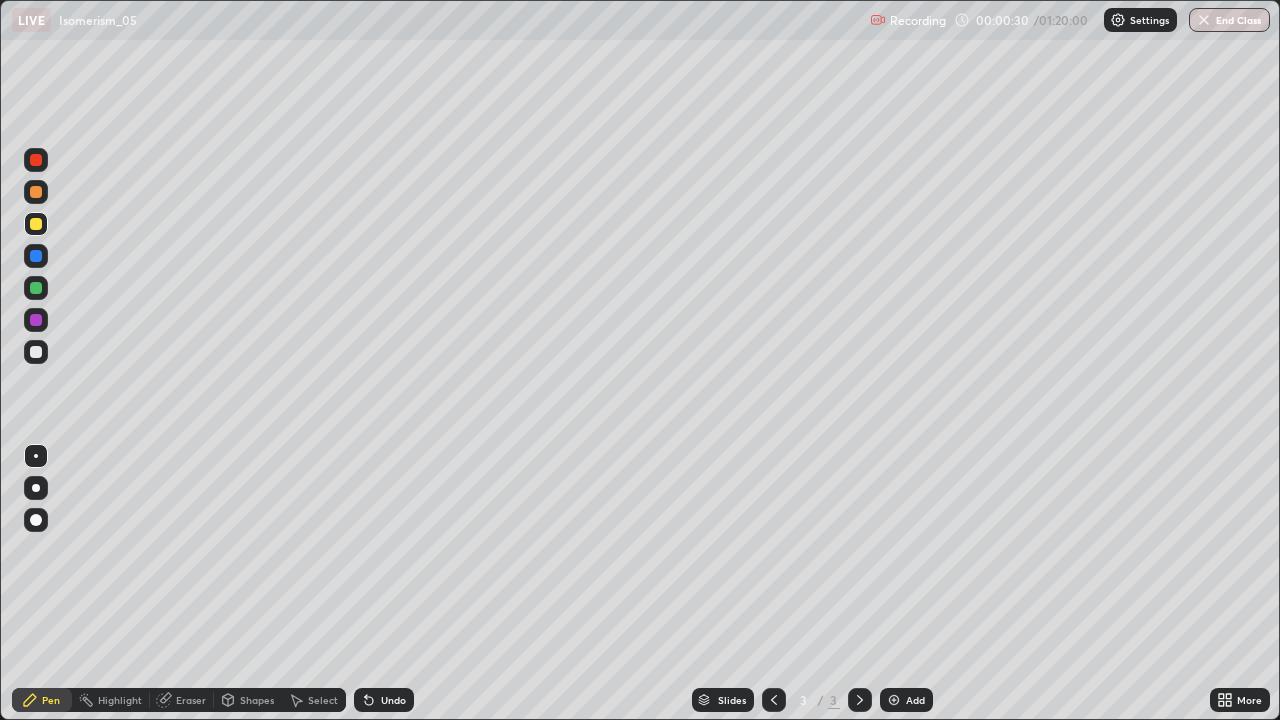 click at bounding box center [36, 488] 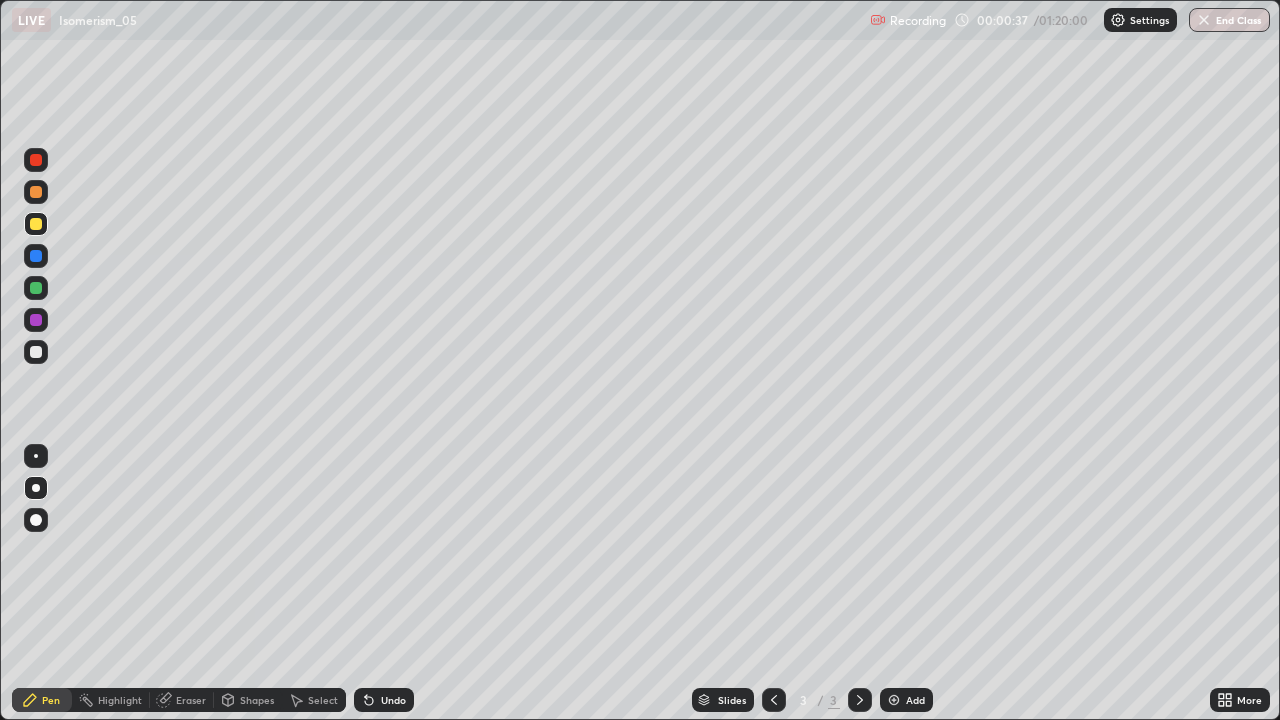 click at bounding box center (36, 320) 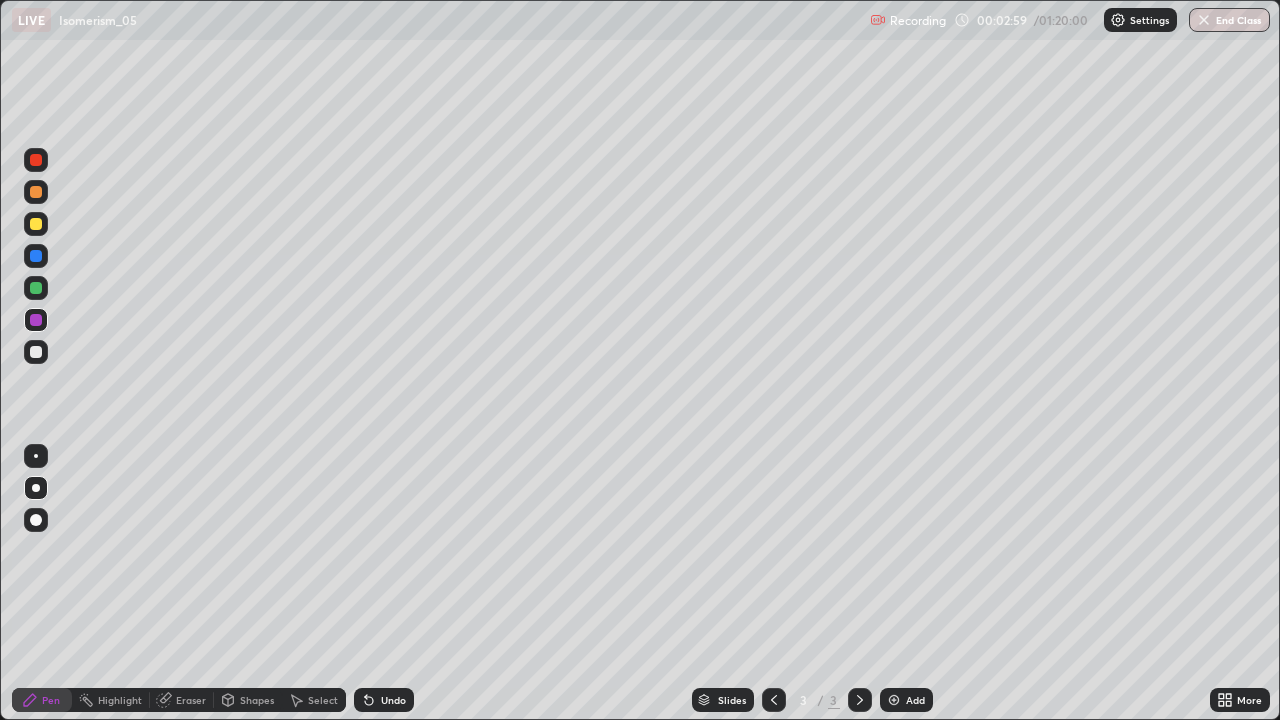 click on "Eraser" at bounding box center (191, 700) 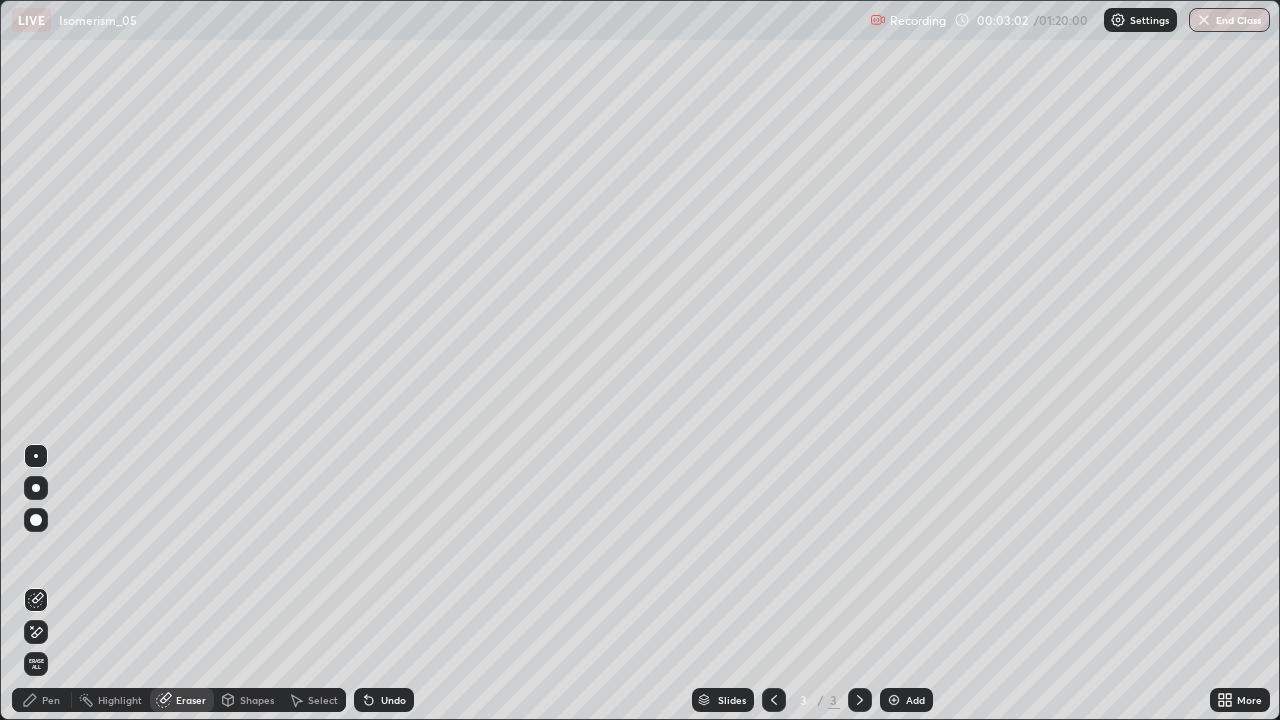 click on "Pen" at bounding box center (51, 700) 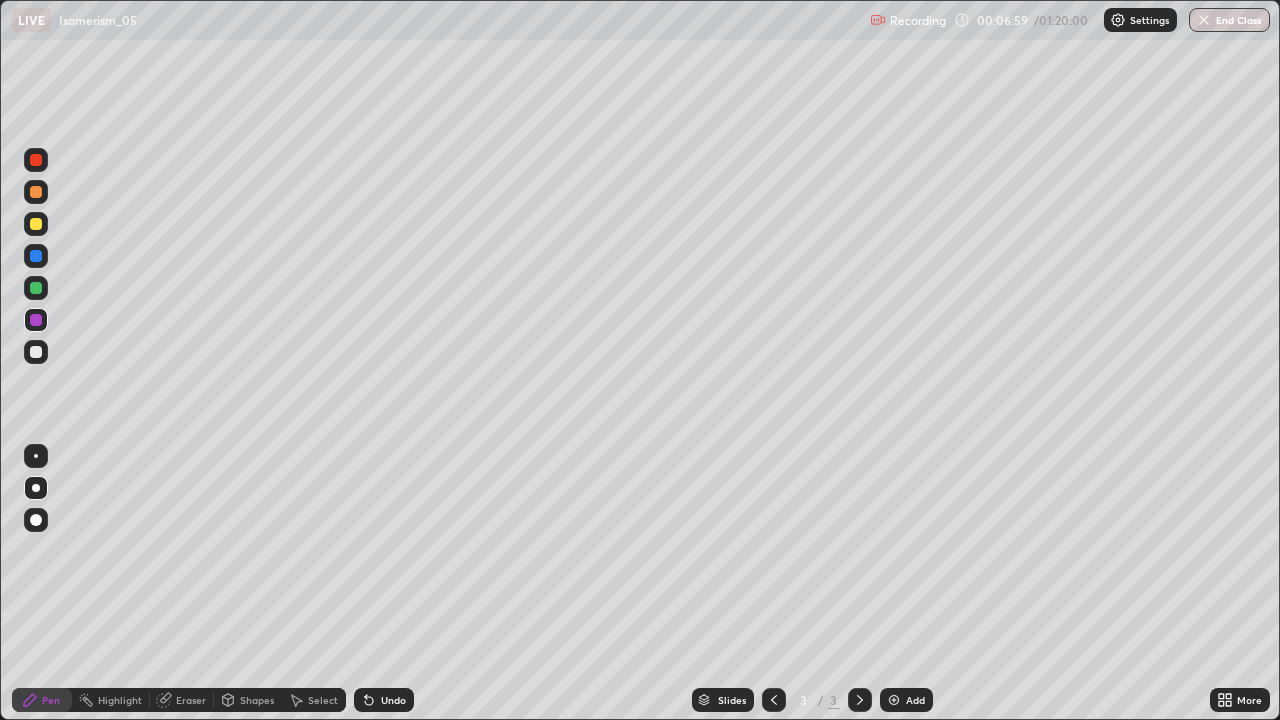 click on "Add" at bounding box center (906, 700) 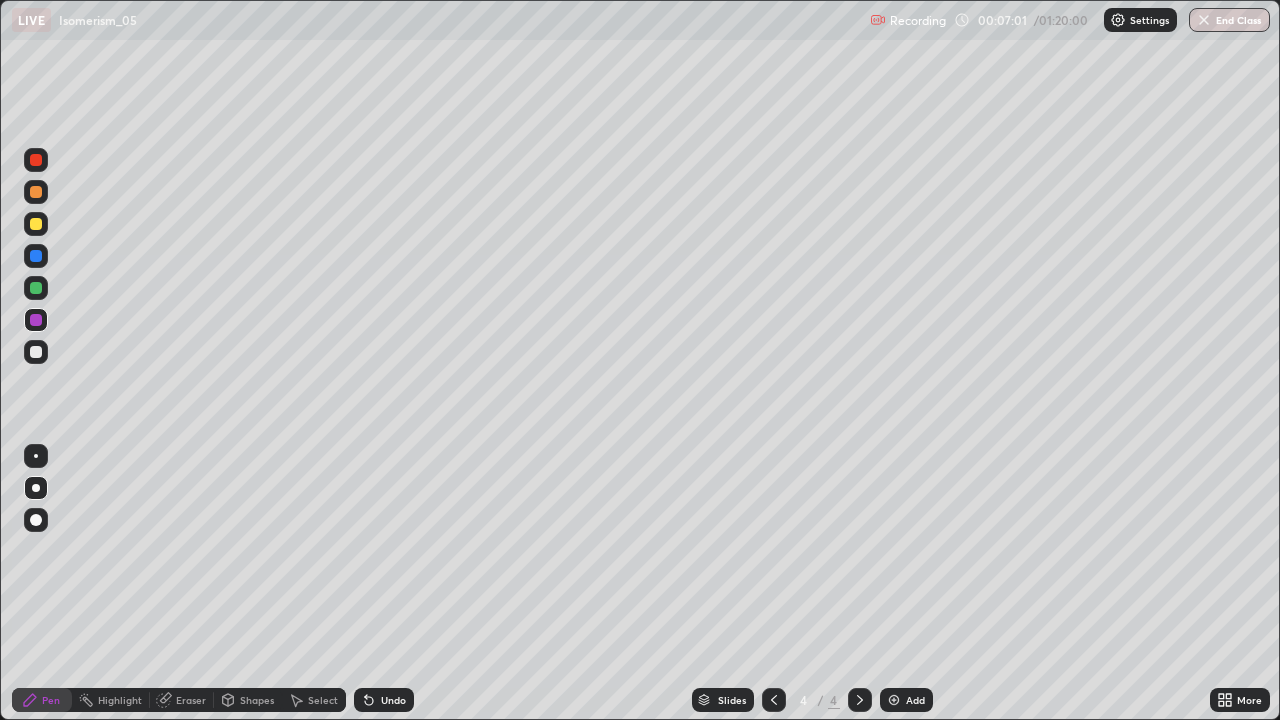 click on "Pen" at bounding box center [51, 700] 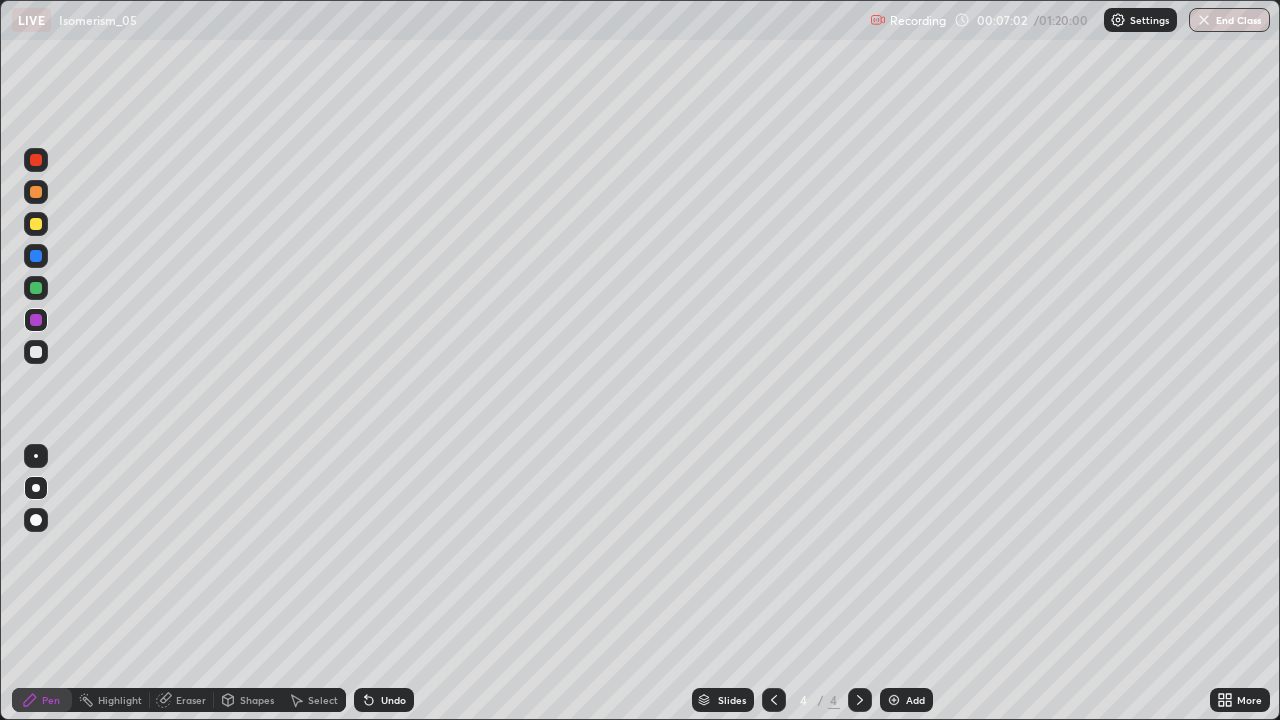 click at bounding box center (36, 352) 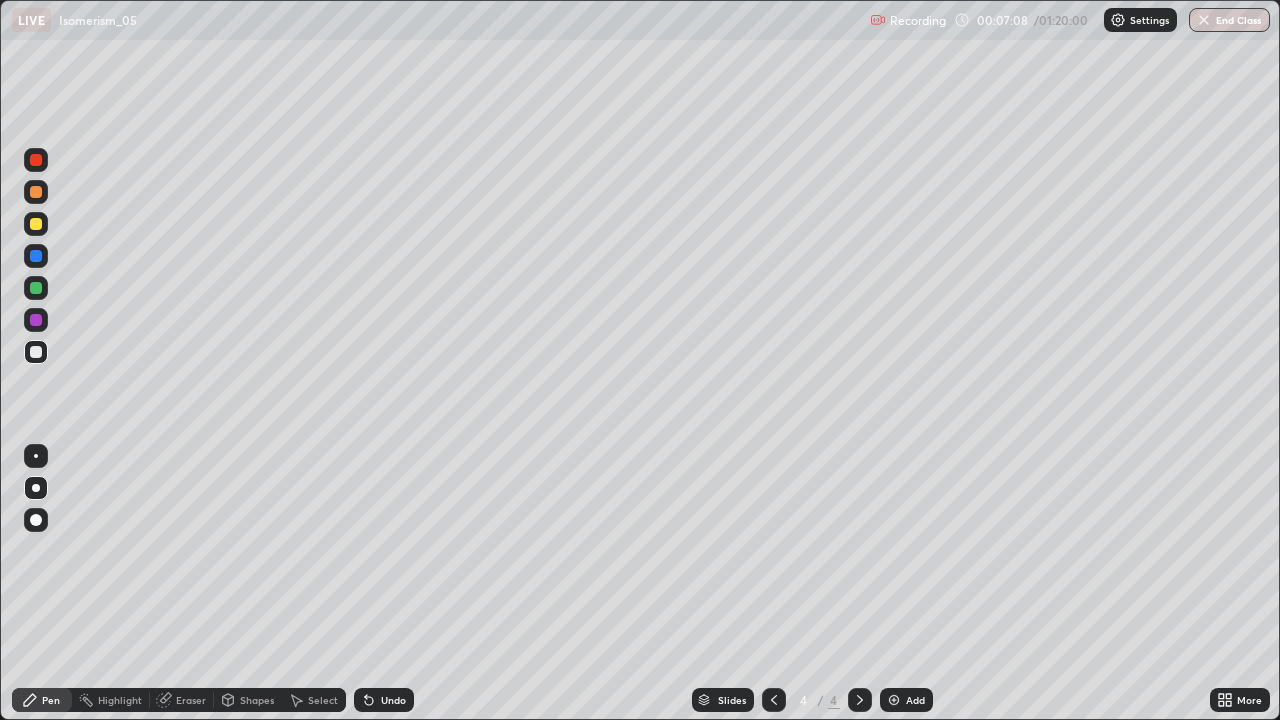 click at bounding box center (36, 352) 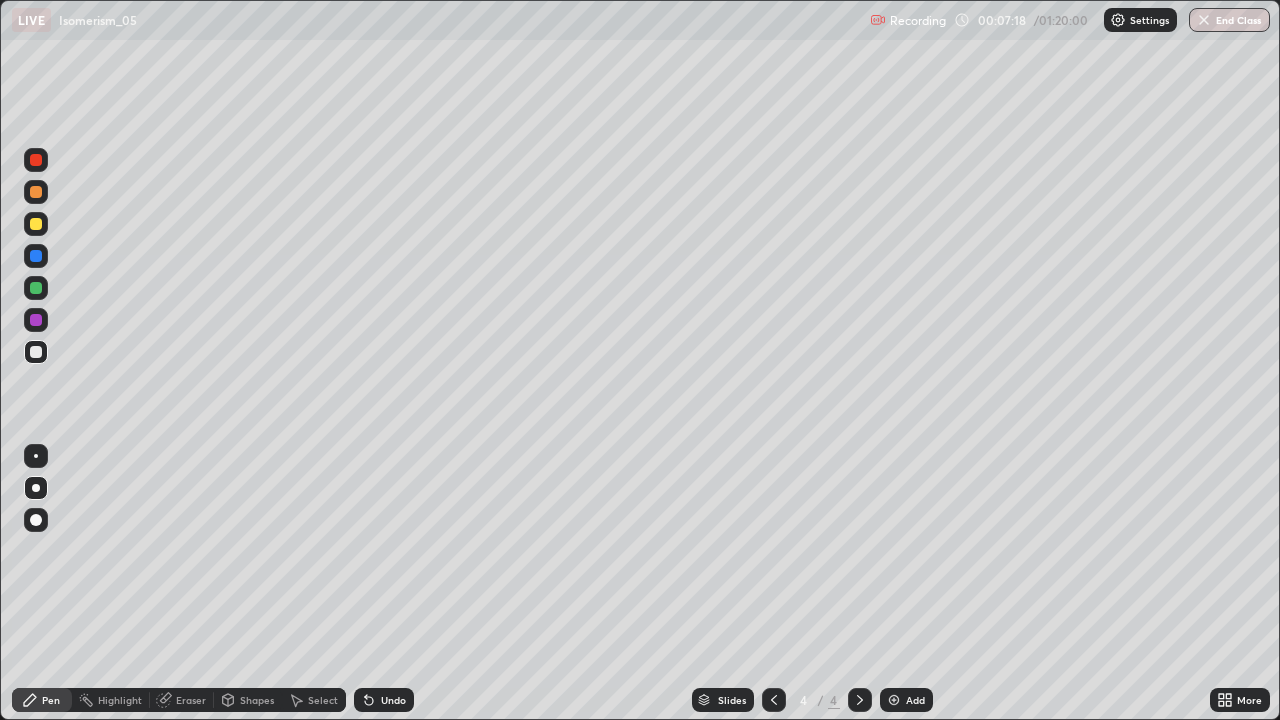 click at bounding box center (36, 224) 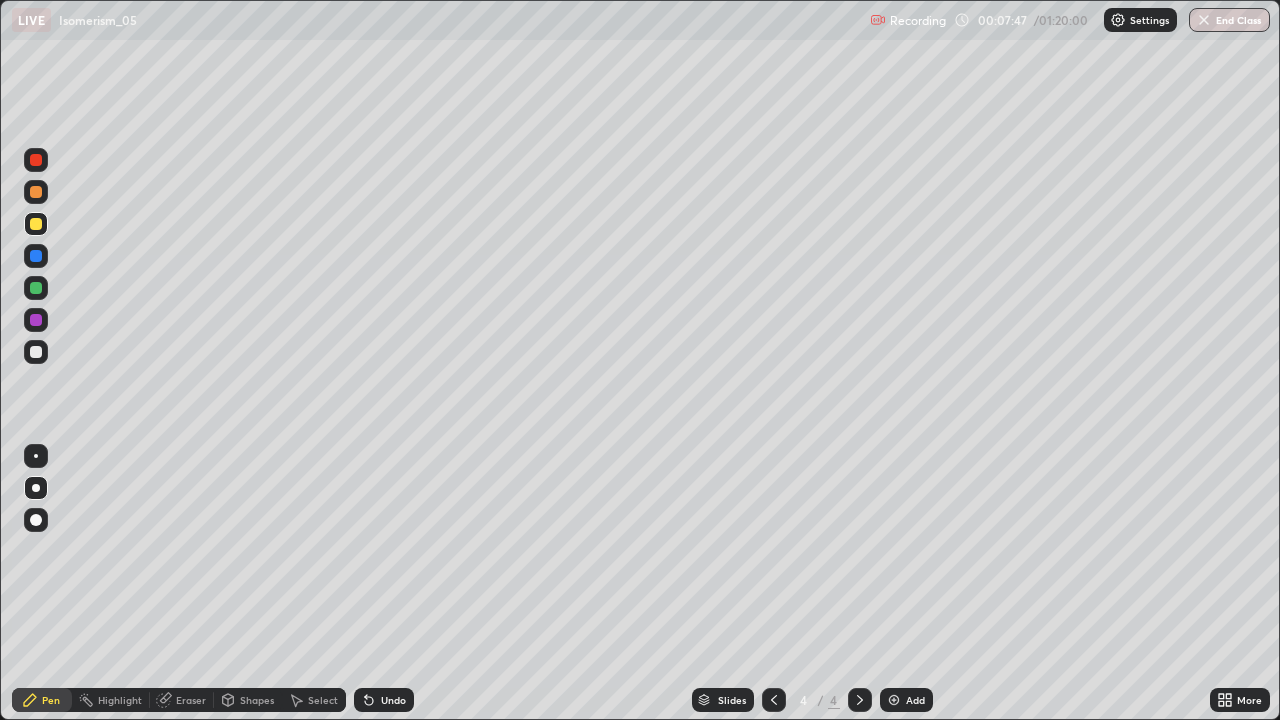 click at bounding box center (36, 288) 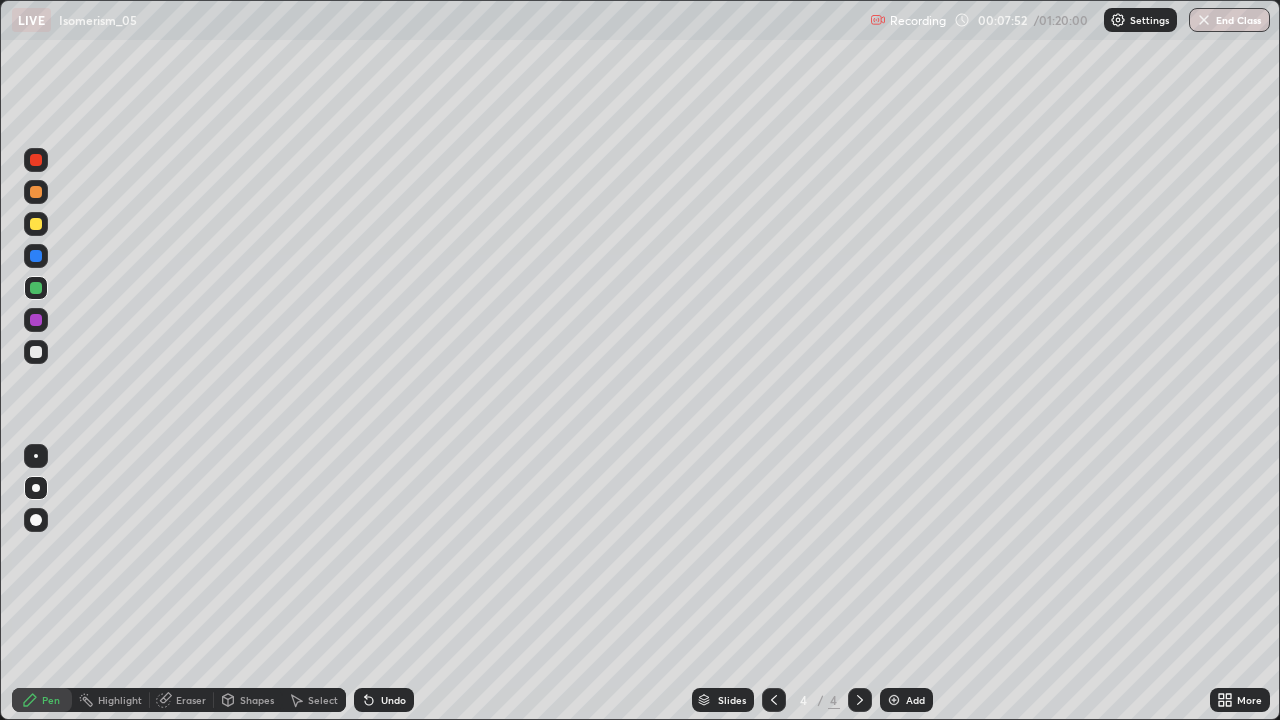 click at bounding box center [36, 224] 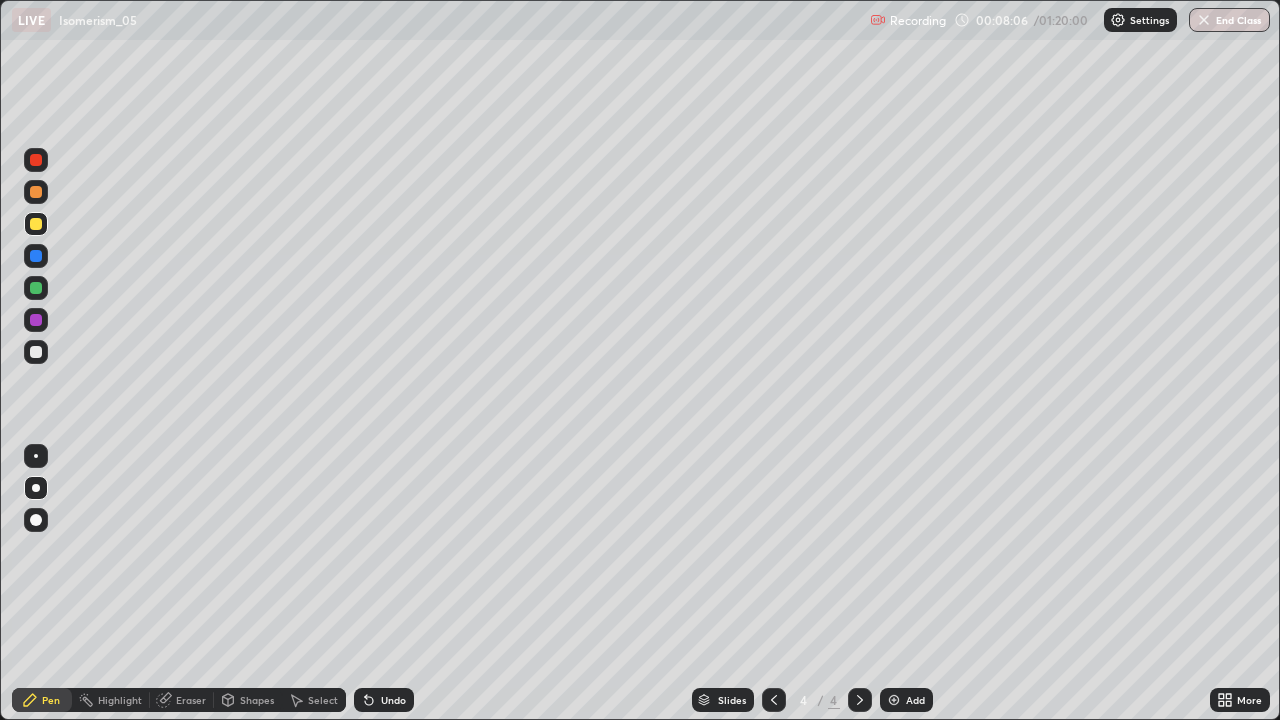 click at bounding box center [36, 352] 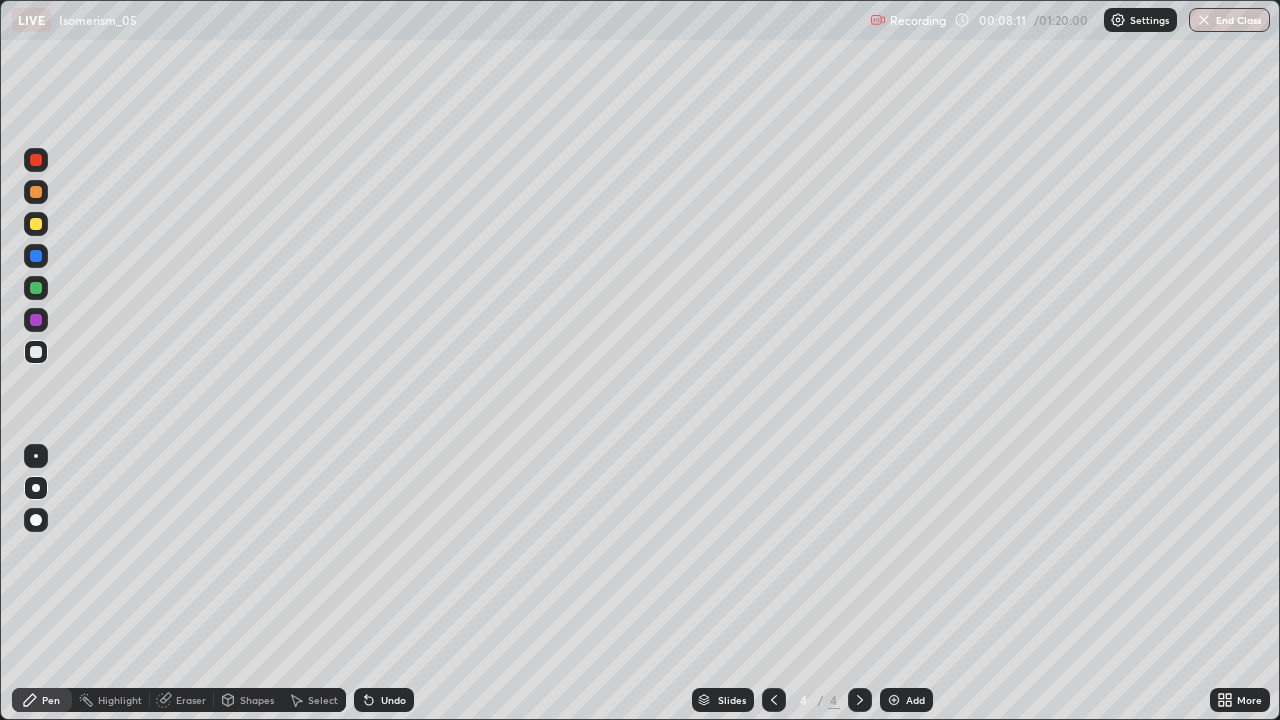 click at bounding box center (36, 320) 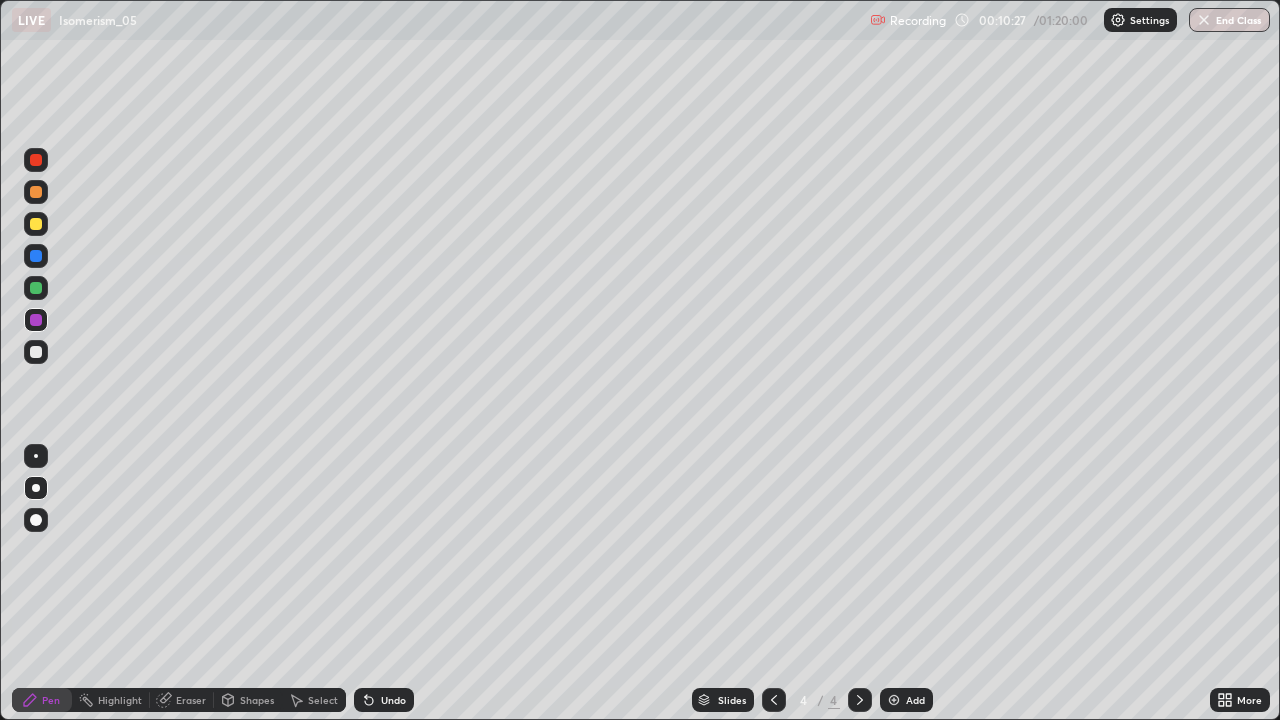 click on "Eraser" at bounding box center (182, 700) 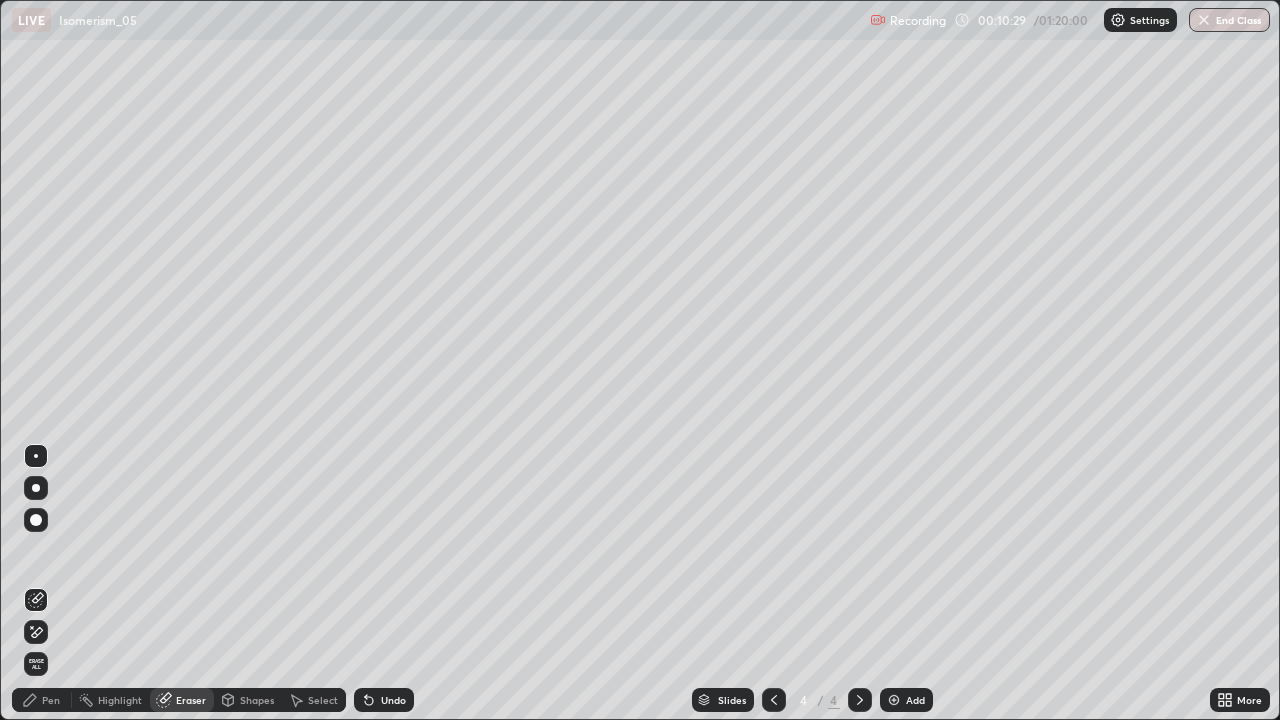 click on "Pen" at bounding box center (42, 700) 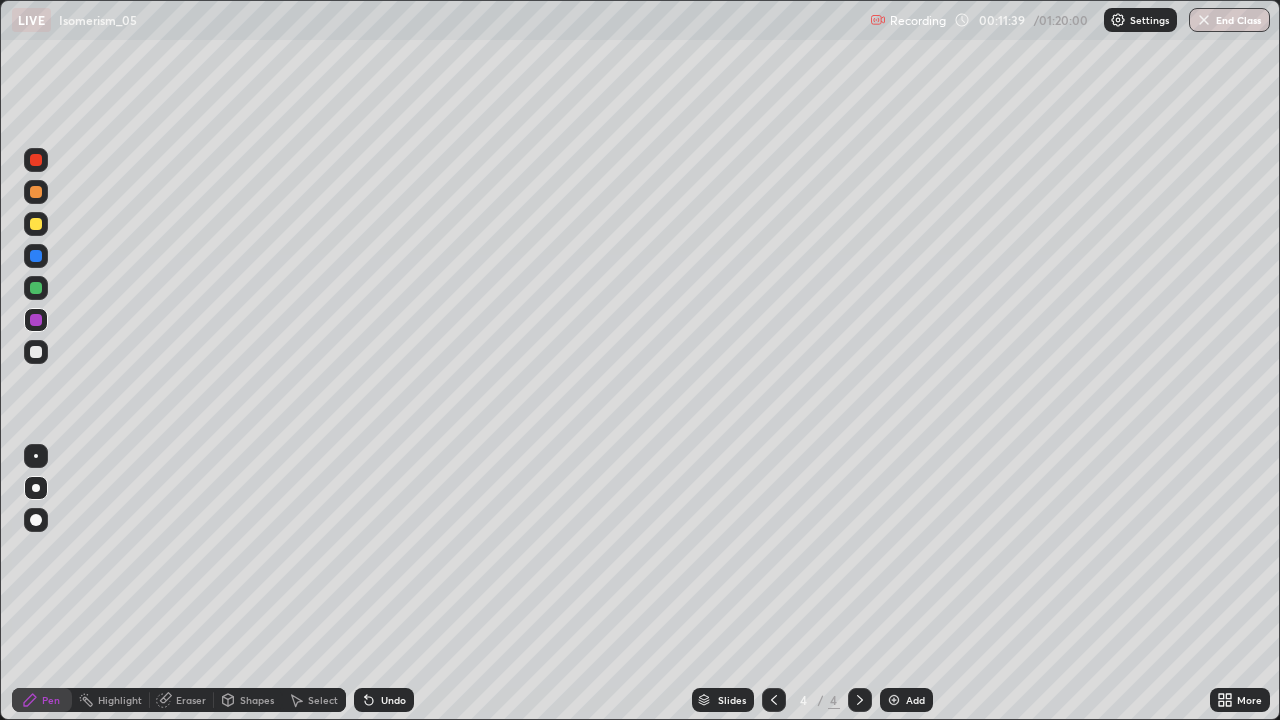 click on "Add" at bounding box center [906, 700] 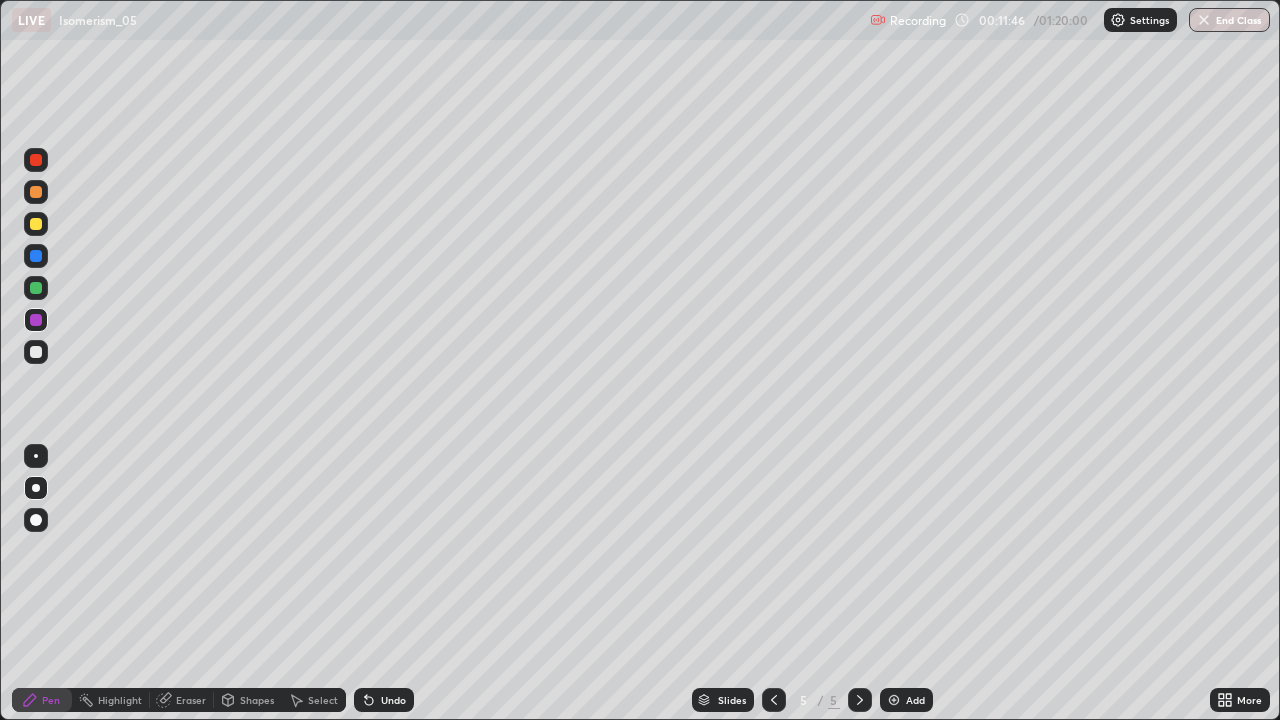 click at bounding box center [36, 224] 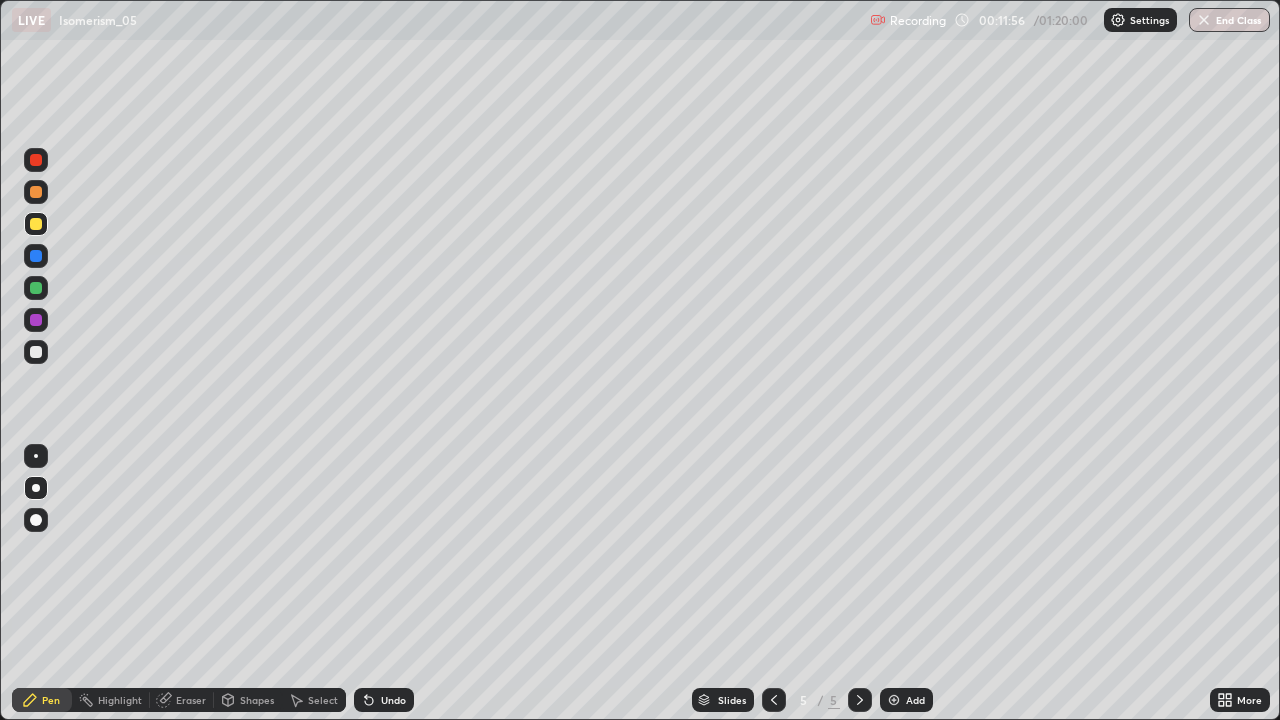 click at bounding box center (36, 256) 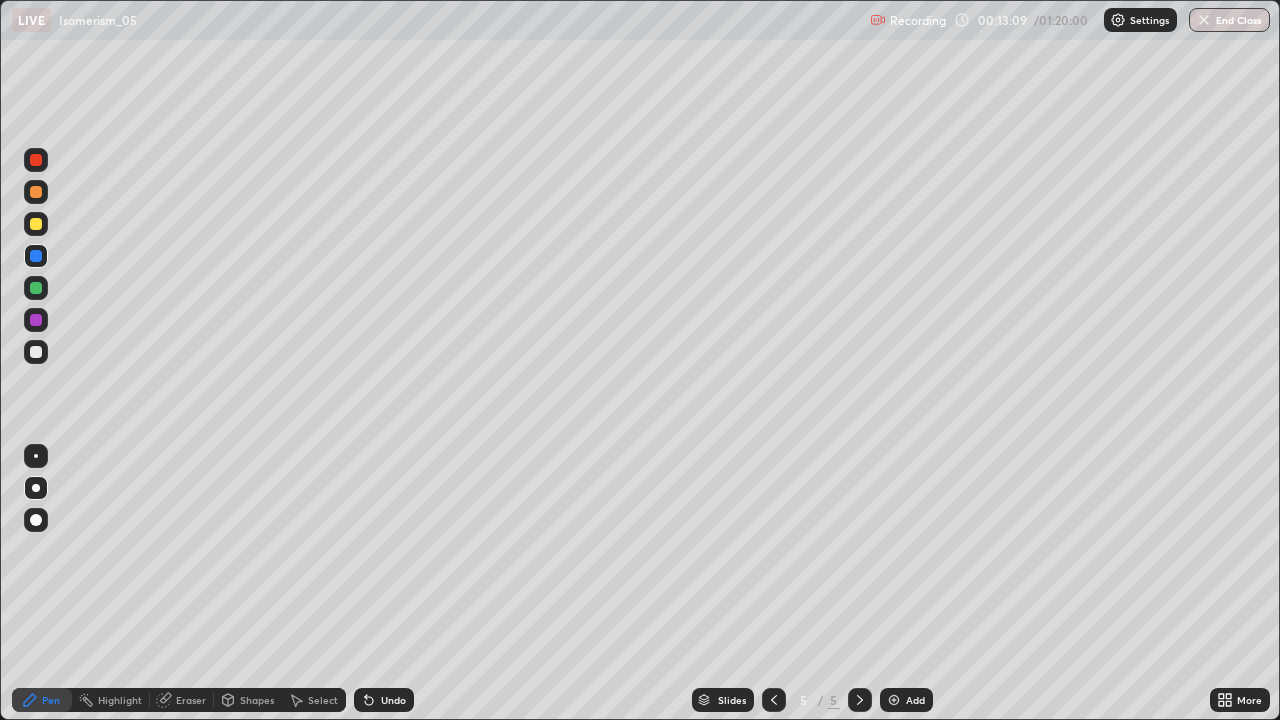 click at bounding box center (36, 224) 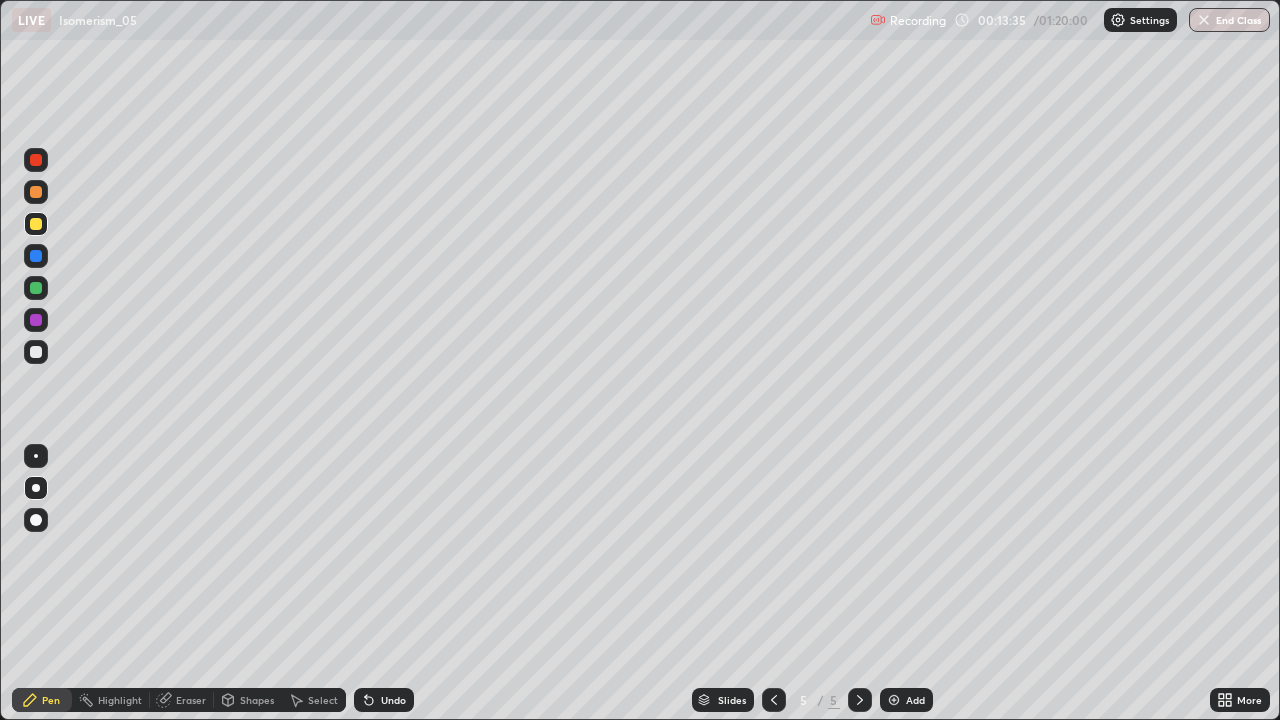 click at bounding box center (36, 352) 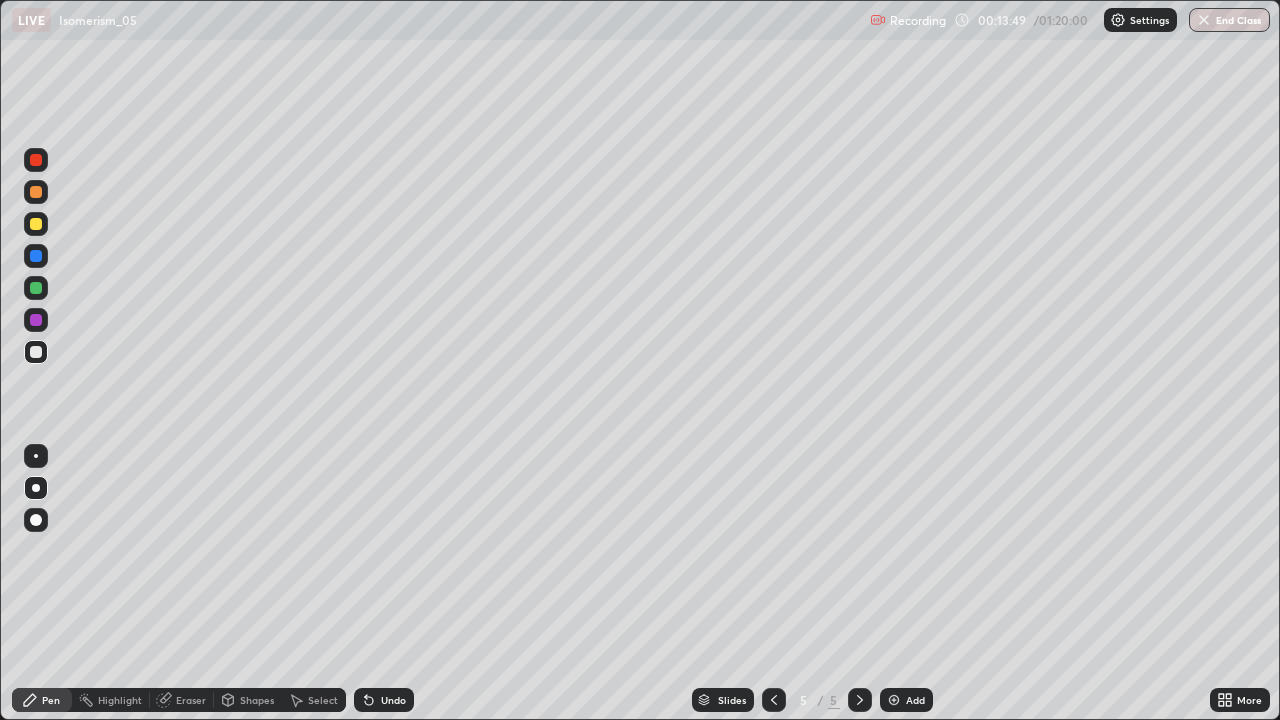click 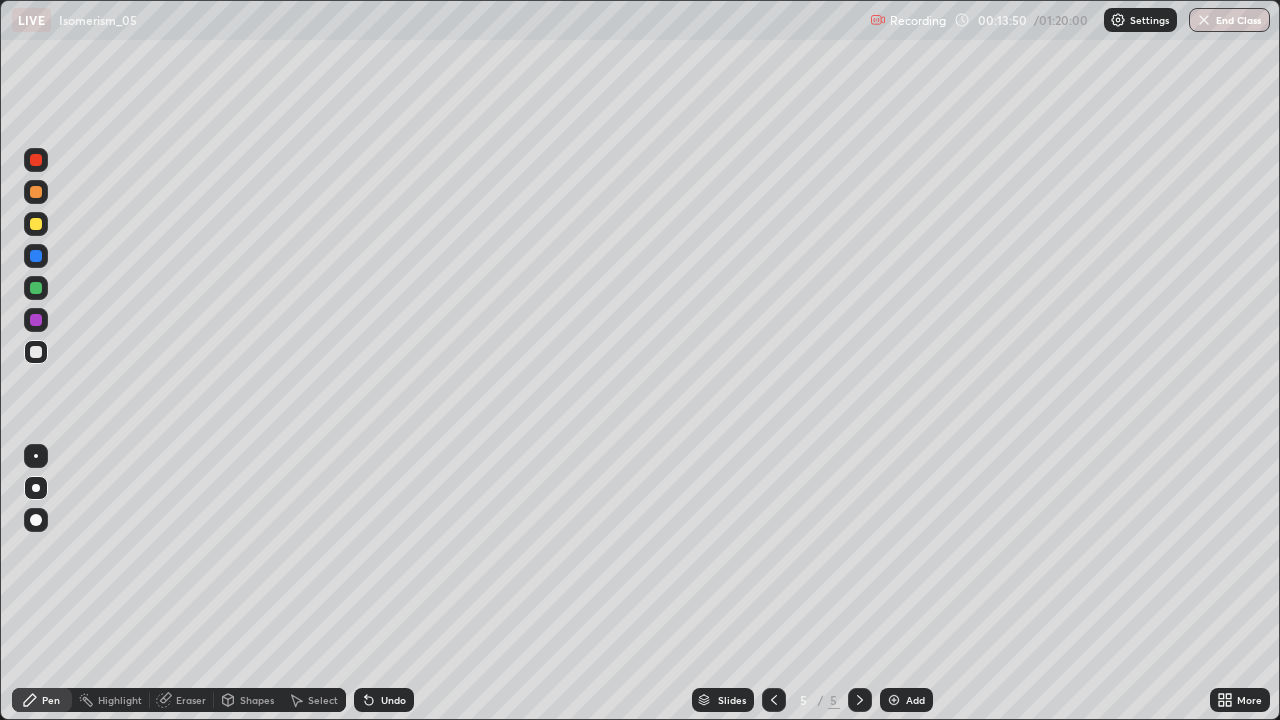 click at bounding box center (36, 320) 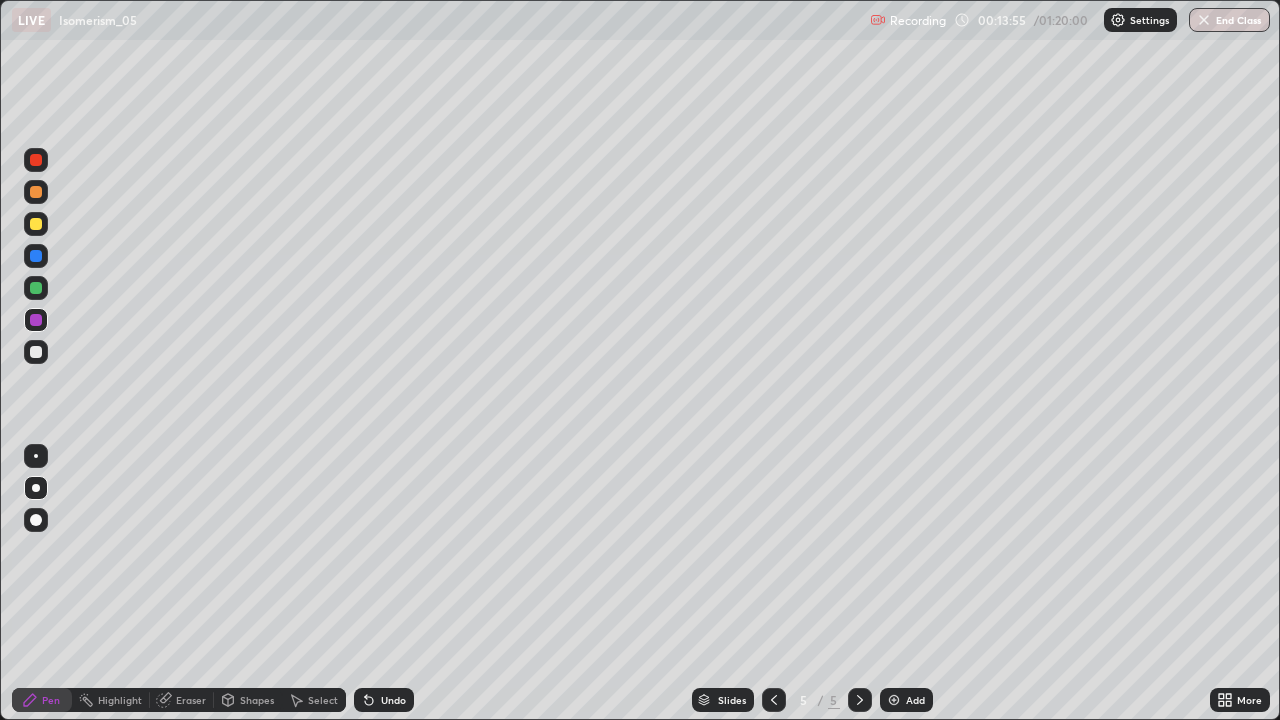 click 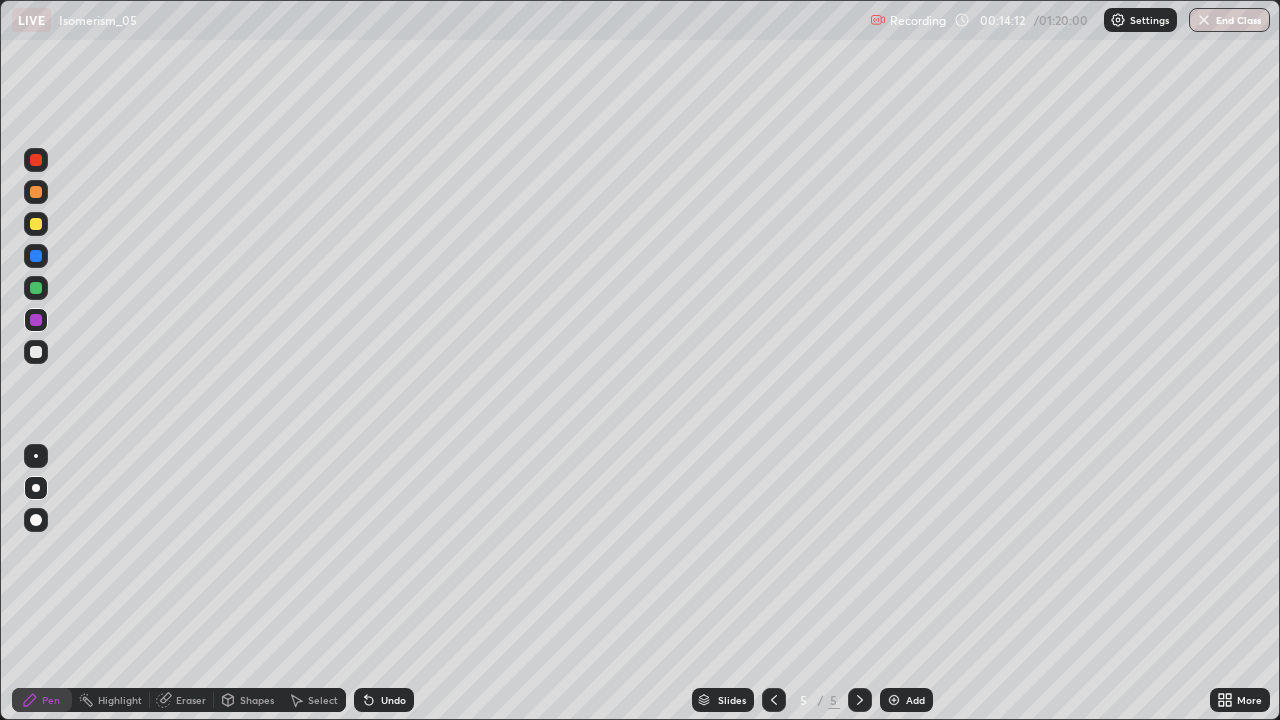 click at bounding box center (36, 352) 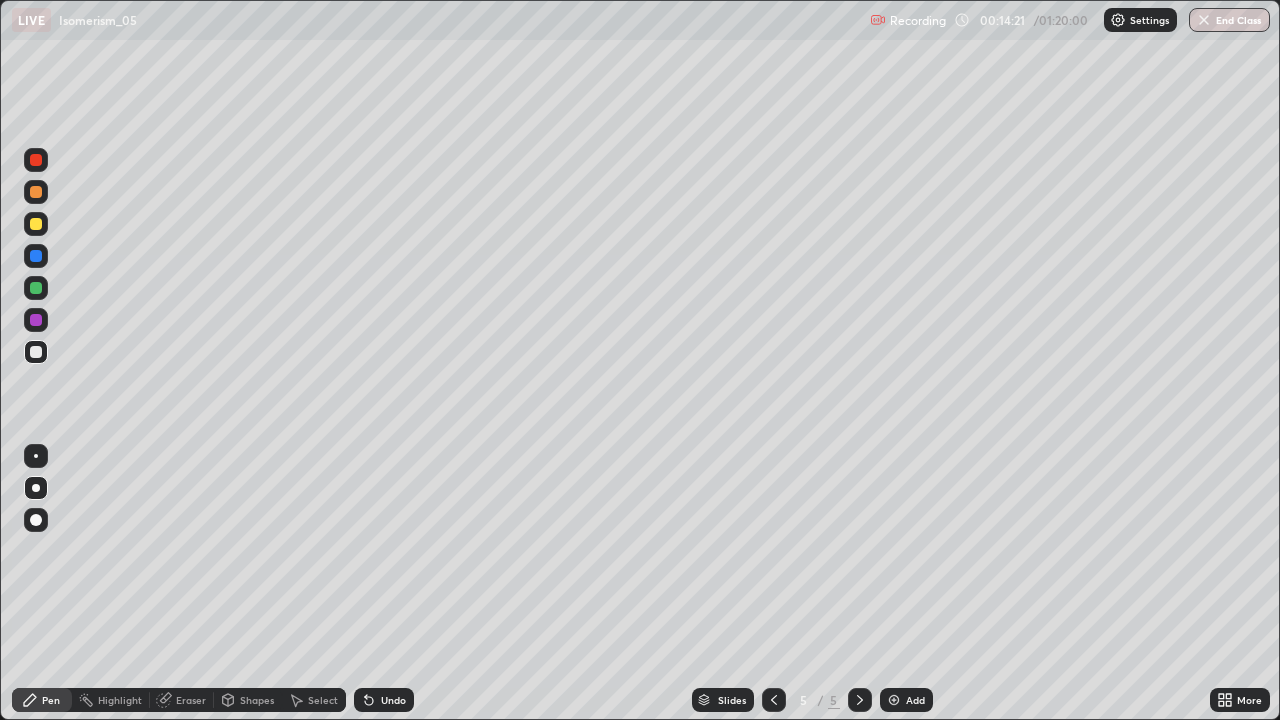 click on "Undo" at bounding box center (384, 700) 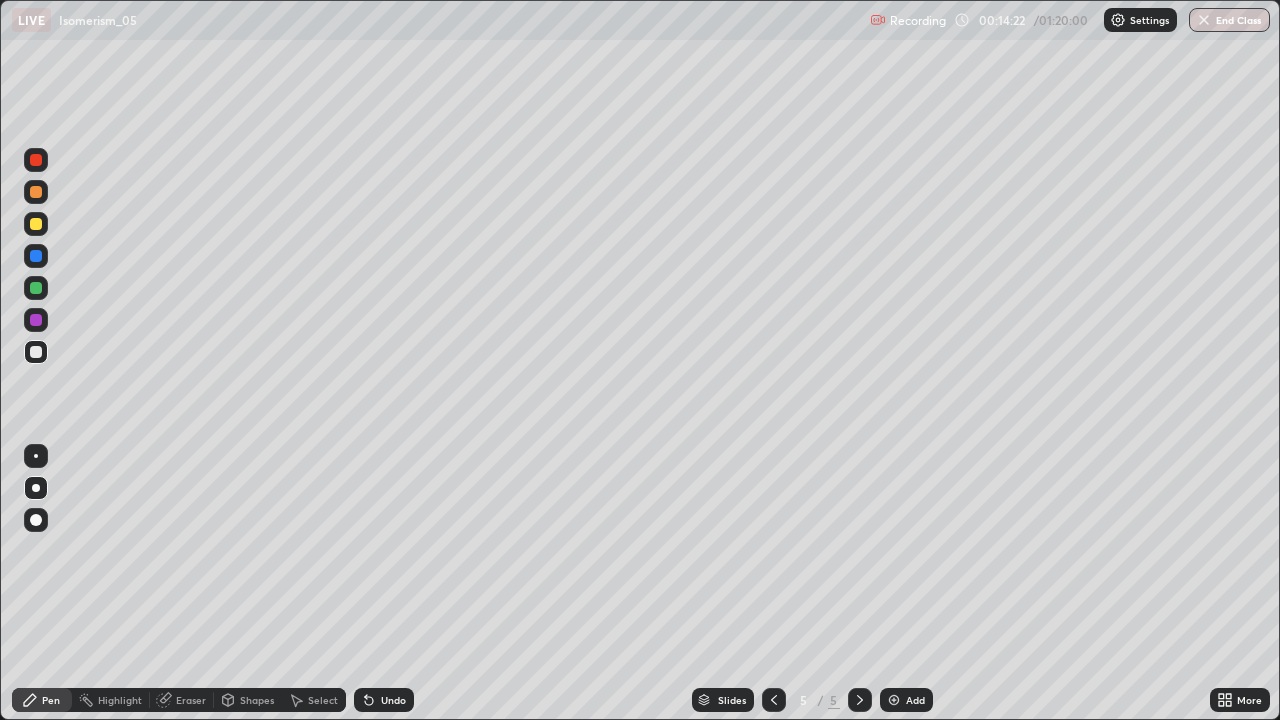 click at bounding box center [36, 320] 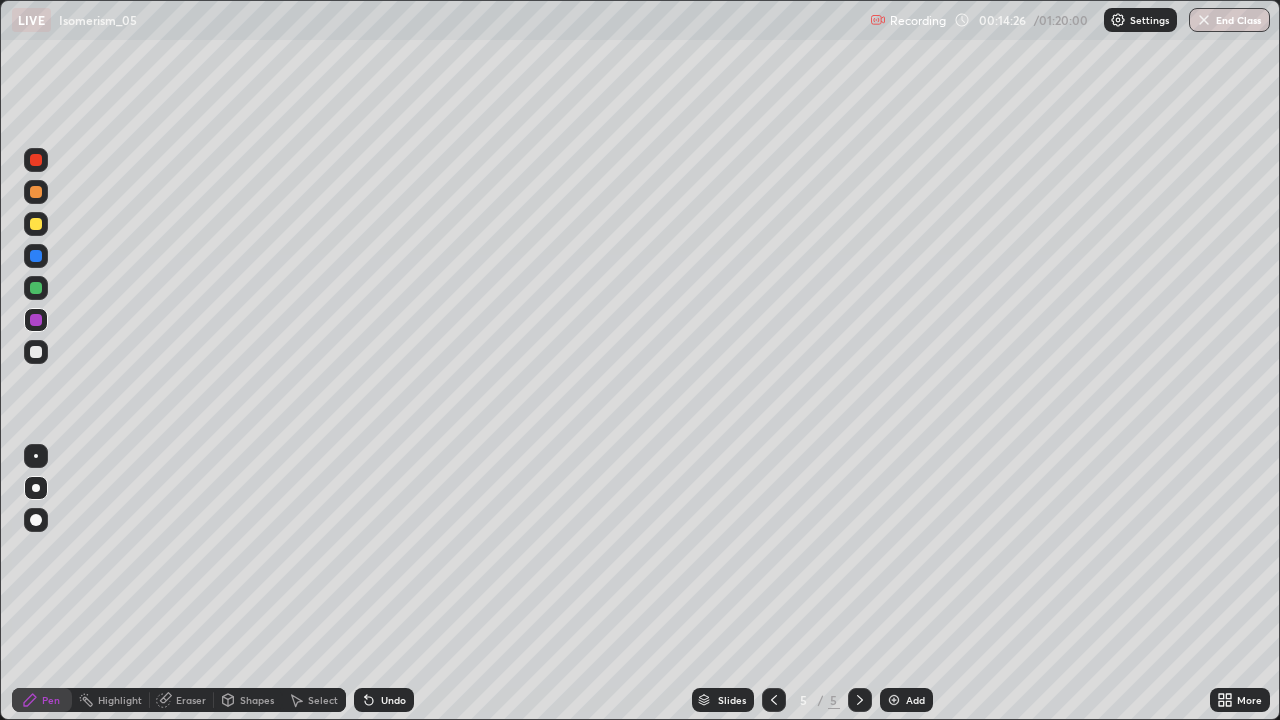 click at bounding box center [36, 352] 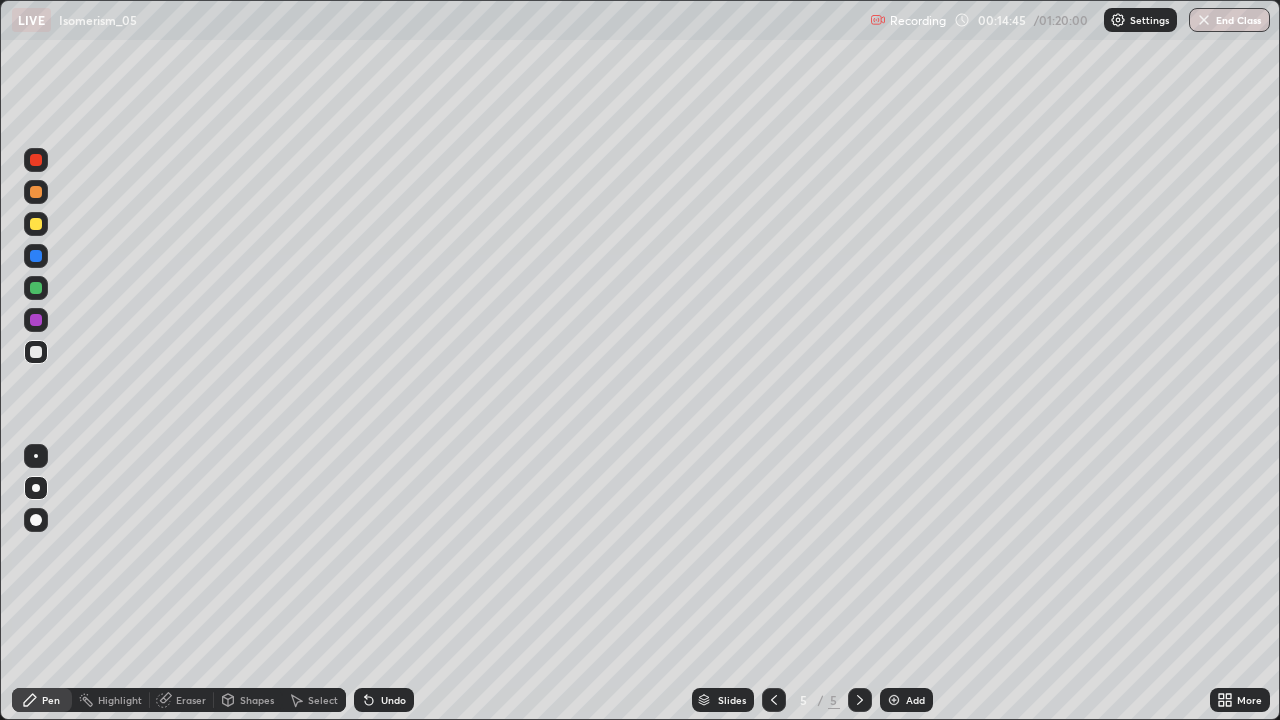 click at bounding box center (36, 352) 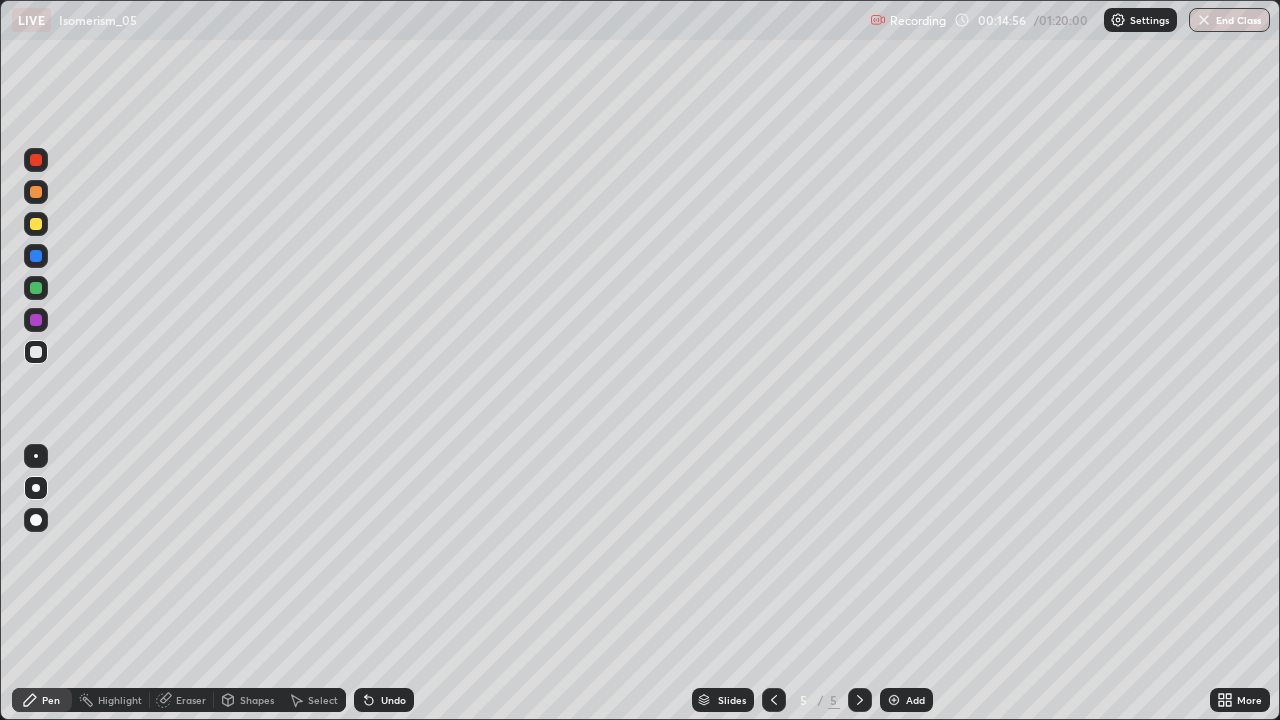 click at bounding box center (36, 288) 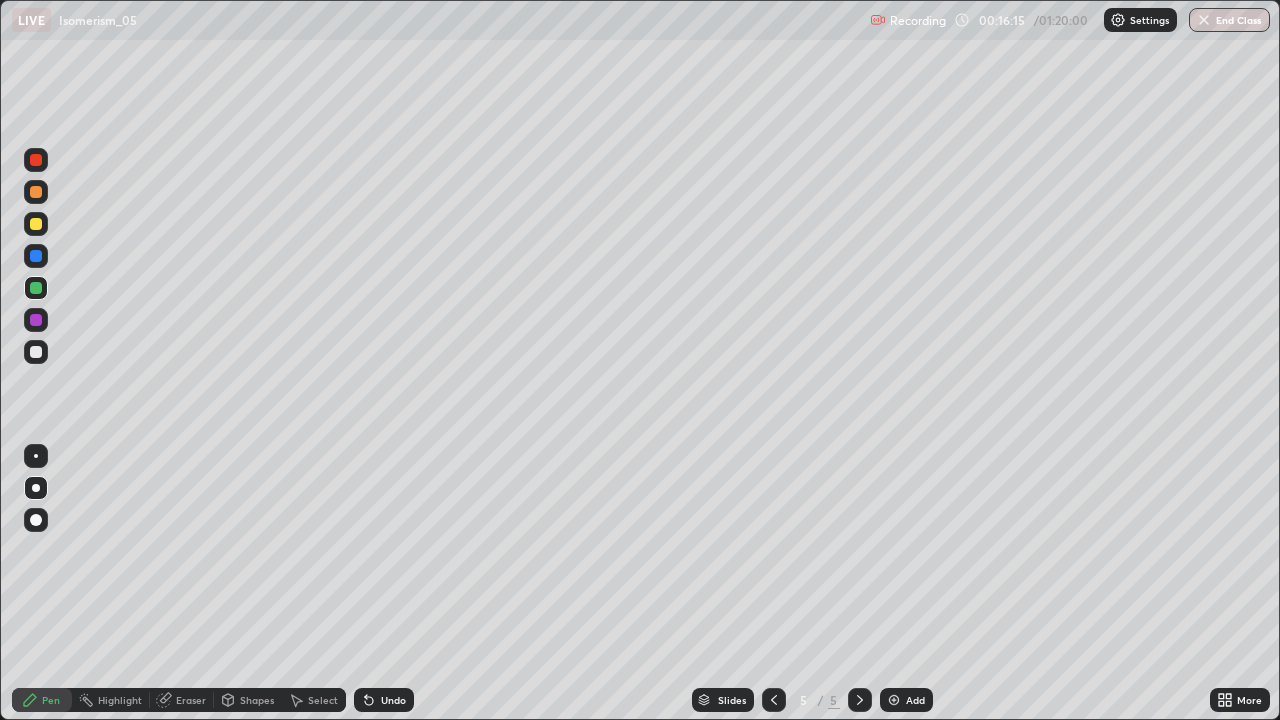 click on "Undo" at bounding box center (384, 700) 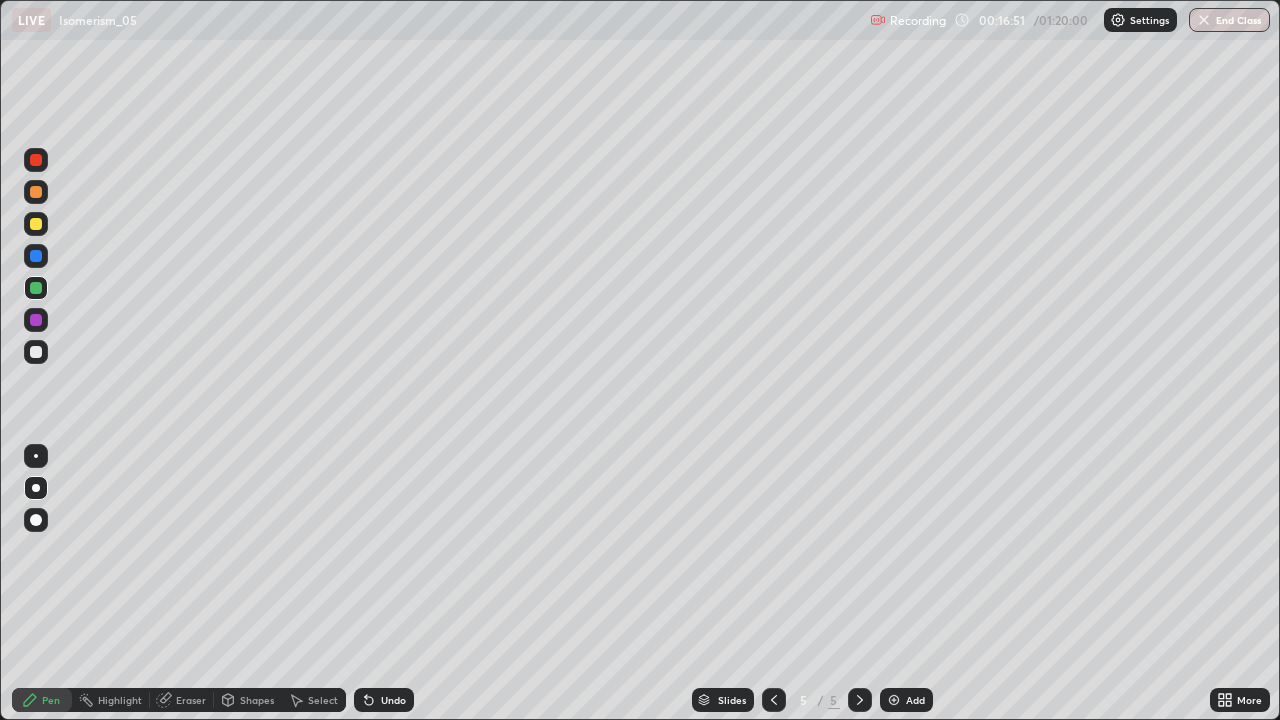 click at bounding box center (36, 352) 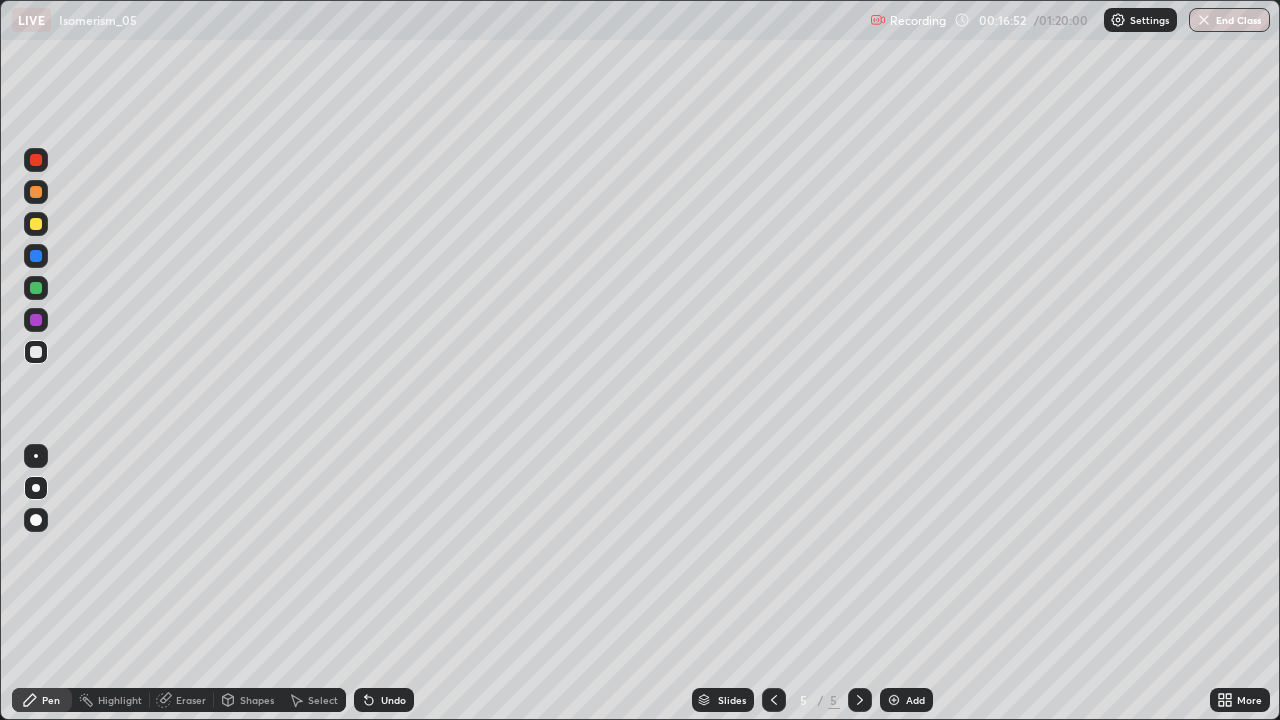 click at bounding box center [36, 256] 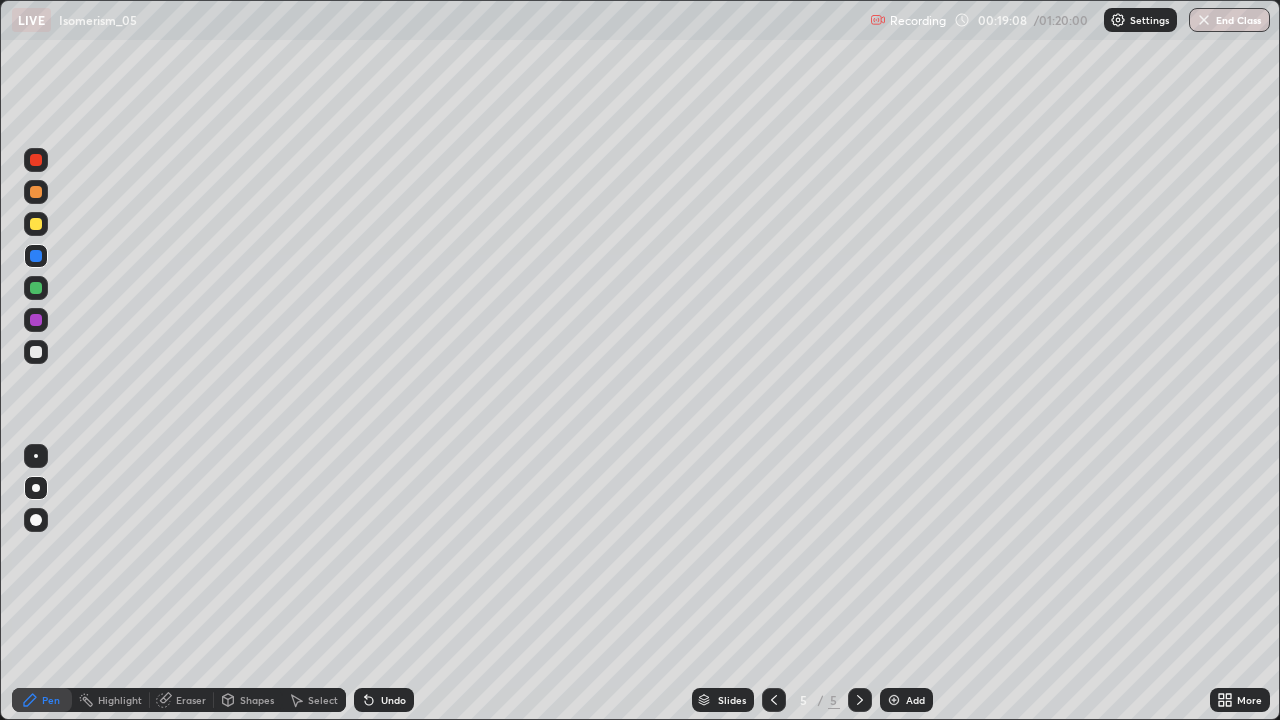 click on "Add" at bounding box center [915, 700] 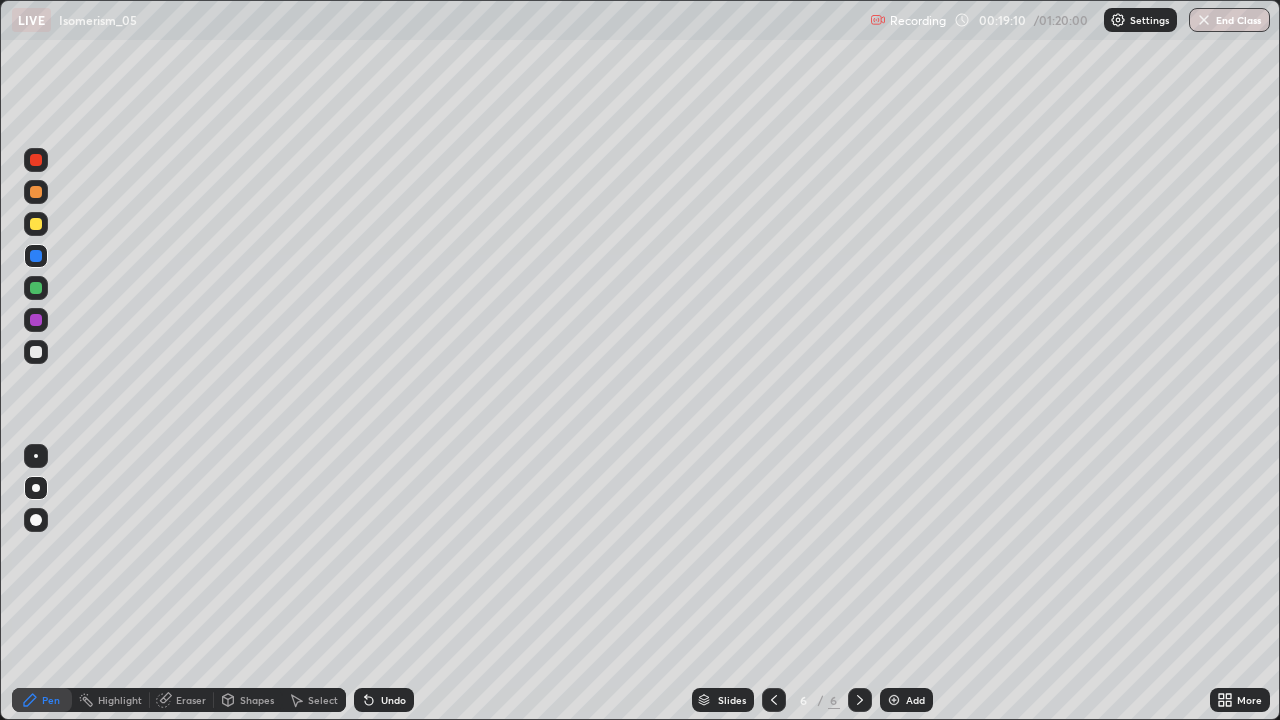 click at bounding box center (36, 352) 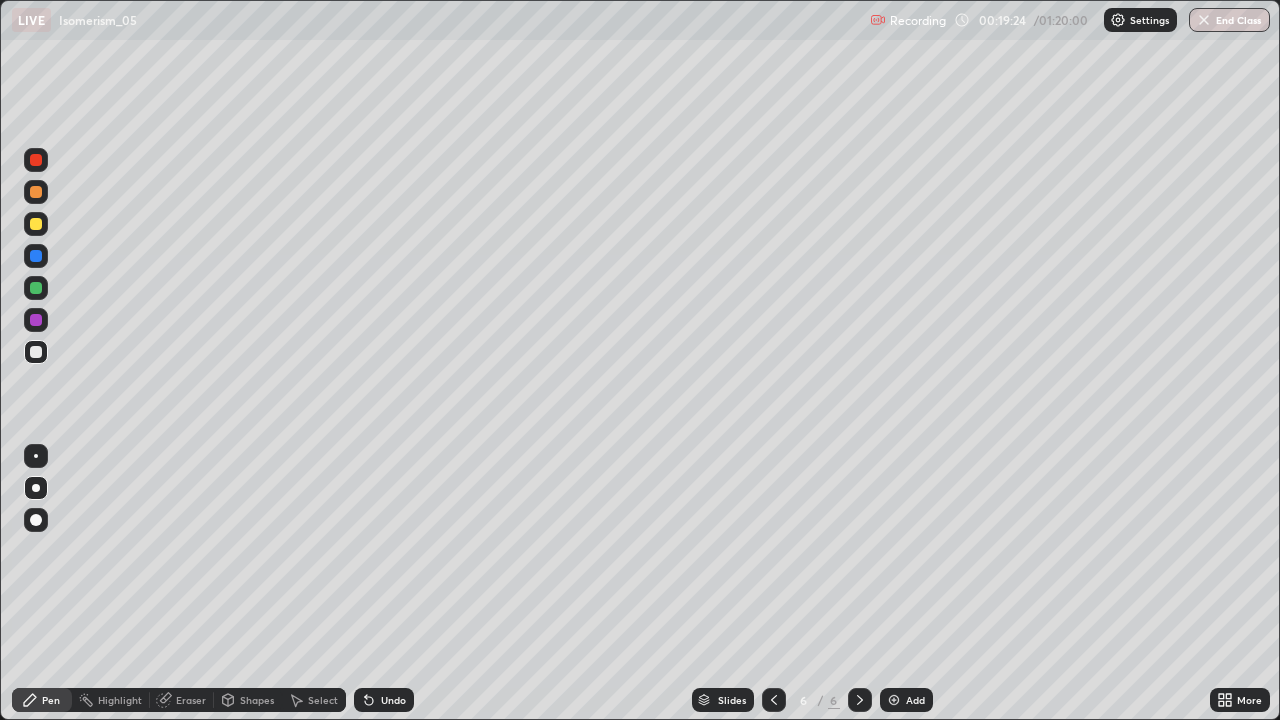click at bounding box center (36, 224) 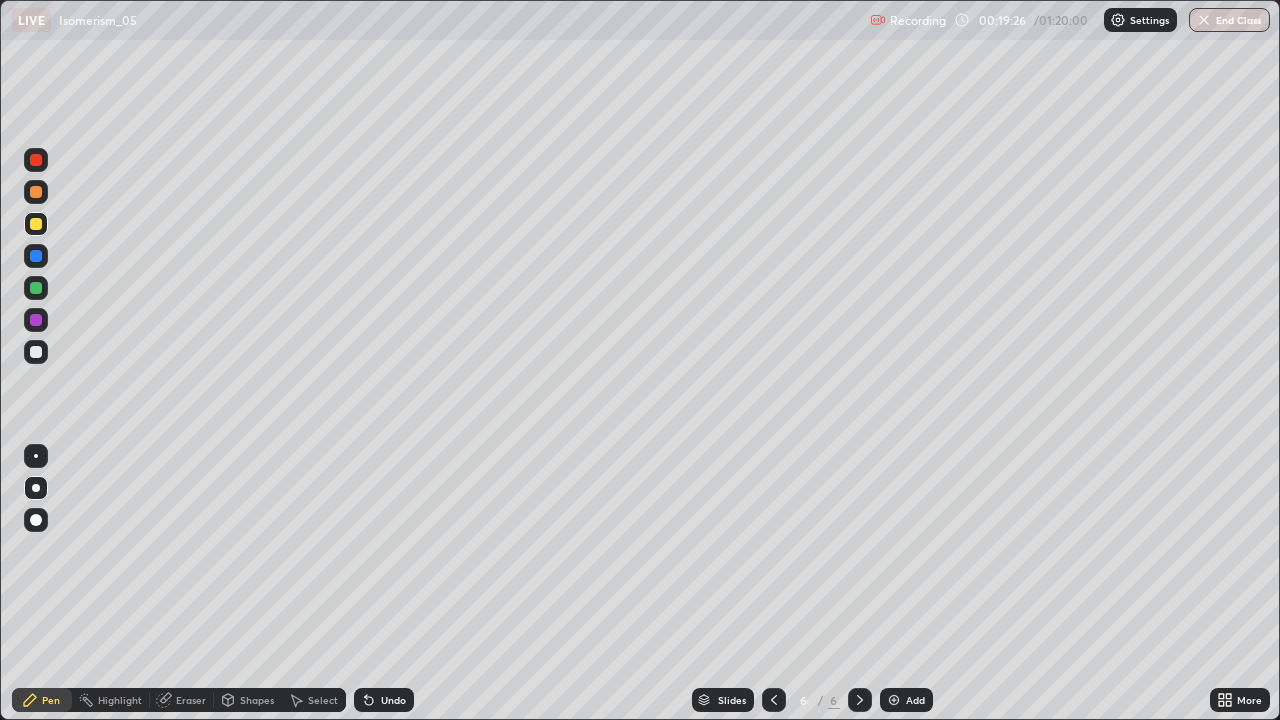 click at bounding box center [36, 256] 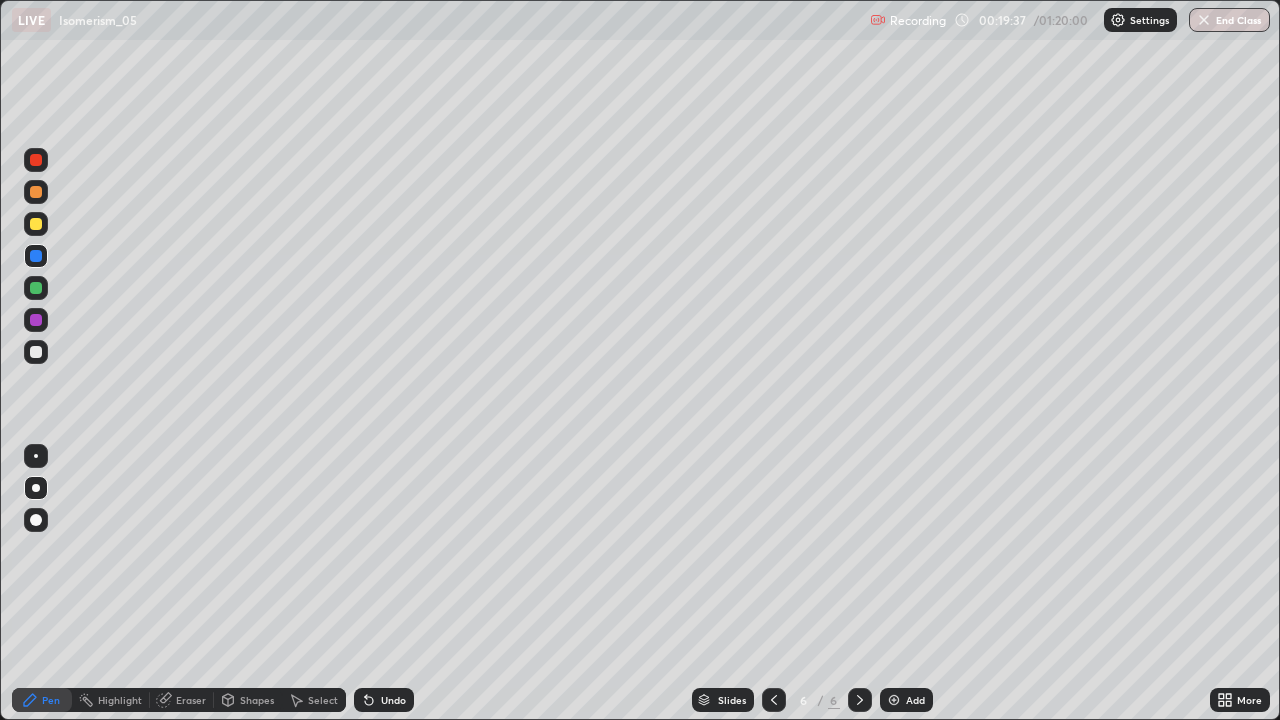 click at bounding box center [36, 224] 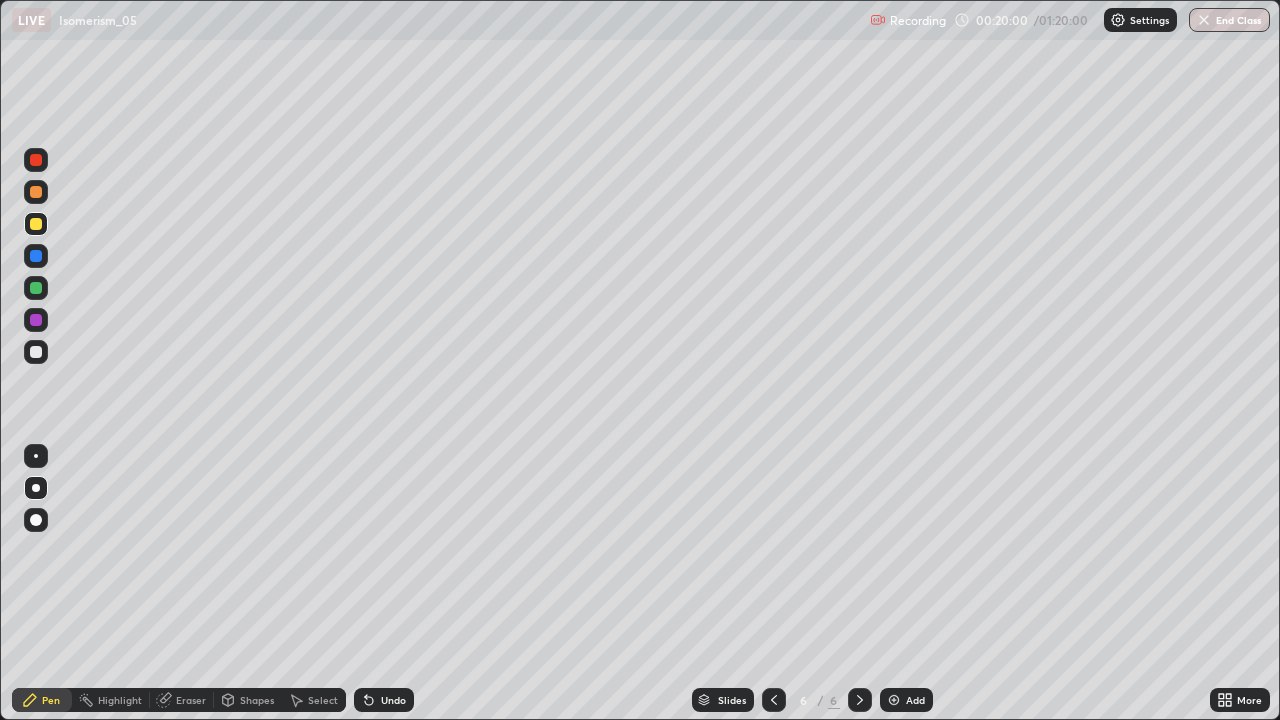 click on "Undo" at bounding box center [393, 700] 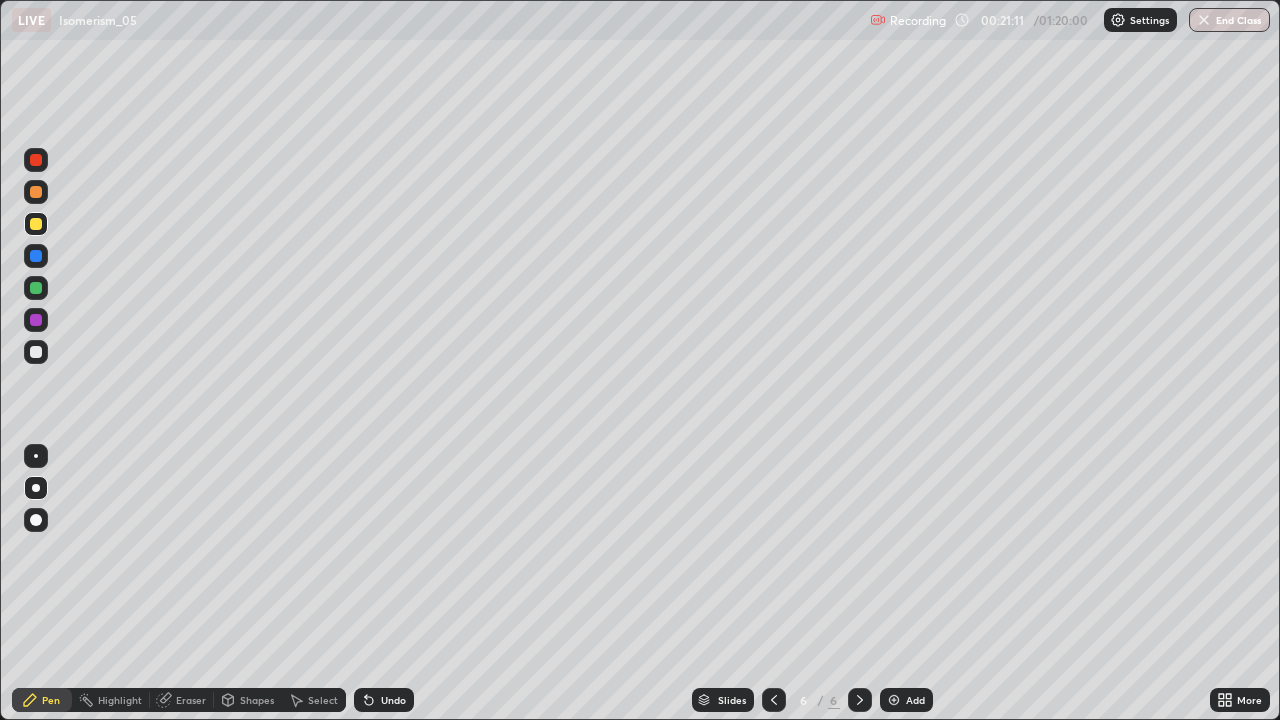 click at bounding box center (36, 256) 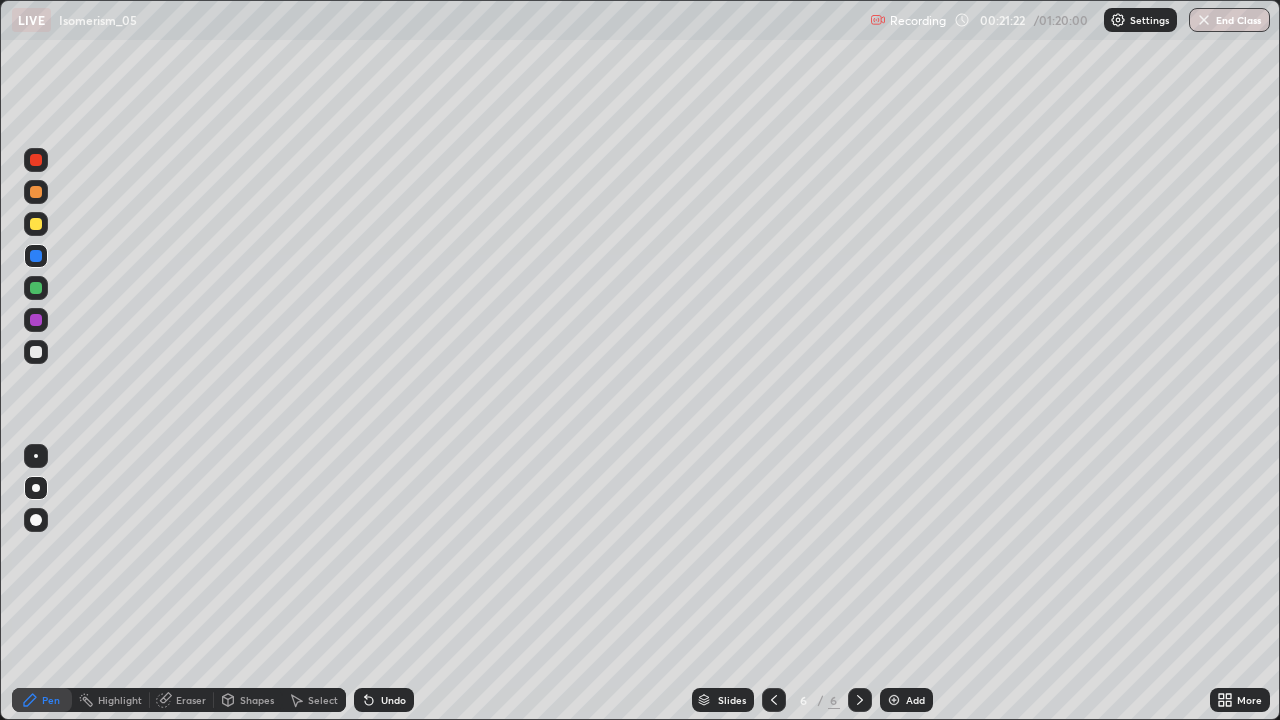 click at bounding box center (36, 352) 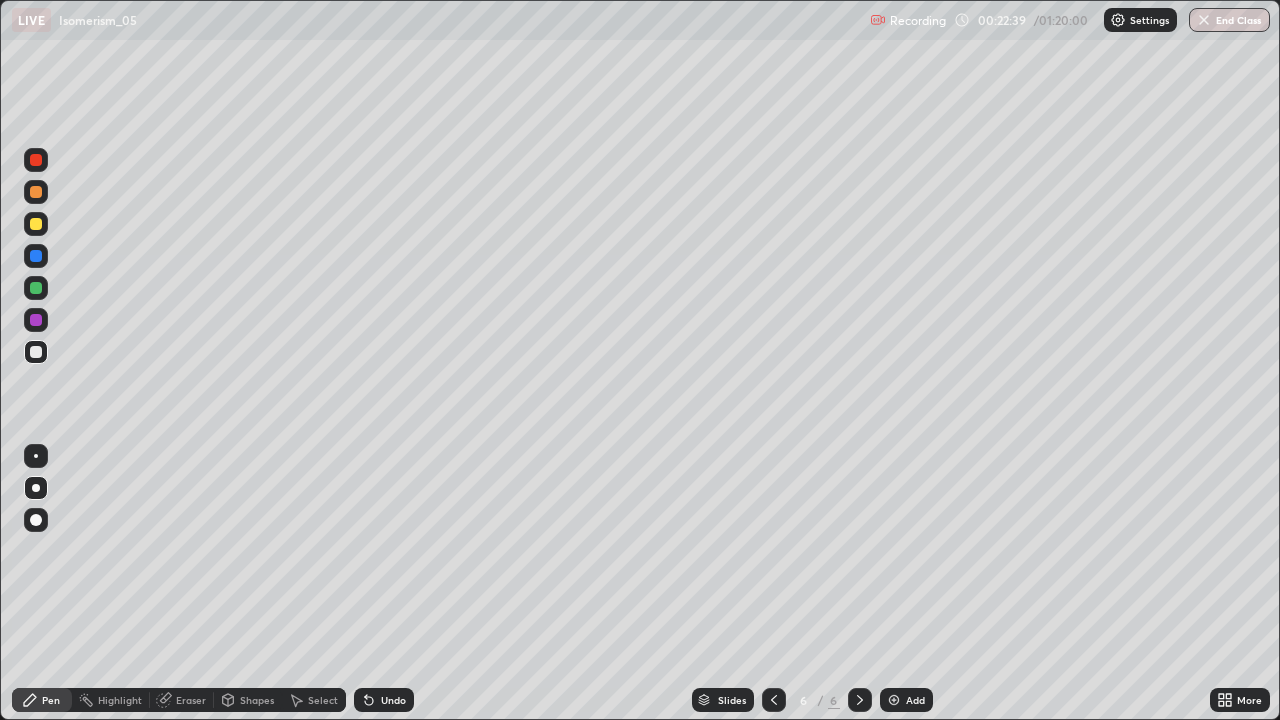 click 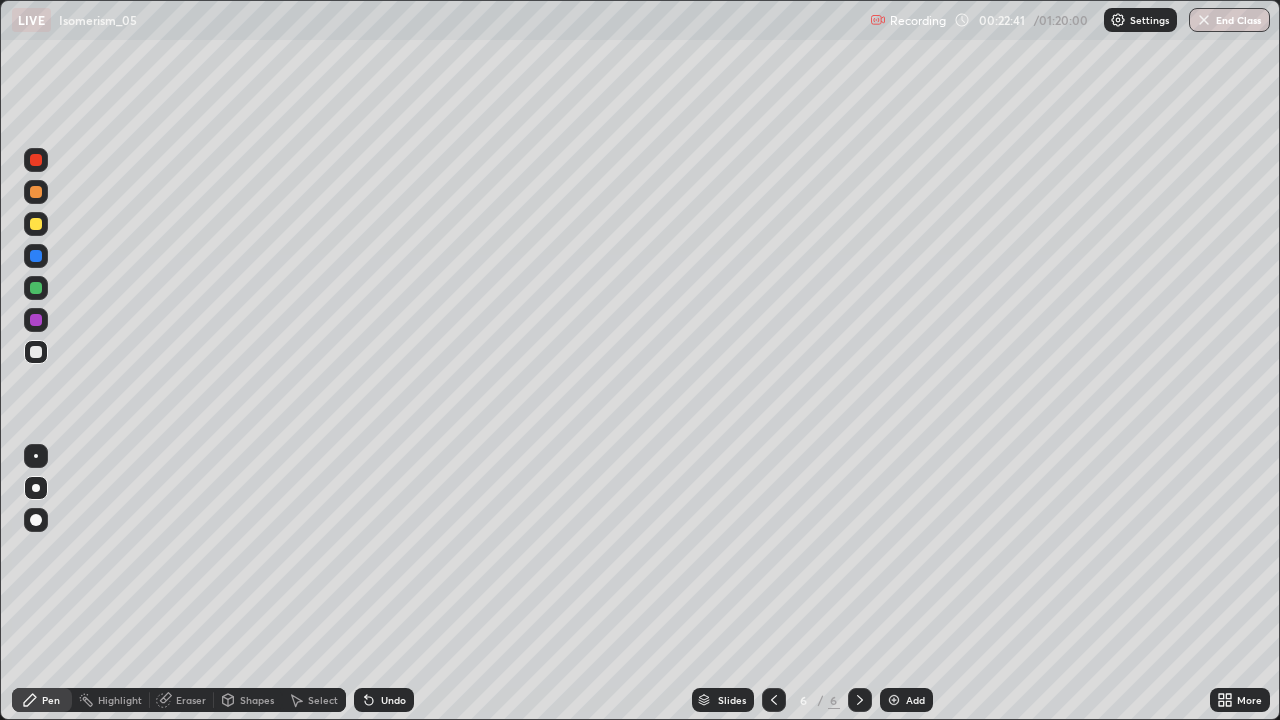 click on "Undo" at bounding box center (384, 700) 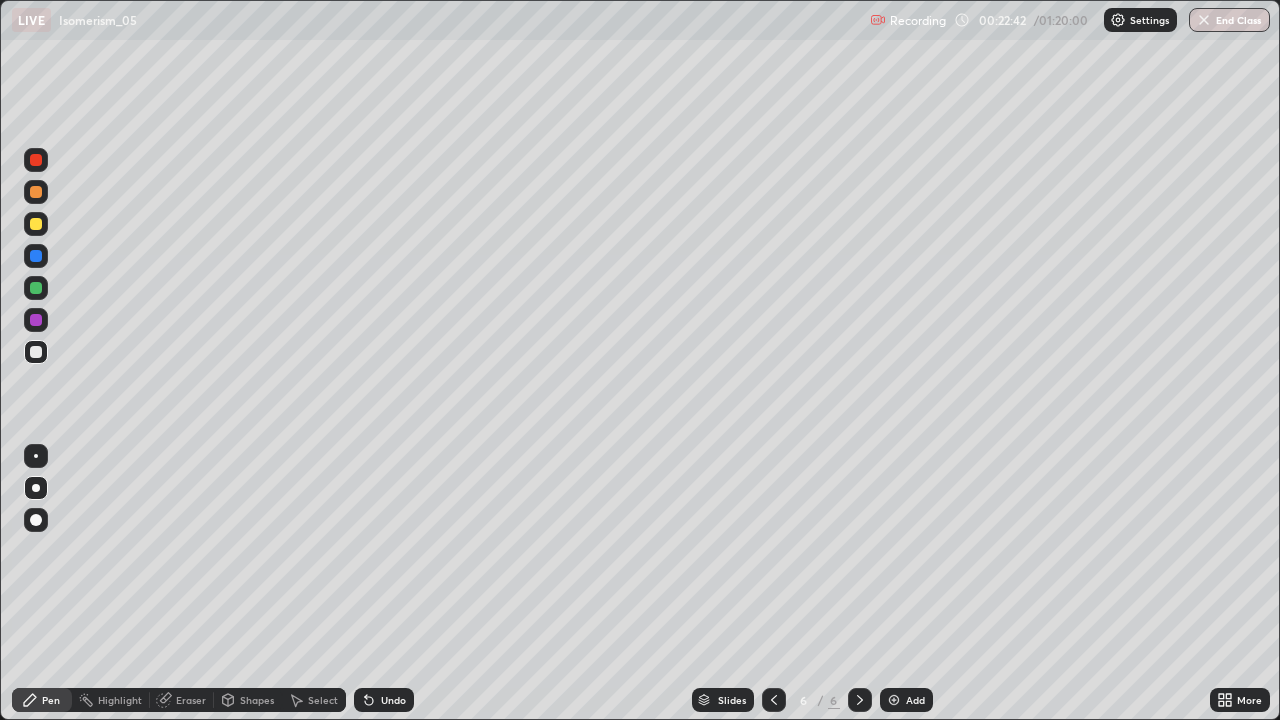 click at bounding box center (36, 320) 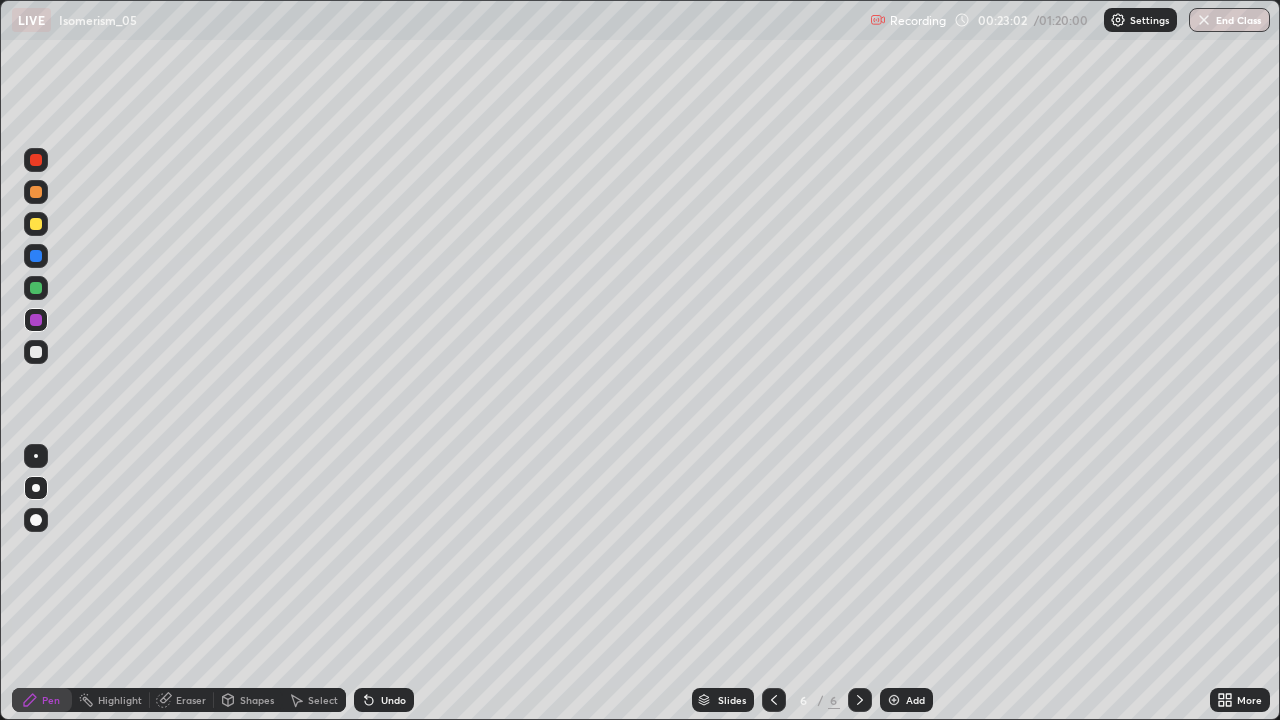 click 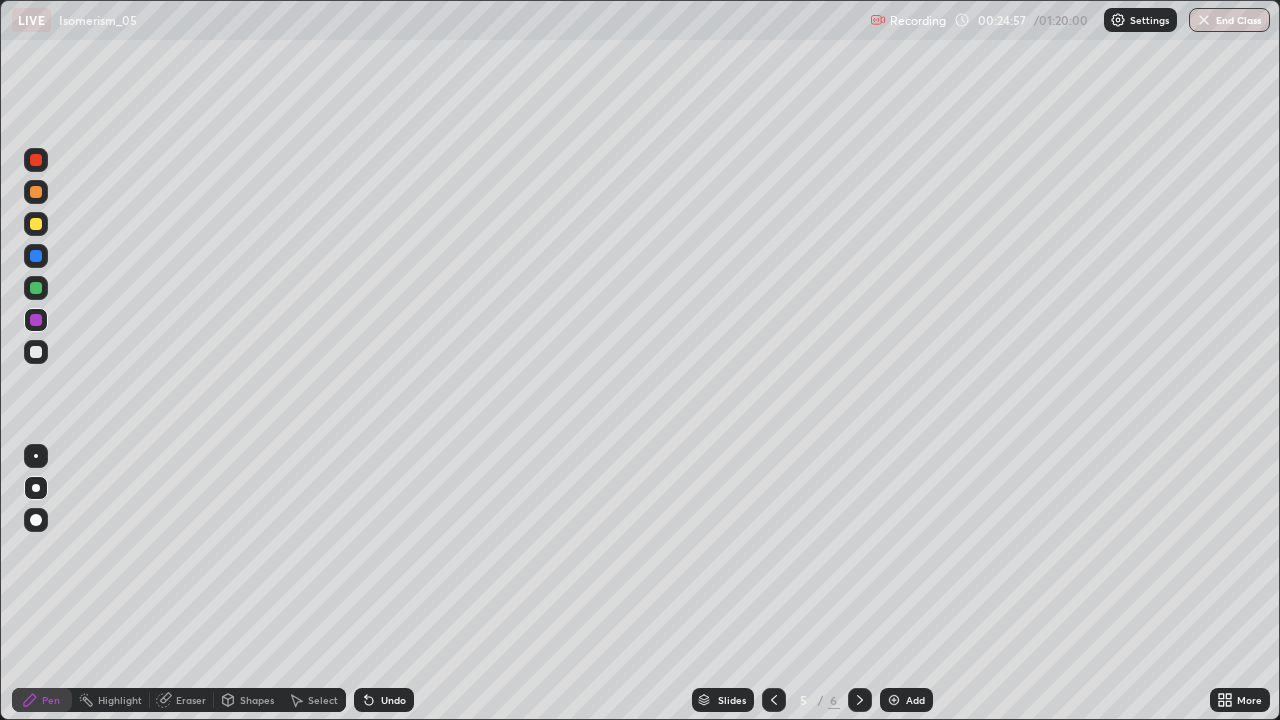 click 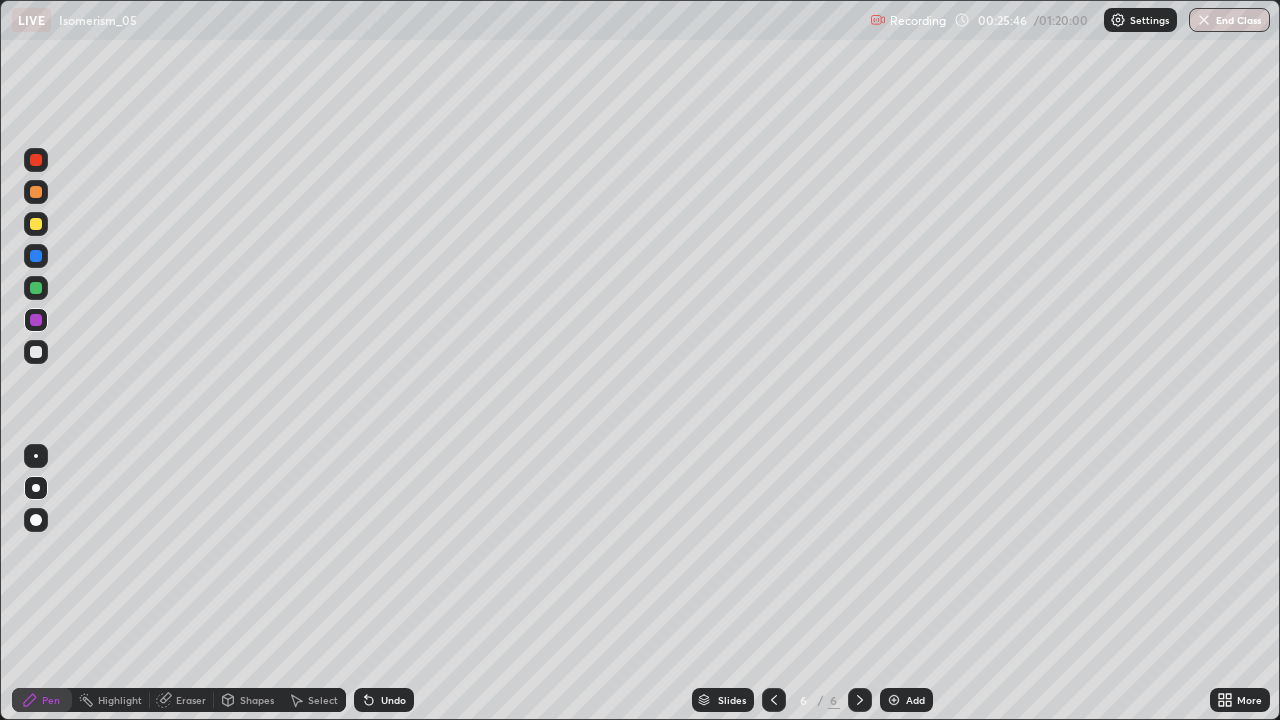 click on "Add" at bounding box center [906, 700] 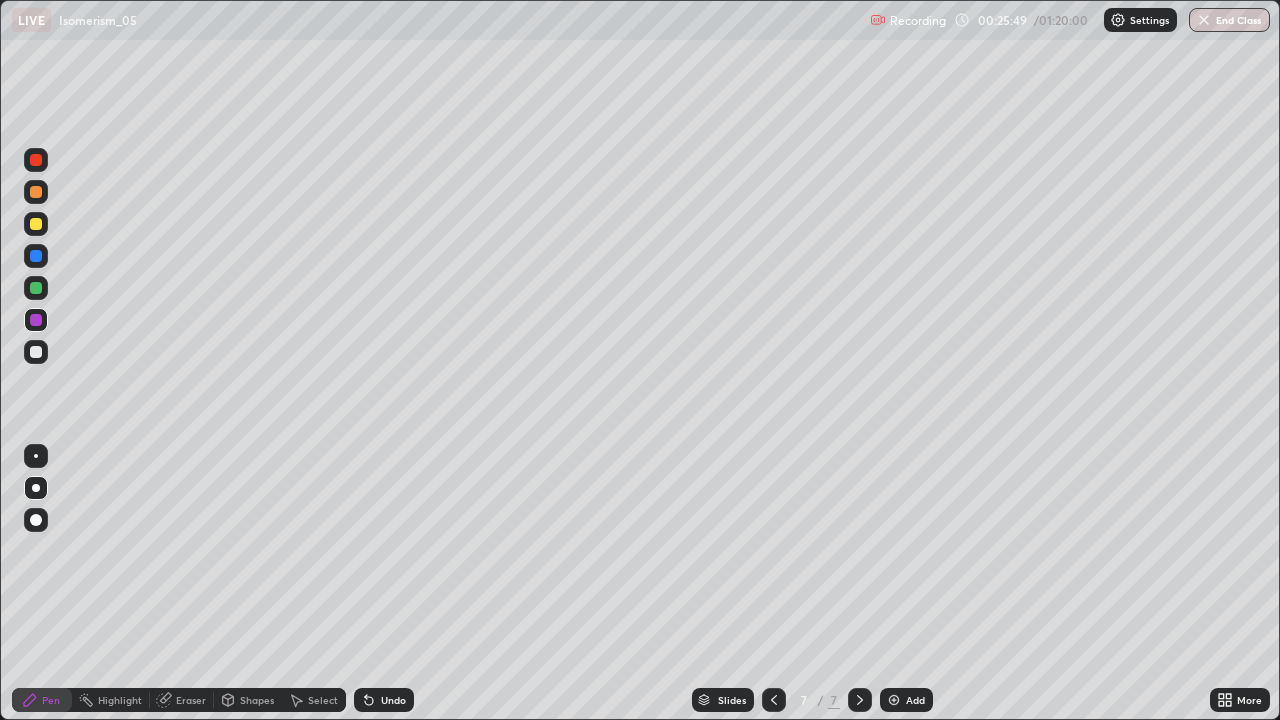 click at bounding box center [36, 224] 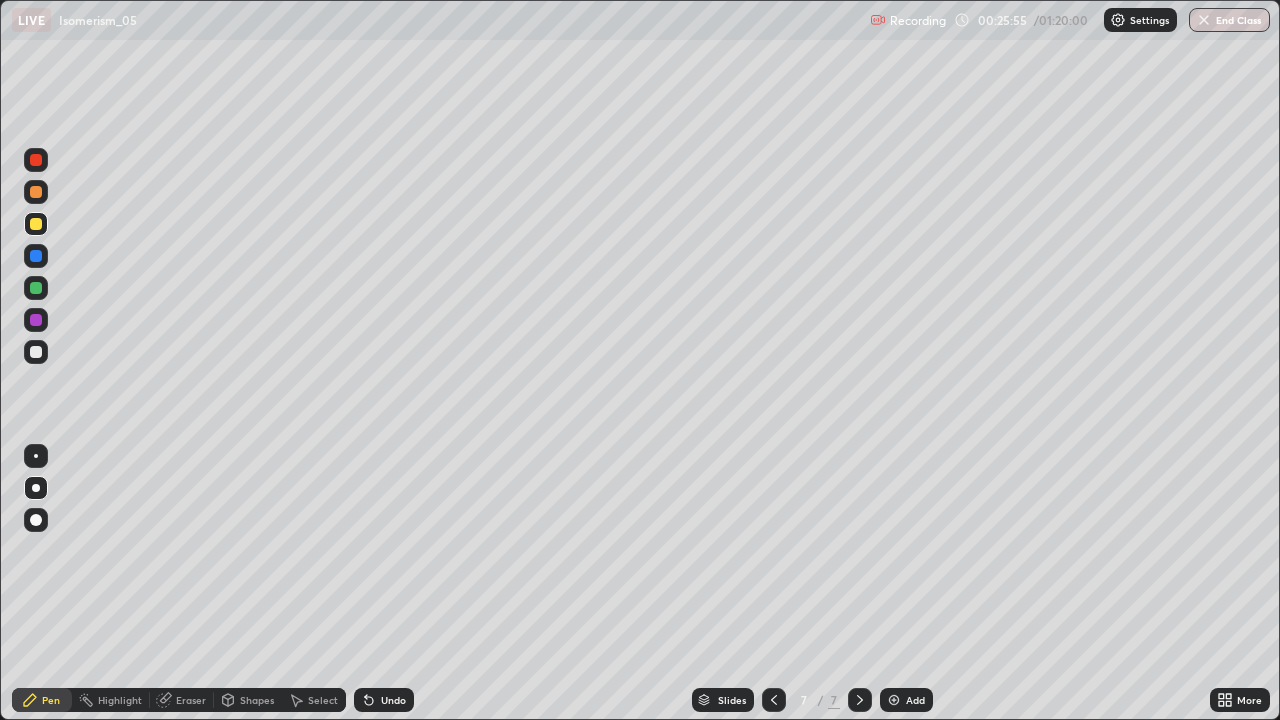 click on "Undo" at bounding box center (384, 700) 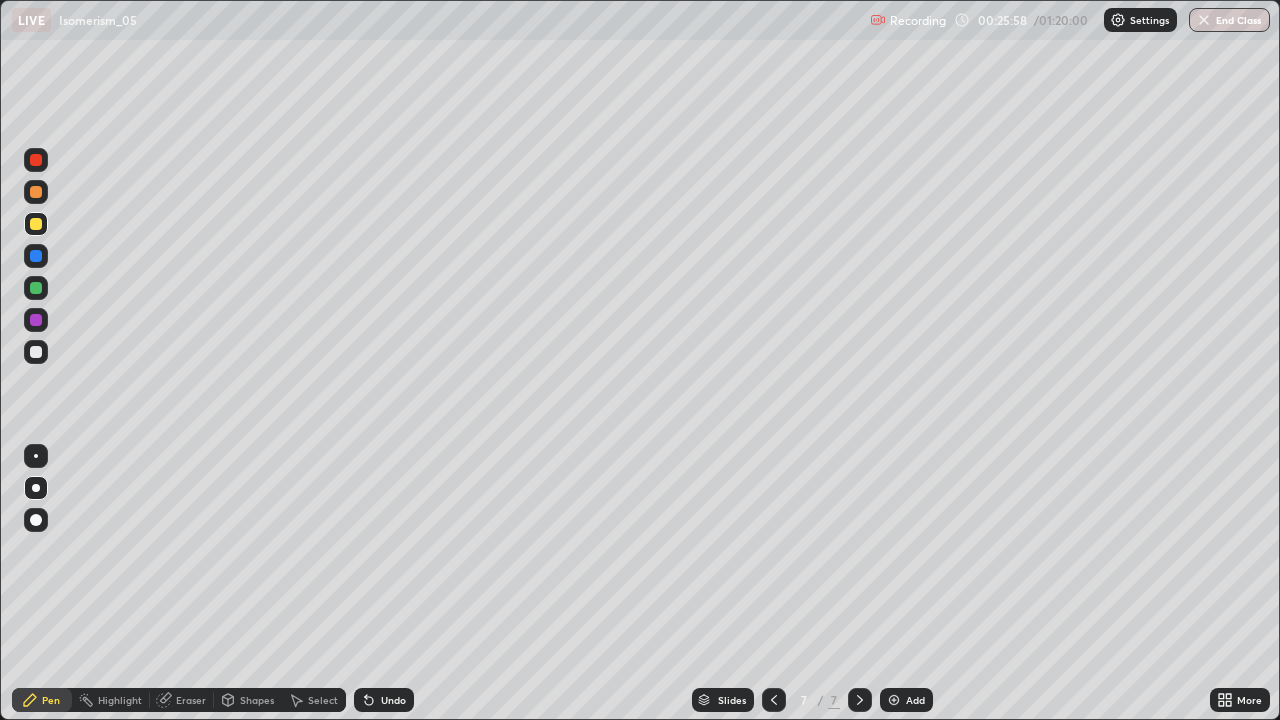 click on "Undo" at bounding box center (393, 700) 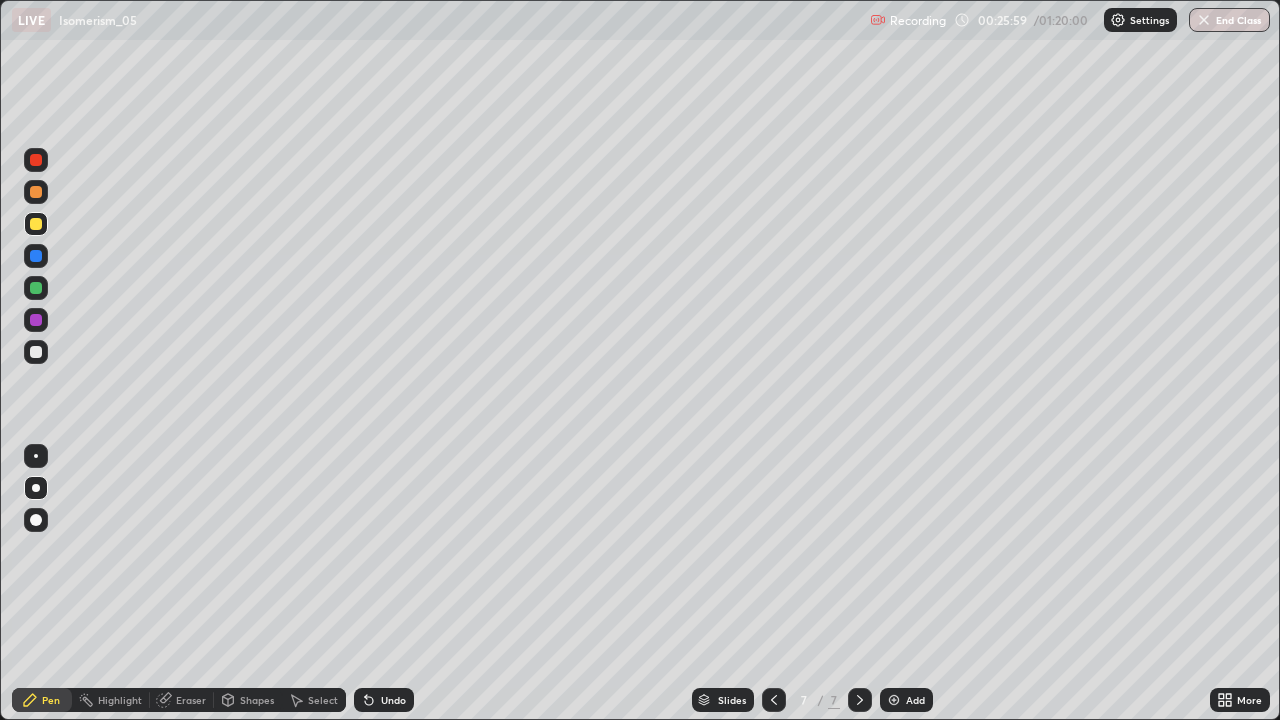 click on "Undo" at bounding box center [384, 700] 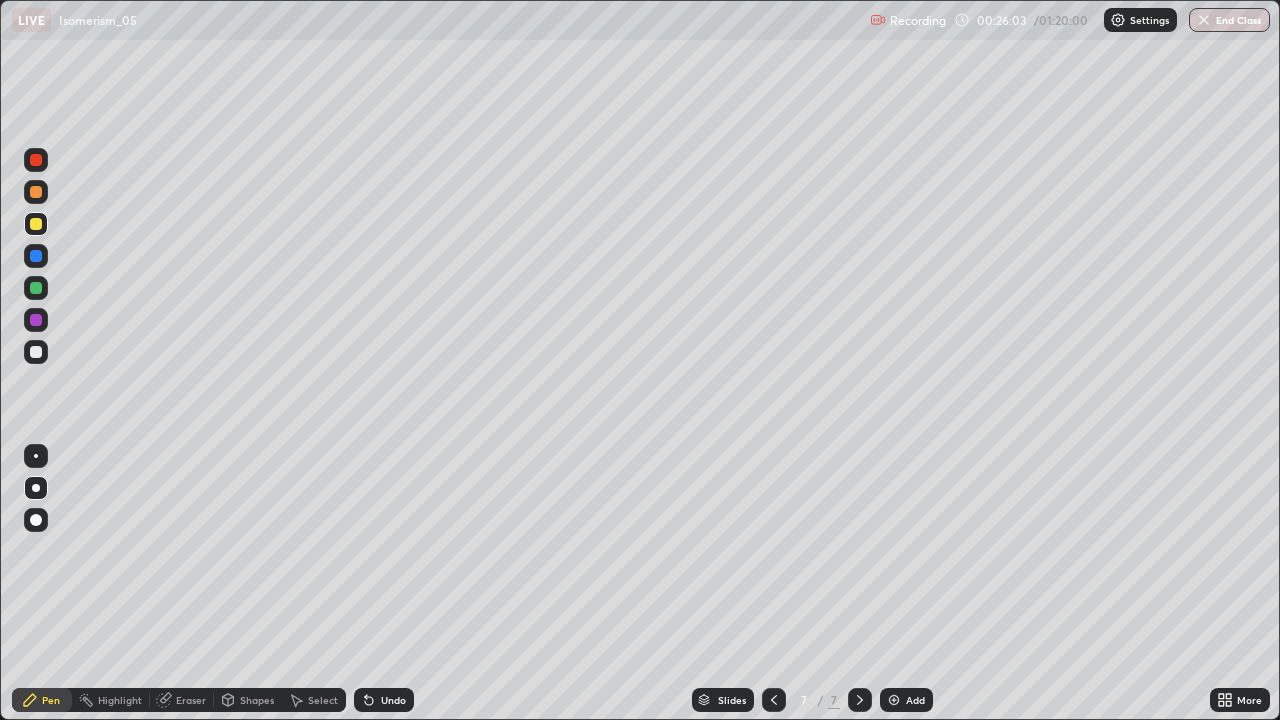 click on "Undo" at bounding box center (384, 700) 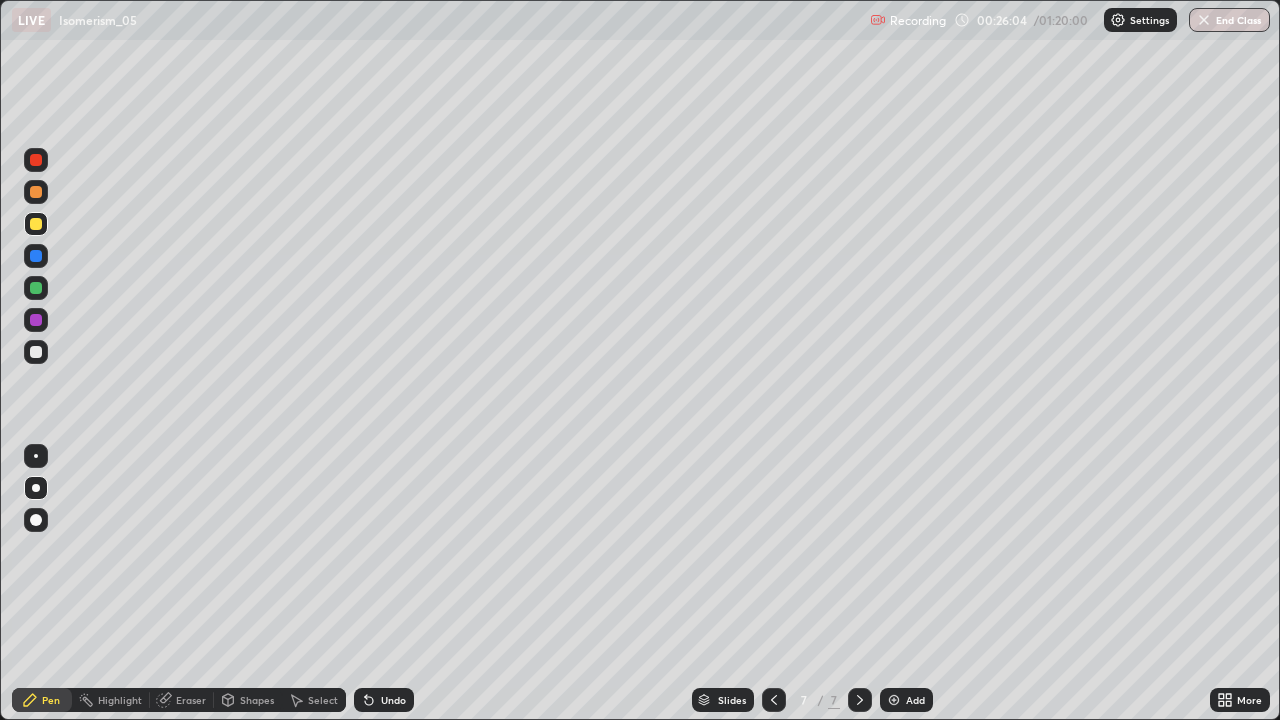 click on "Undo" at bounding box center (384, 700) 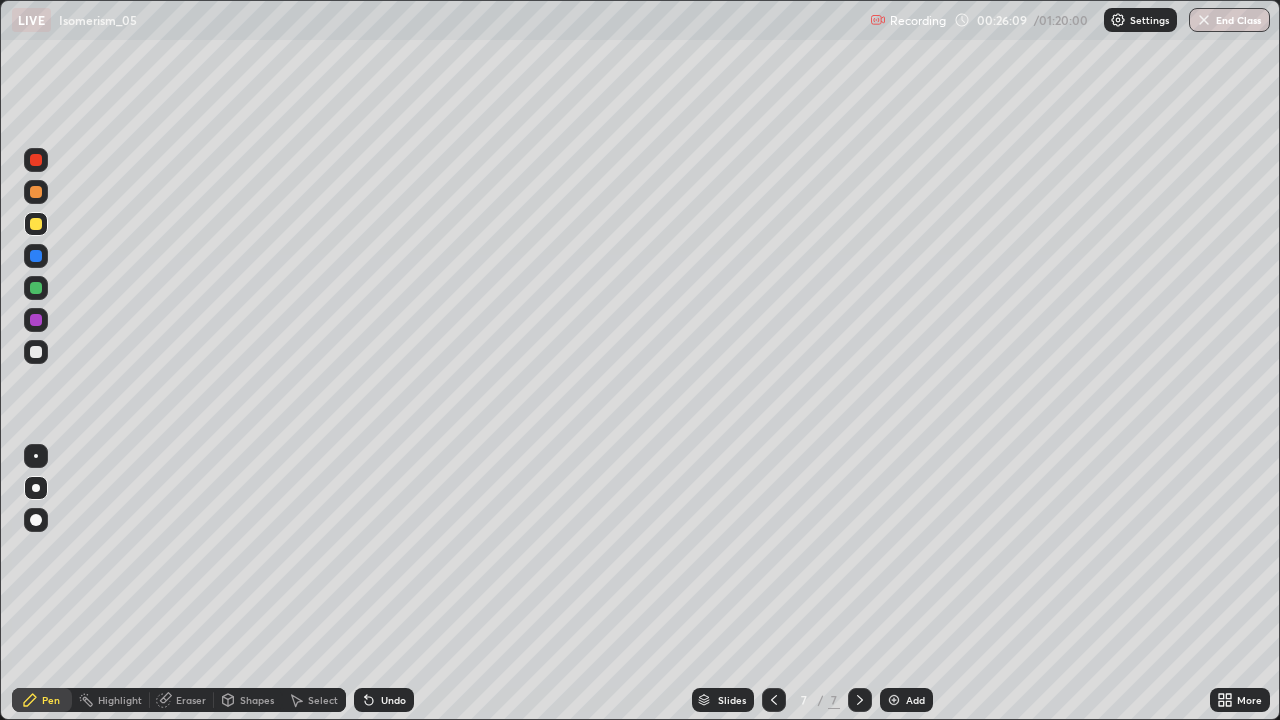 click at bounding box center (36, 256) 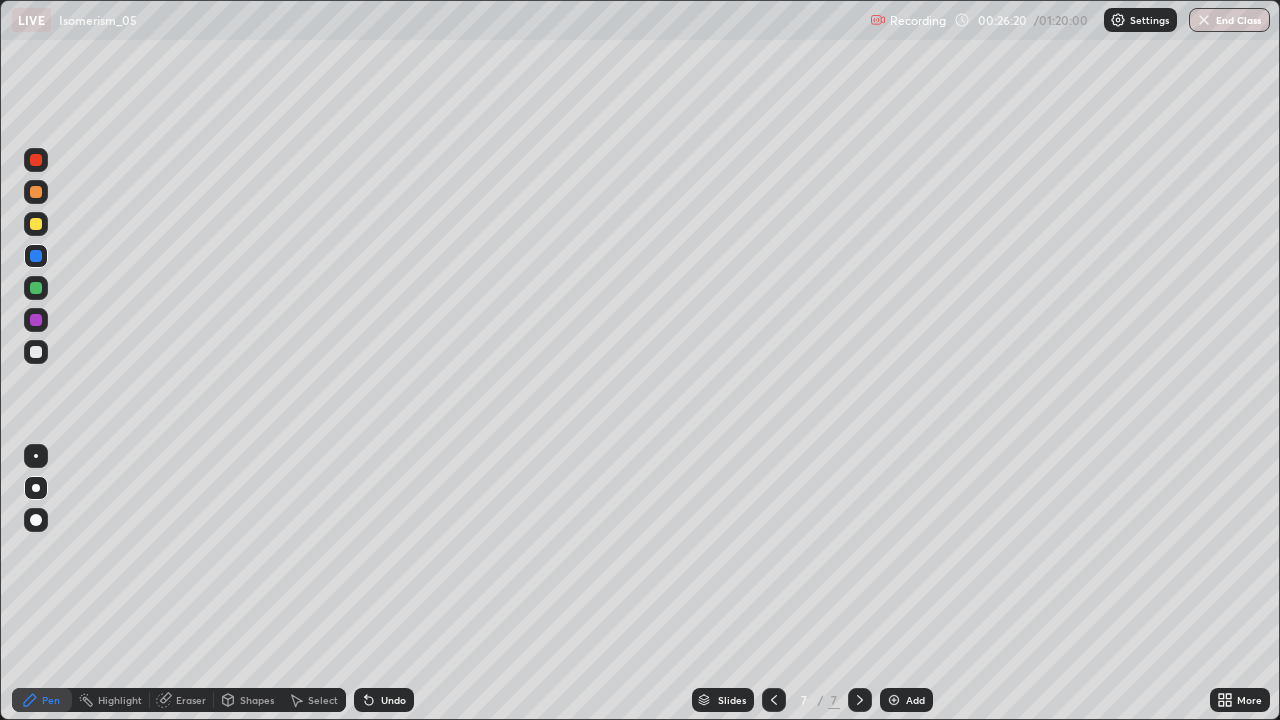 click at bounding box center (36, 192) 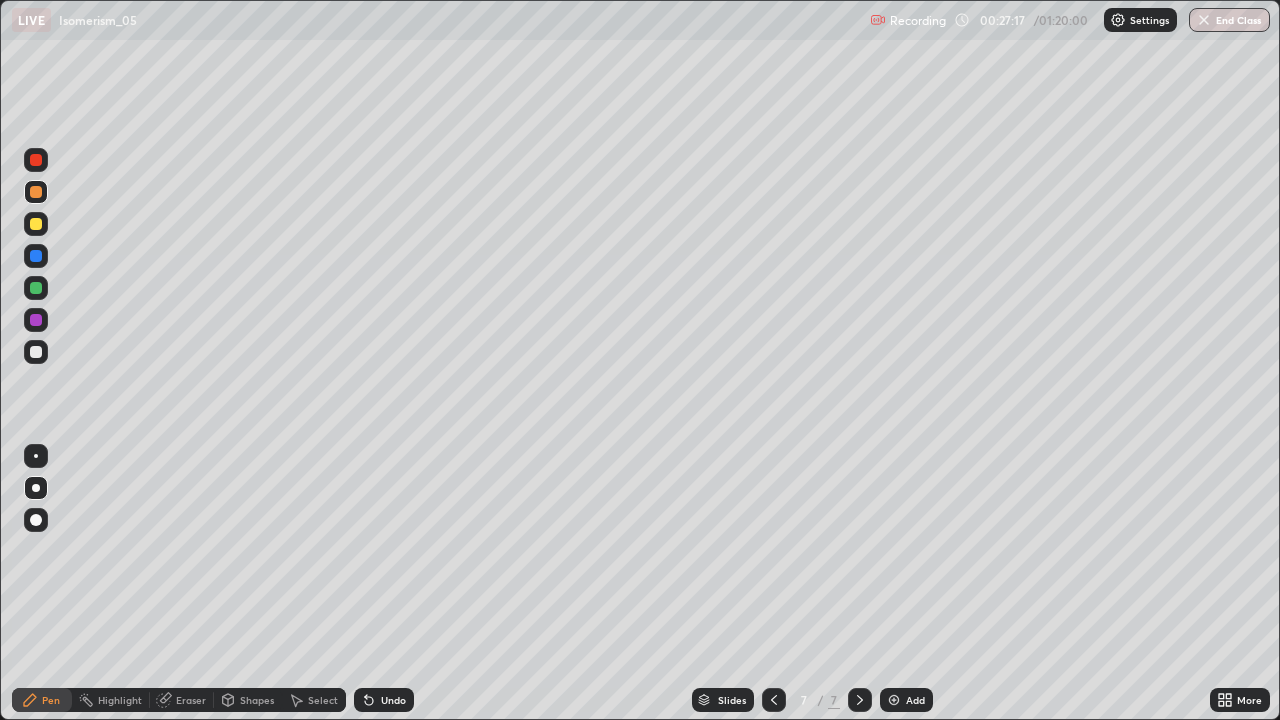 click at bounding box center [36, 352] 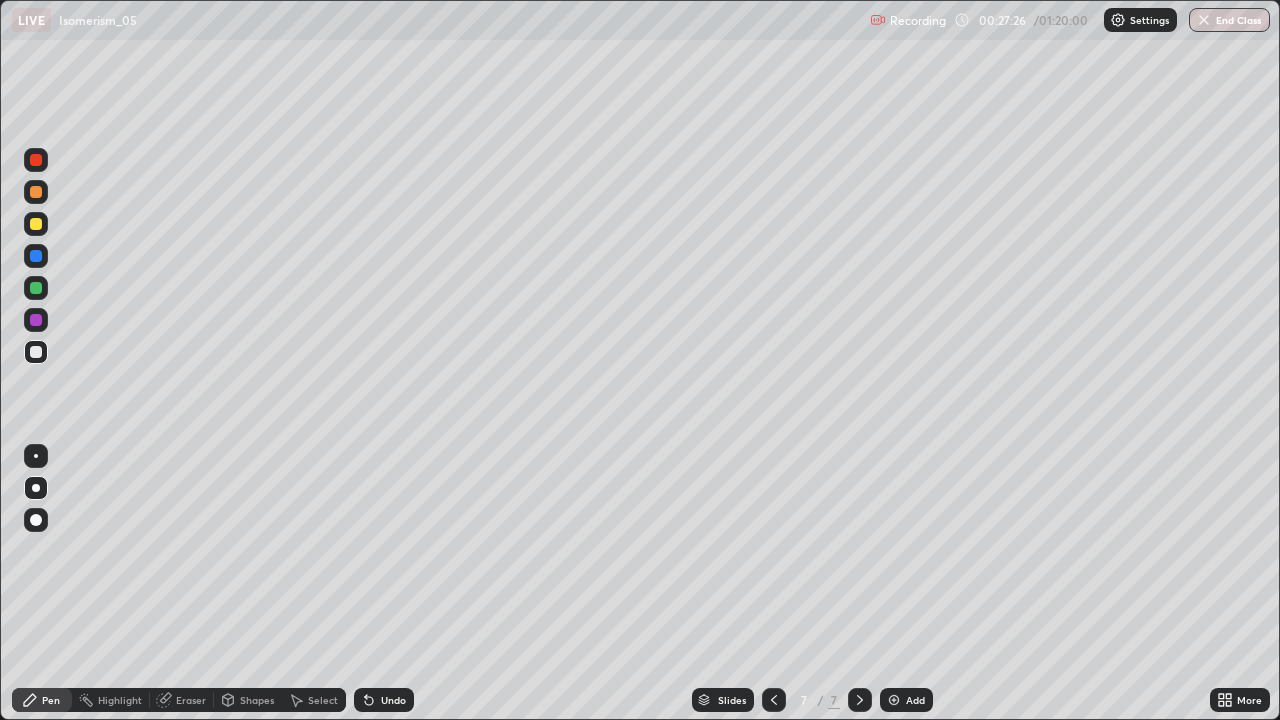 click at bounding box center [36, 256] 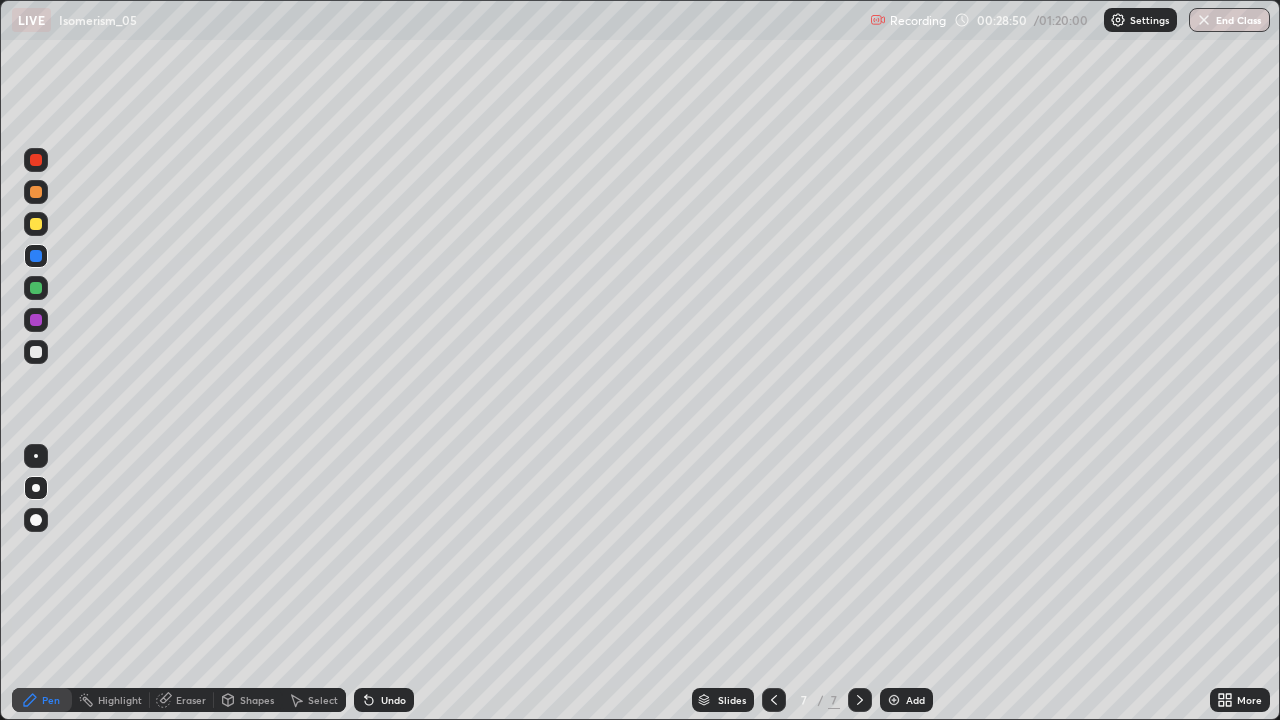 click at bounding box center [36, 320] 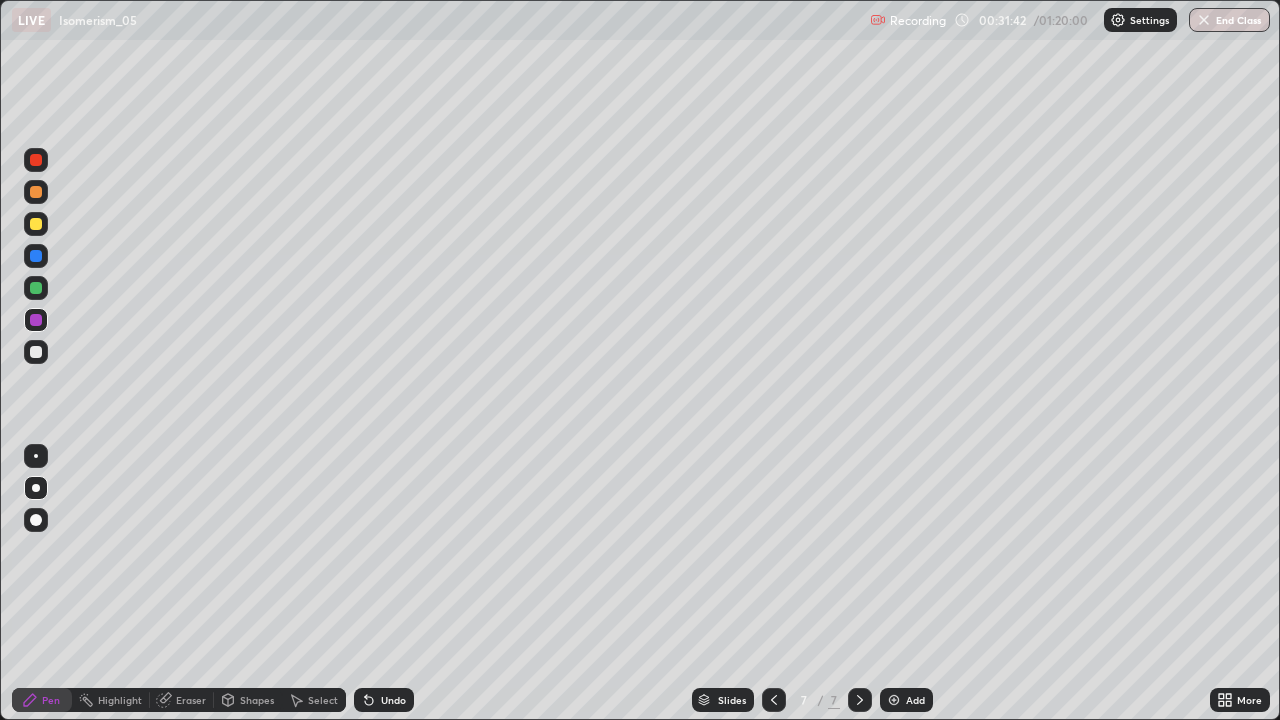 click 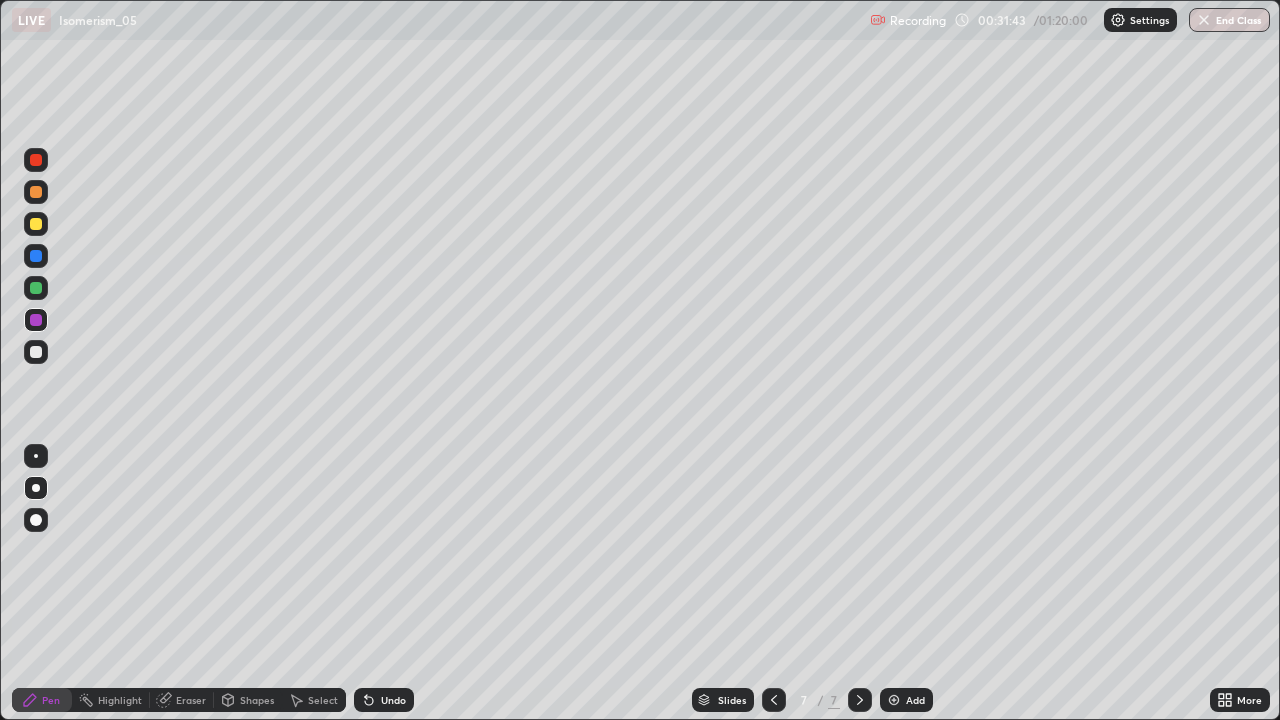 click on "Add" at bounding box center (906, 700) 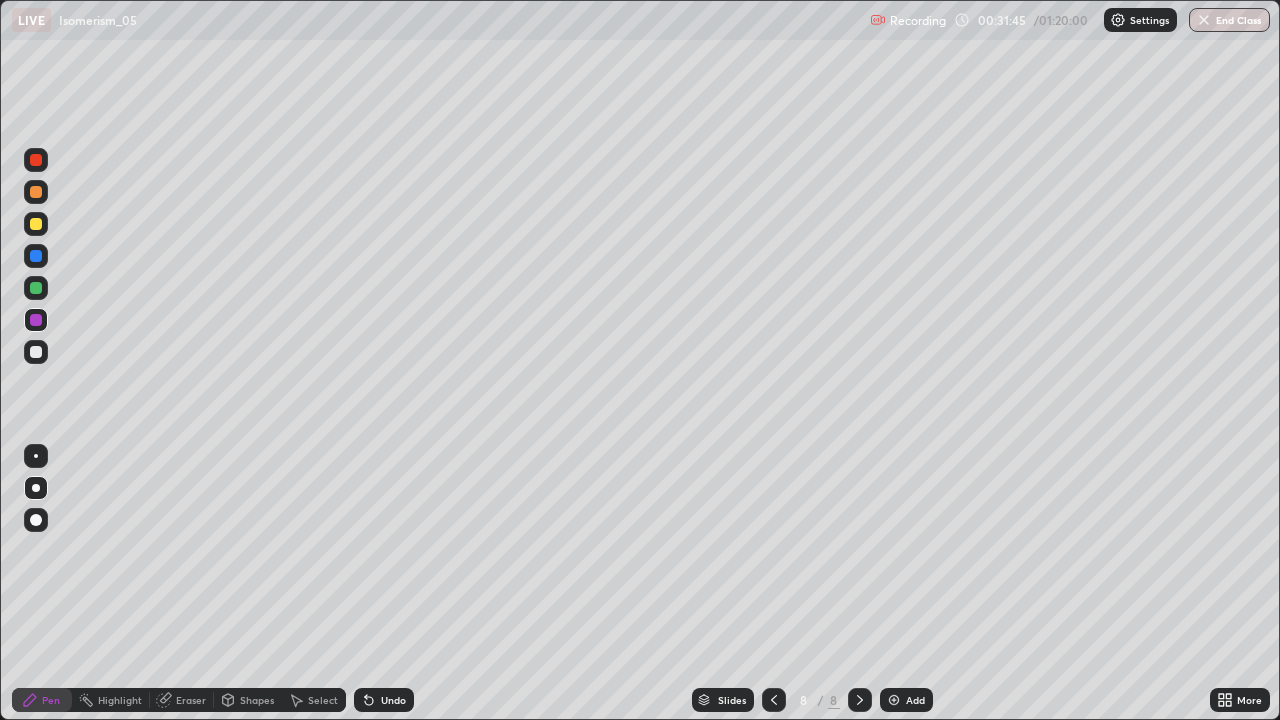 click at bounding box center (36, 352) 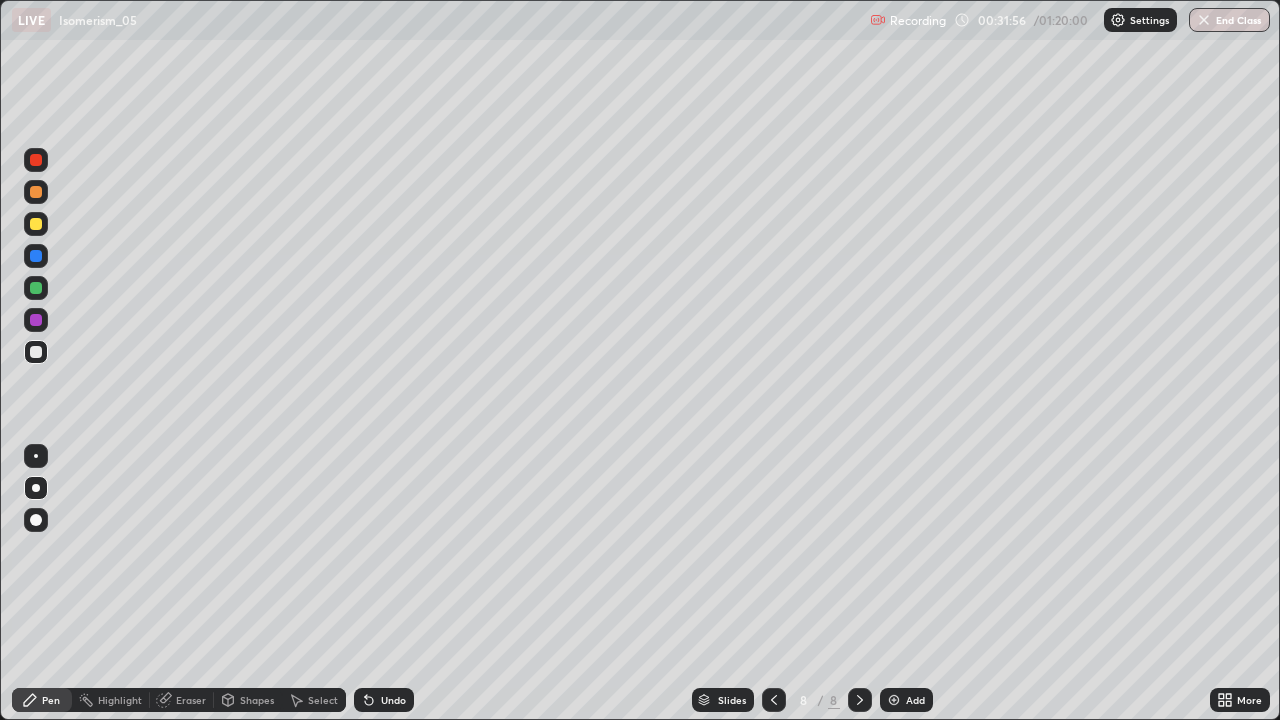 click at bounding box center [36, 224] 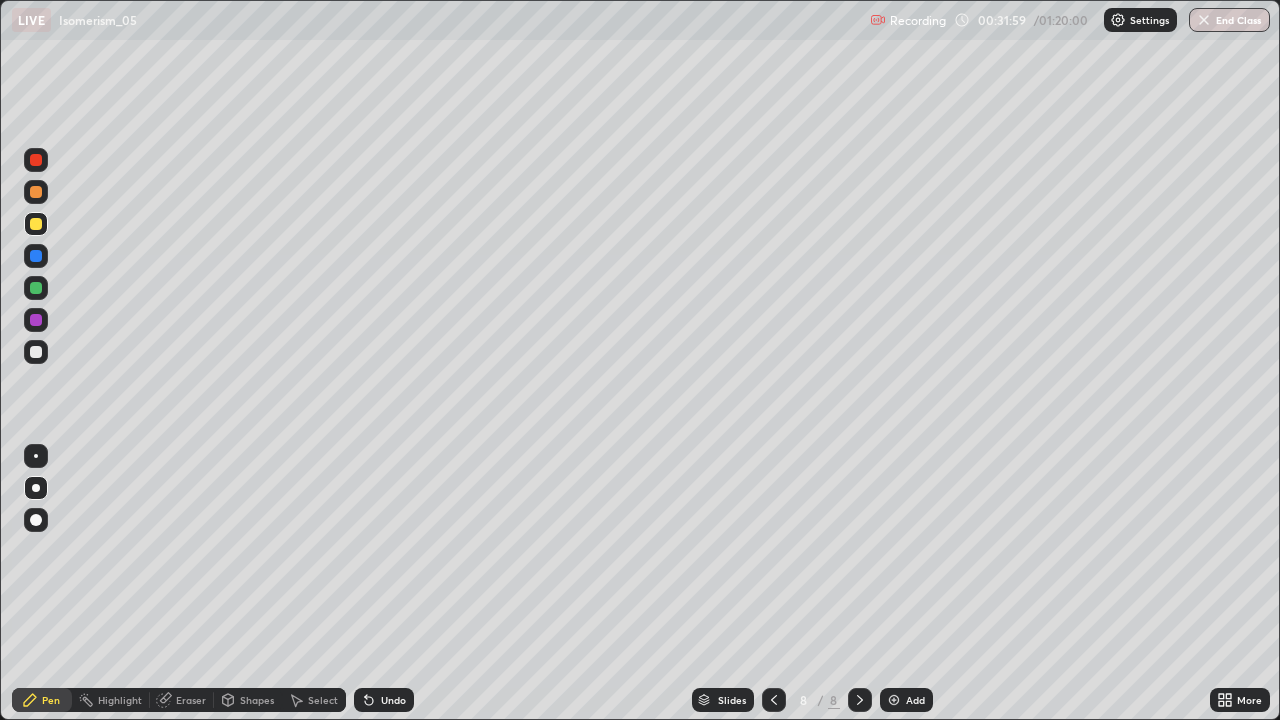 click at bounding box center [36, 256] 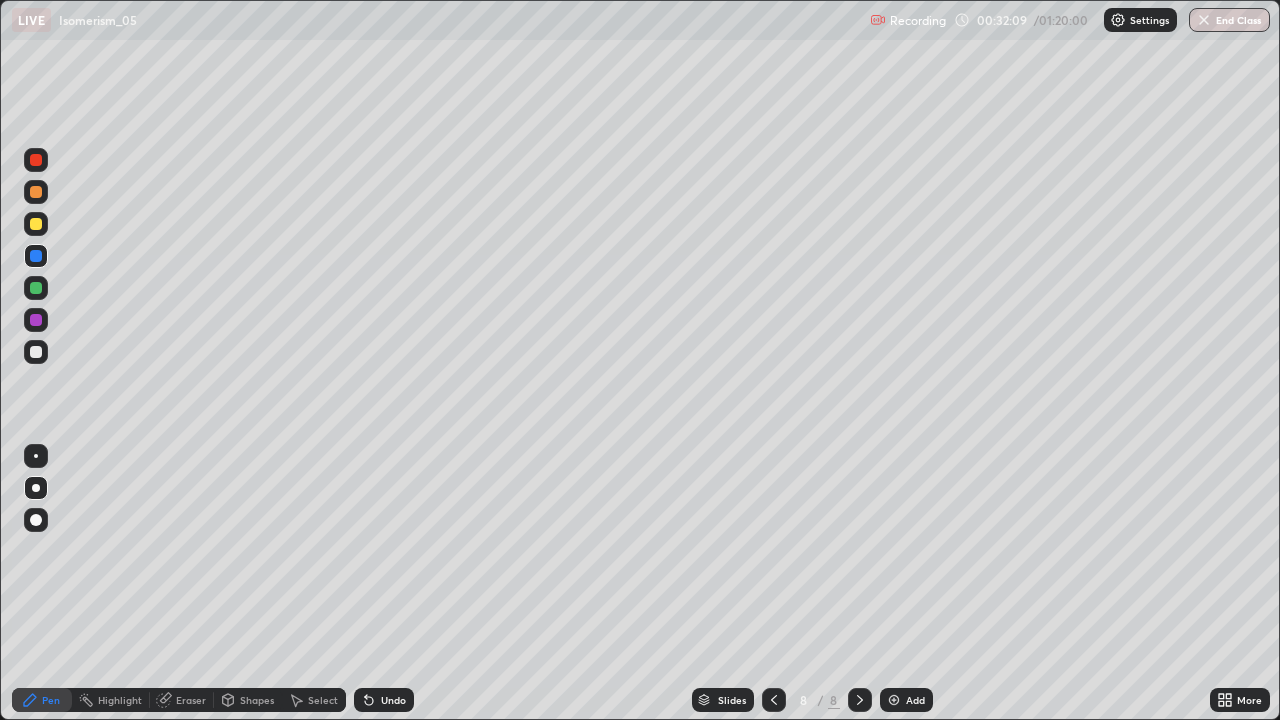 click at bounding box center [36, 288] 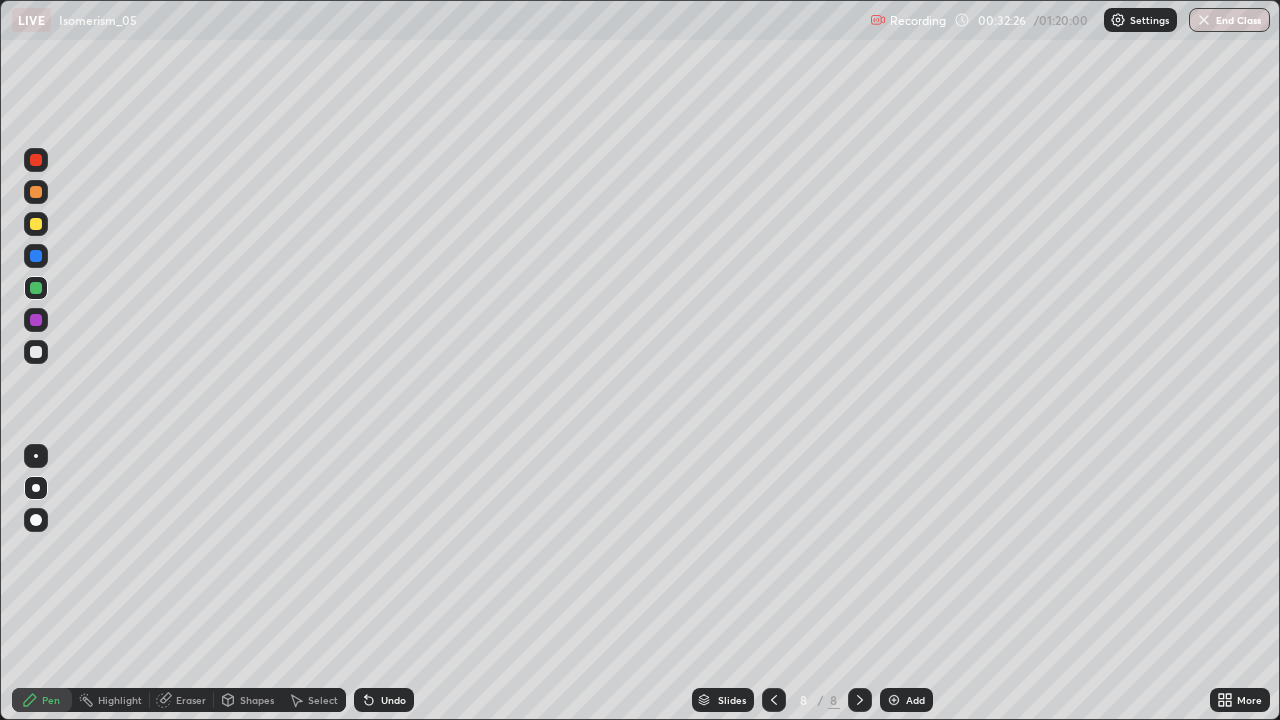 click at bounding box center (36, 224) 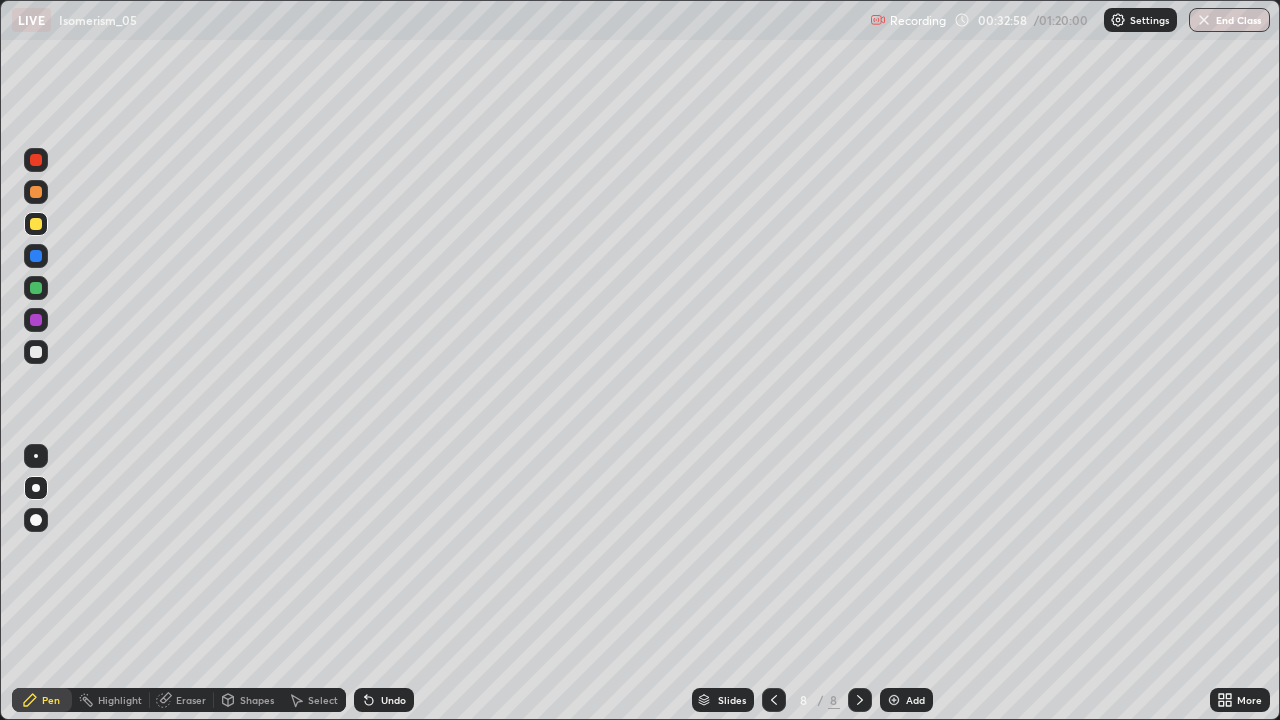 click at bounding box center [36, 352] 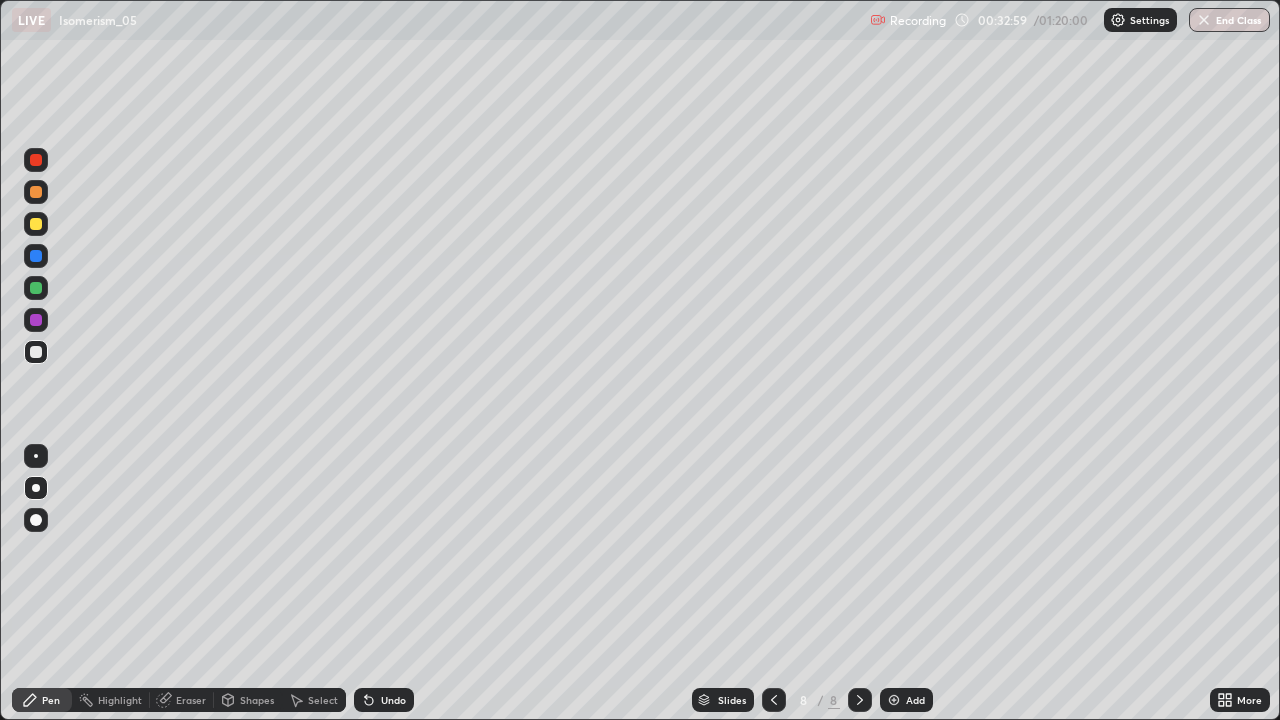 click at bounding box center (36, 256) 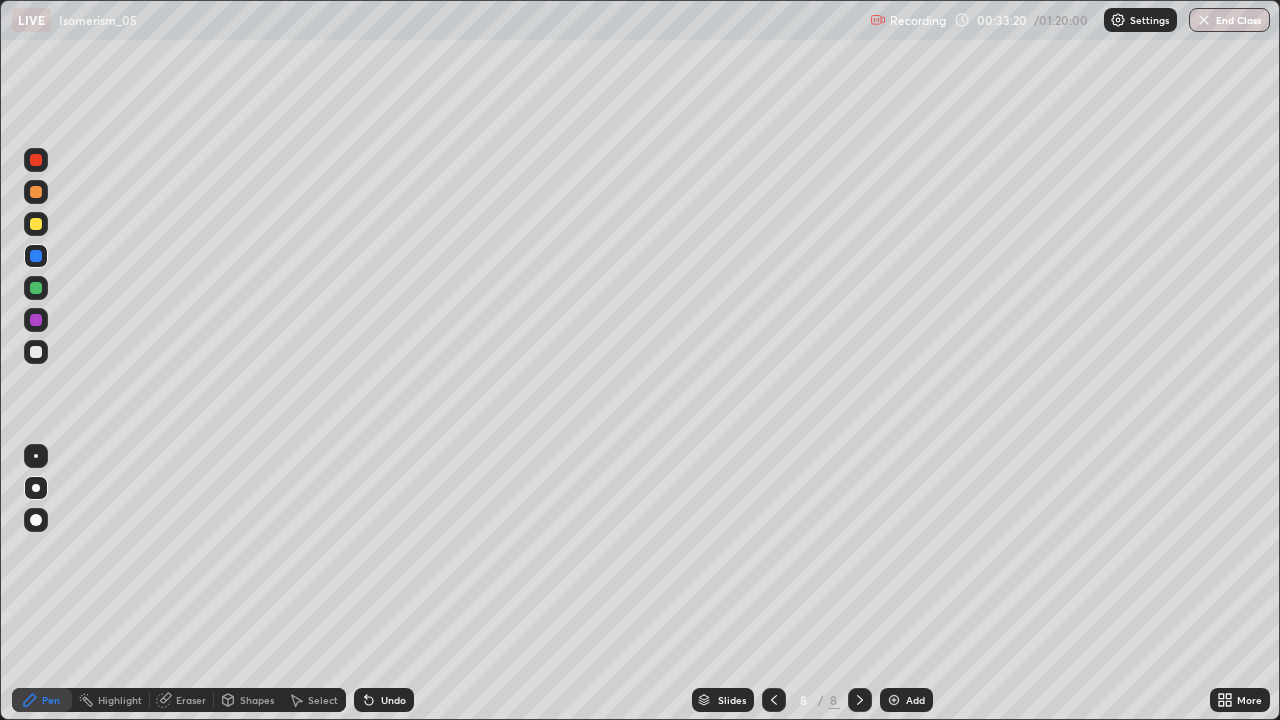 click at bounding box center [36, 224] 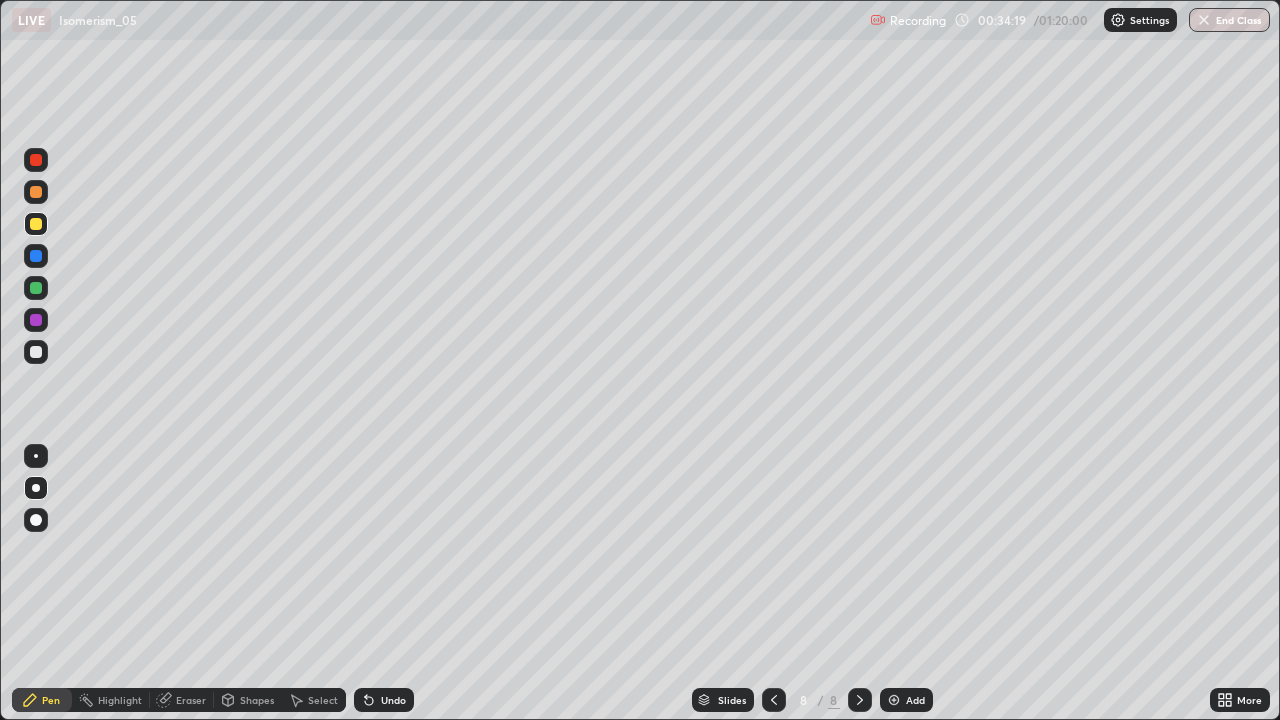 click 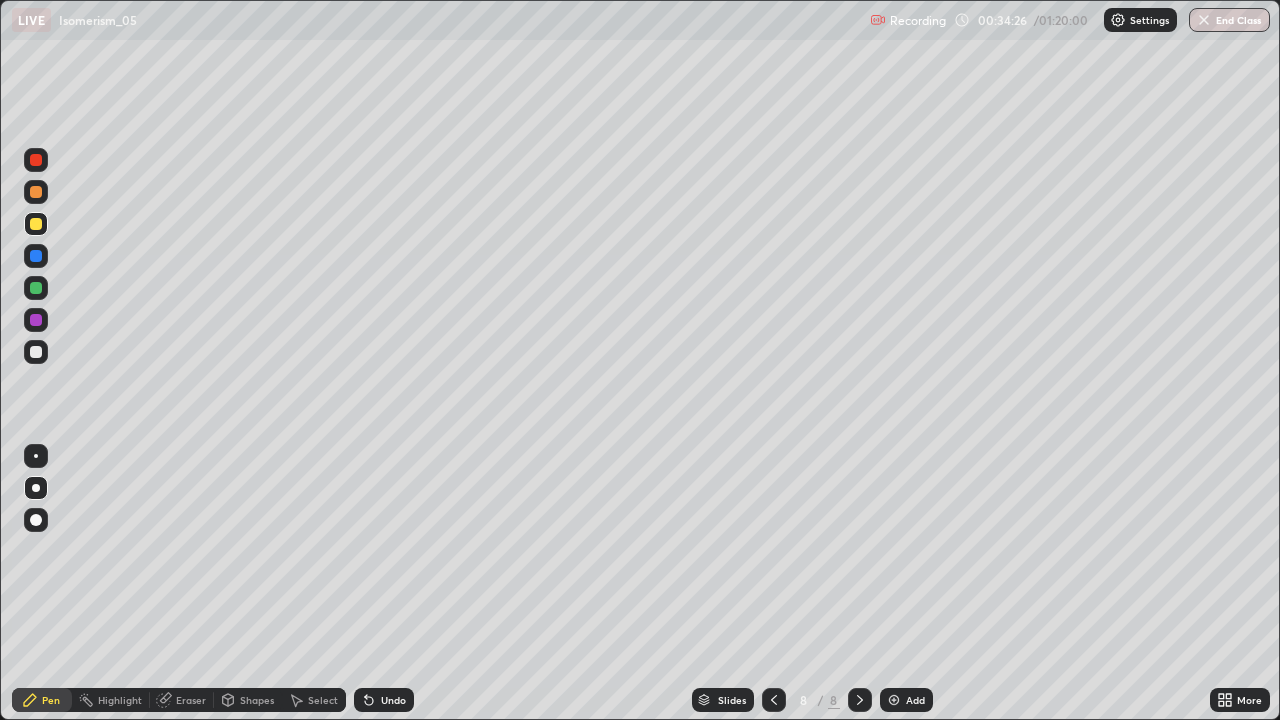 click at bounding box center (36, 352) 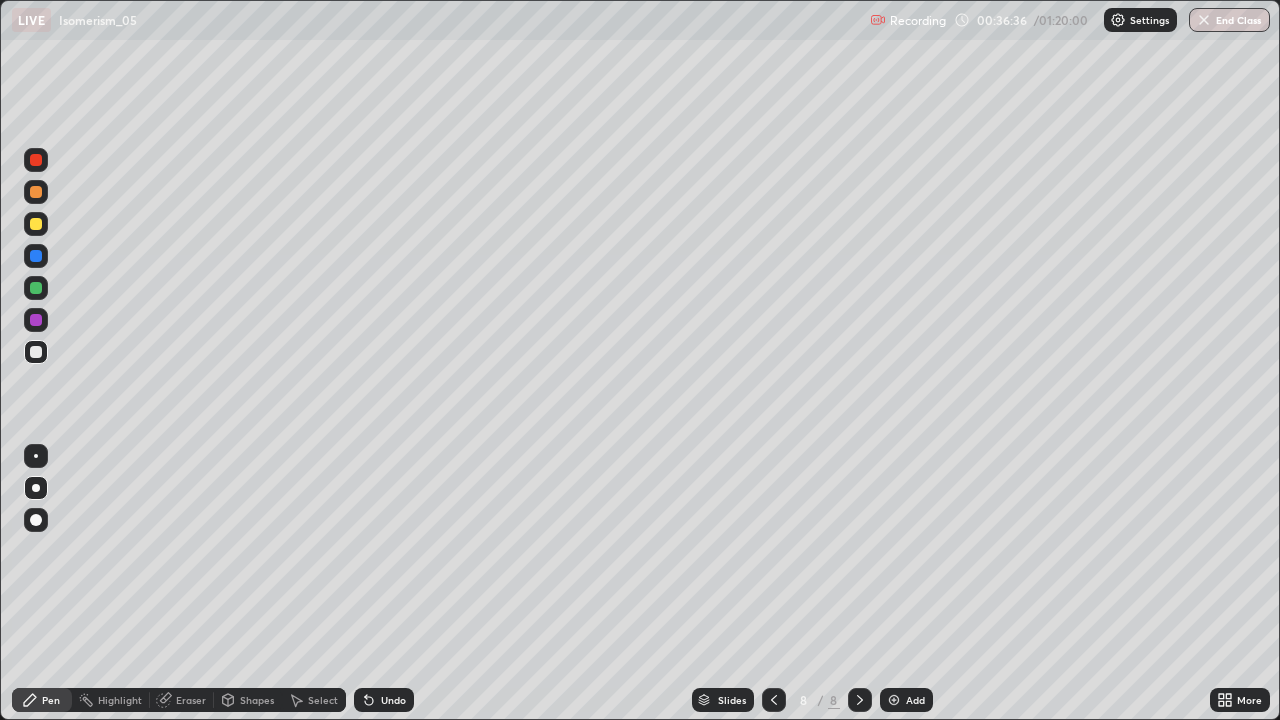 click at bounding box center [894, 700] 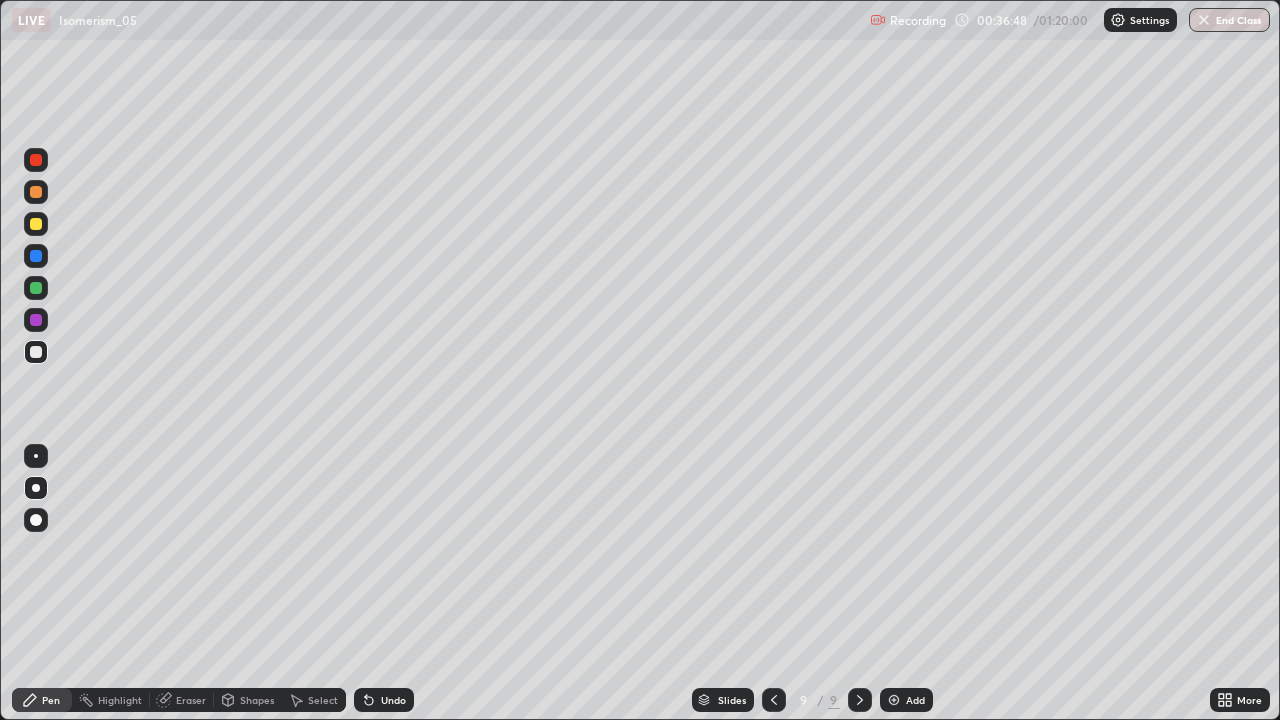 click on "Undo" at bounding box center [384, 700] 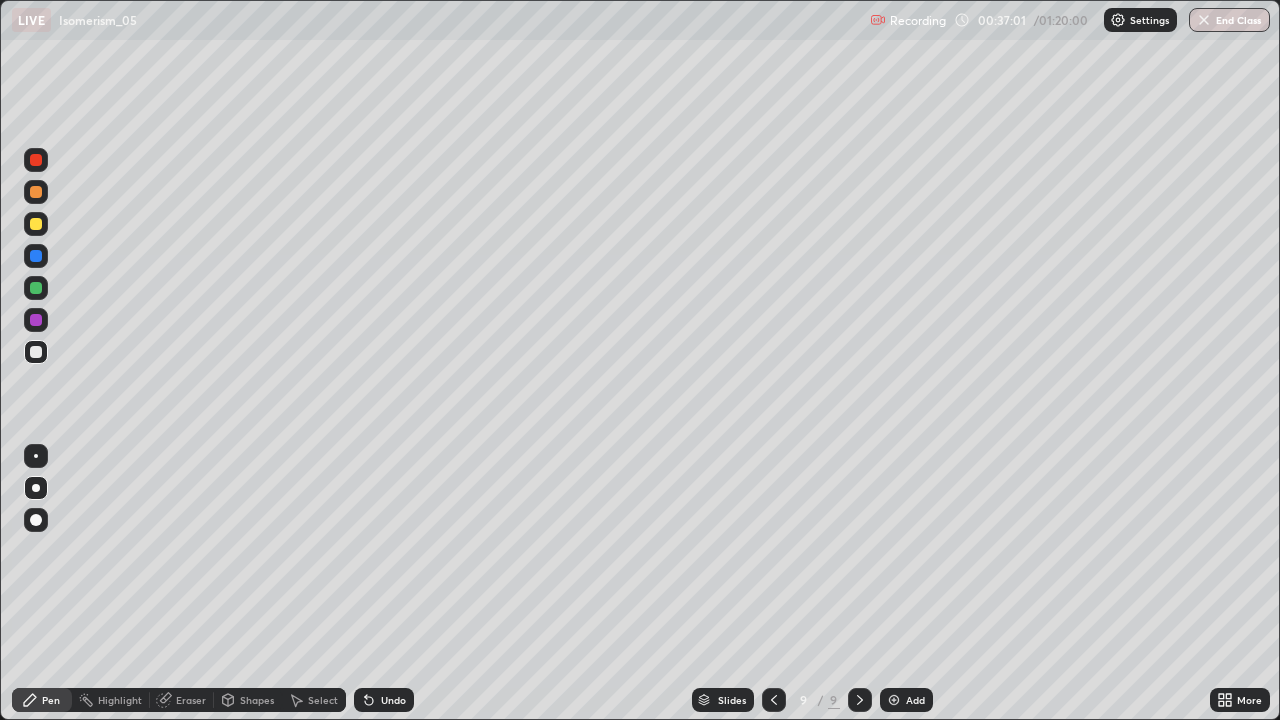 click 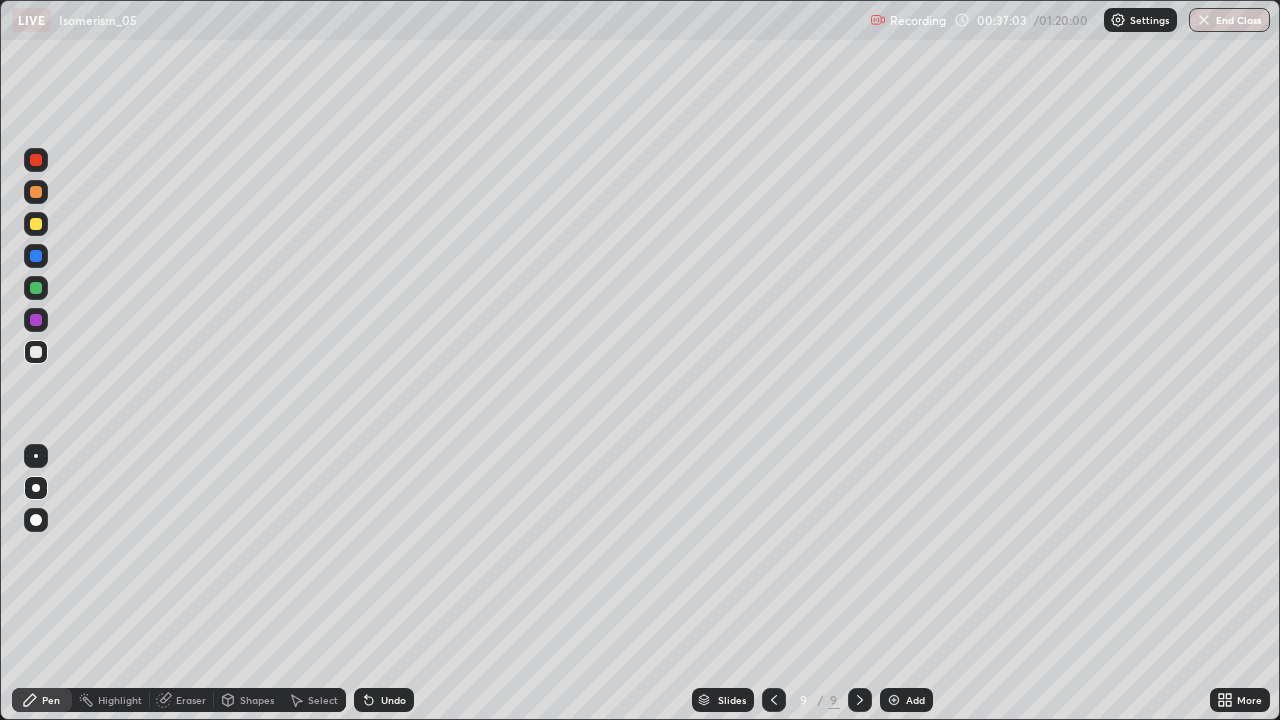 click at bounding box center [36, 320] 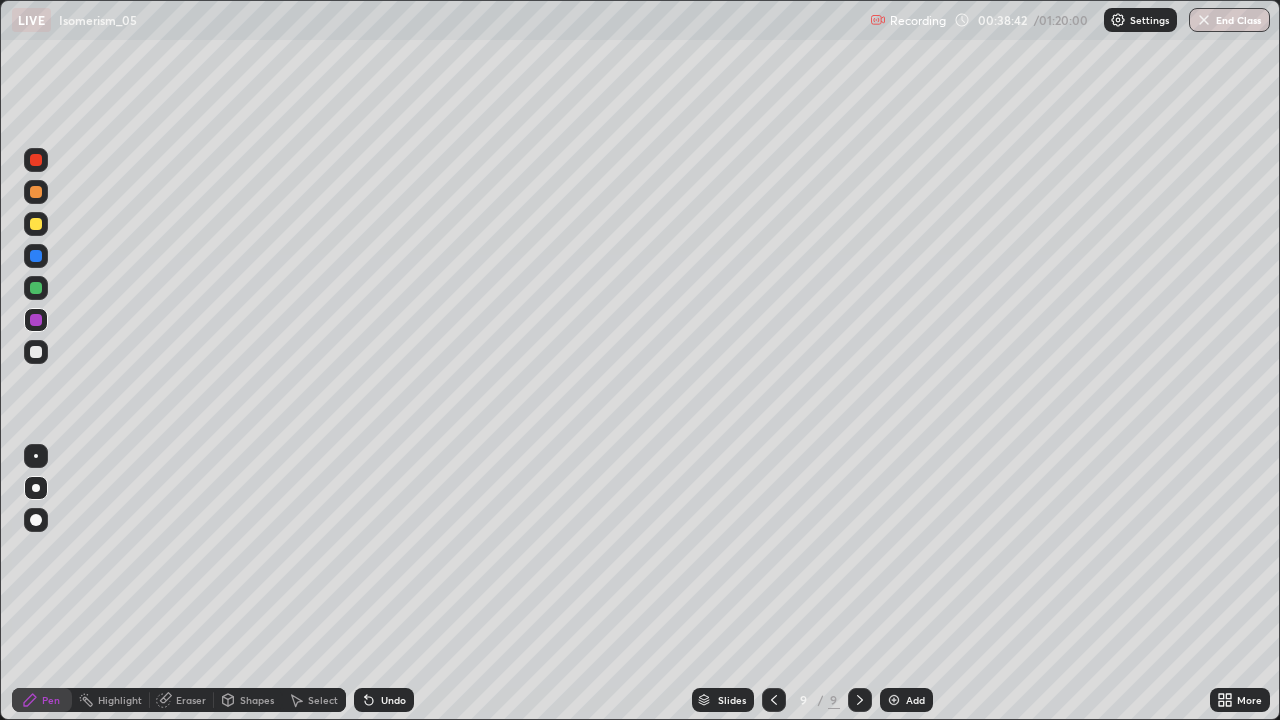 click at bounding box center (36, 288) 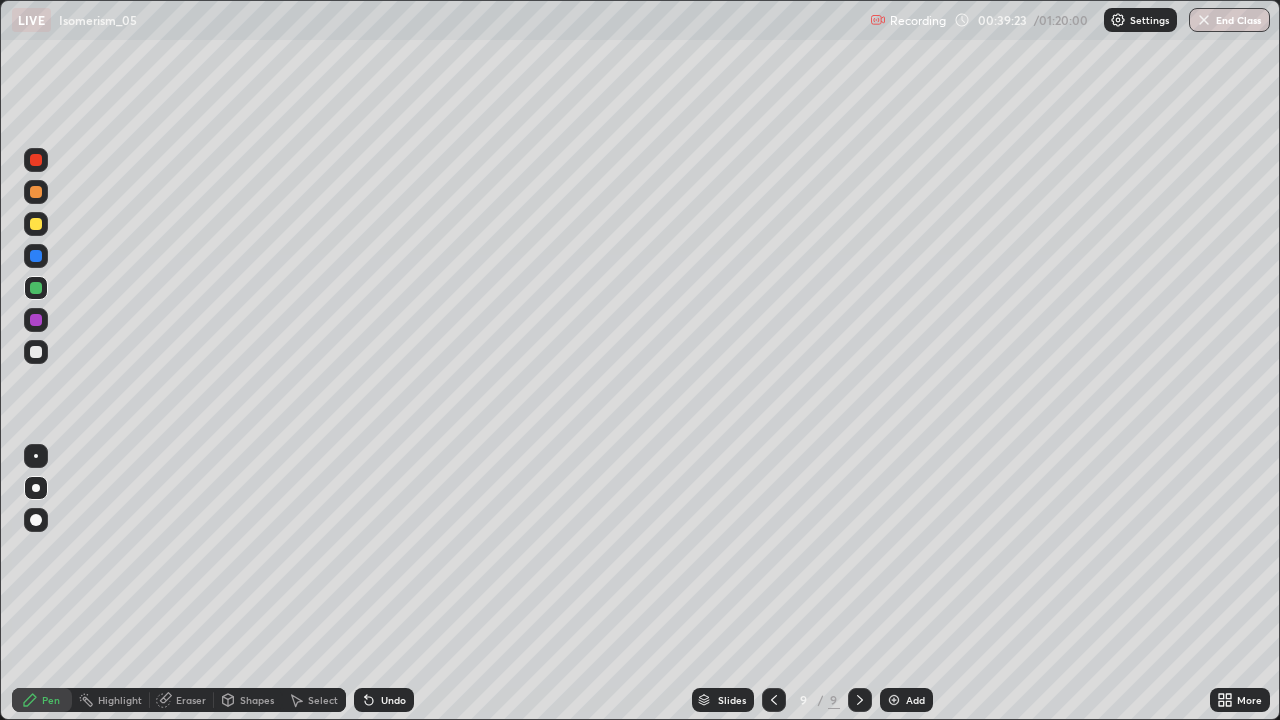 click at bounding box center (36, 256) 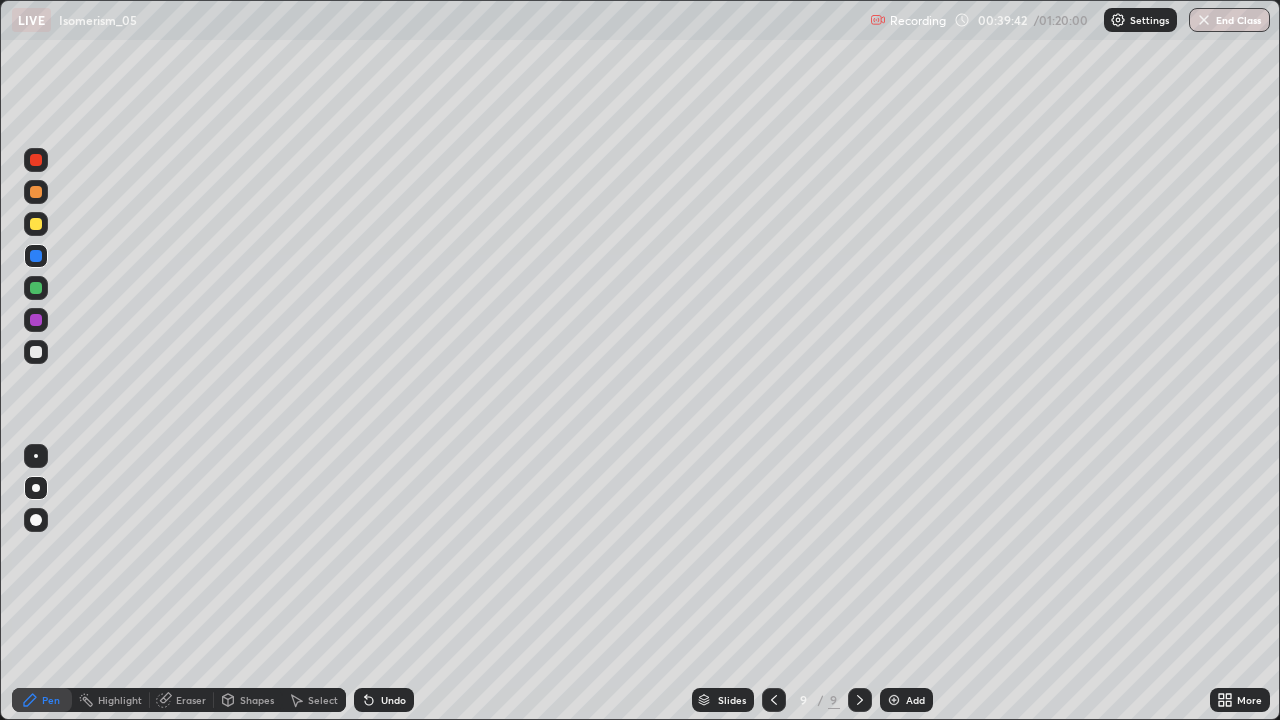 click 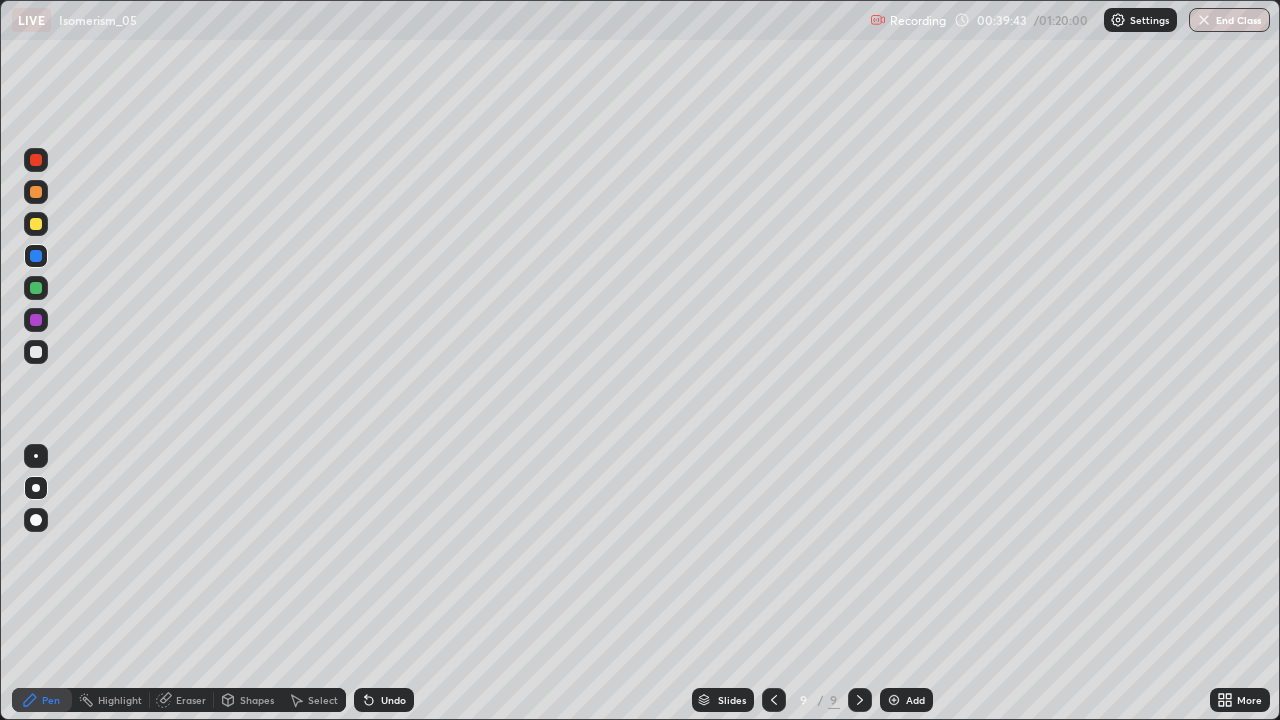 click on "Undo" at bounding box center [384, 700] 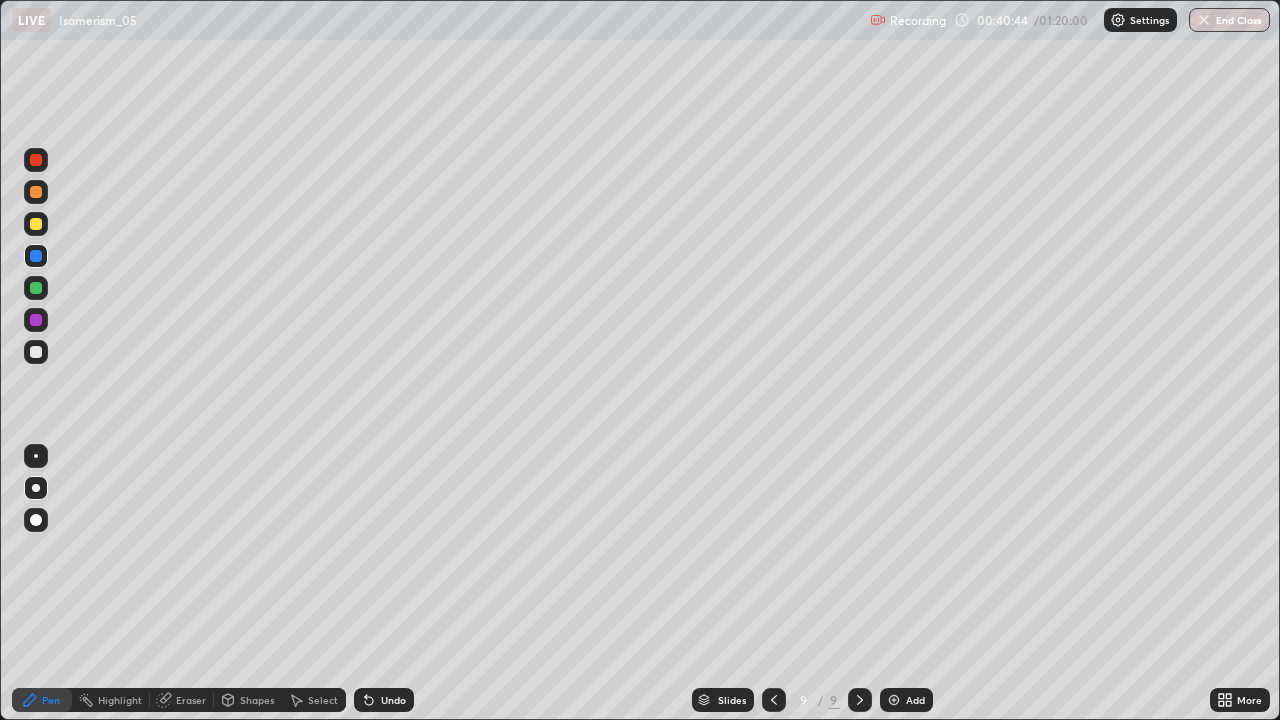 click on "Add" at bounding box center [906, 700] 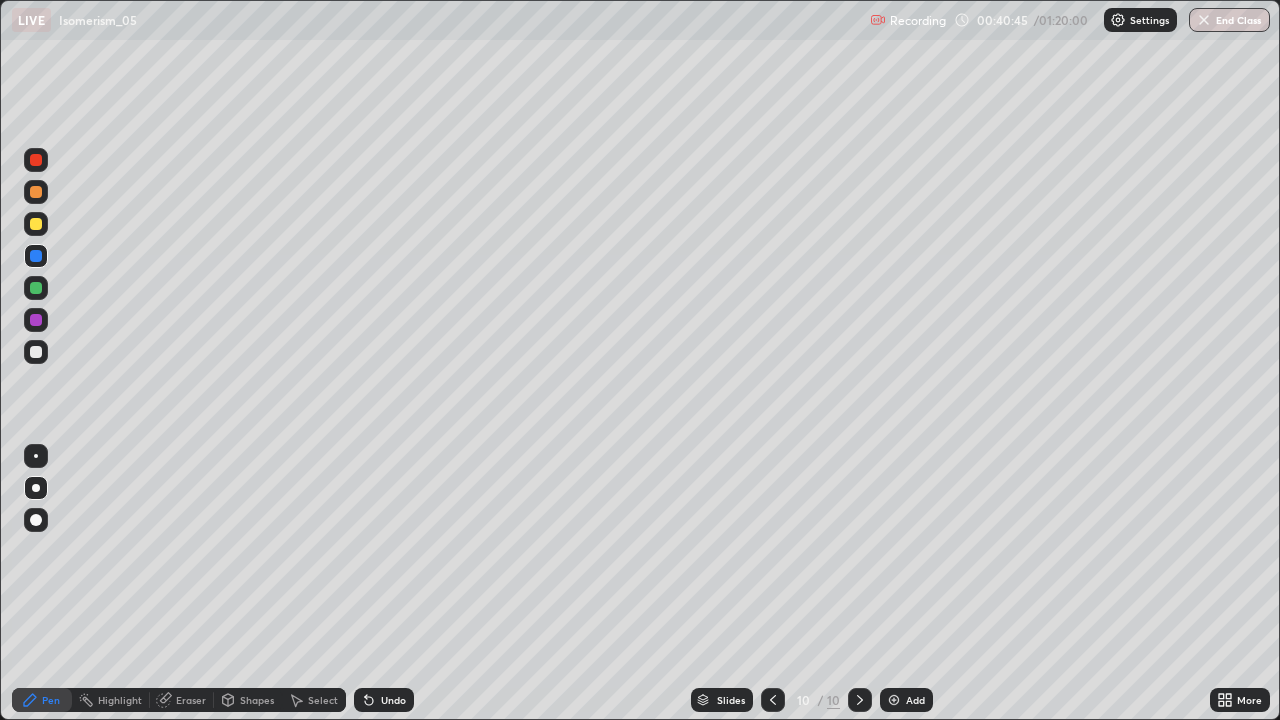 click 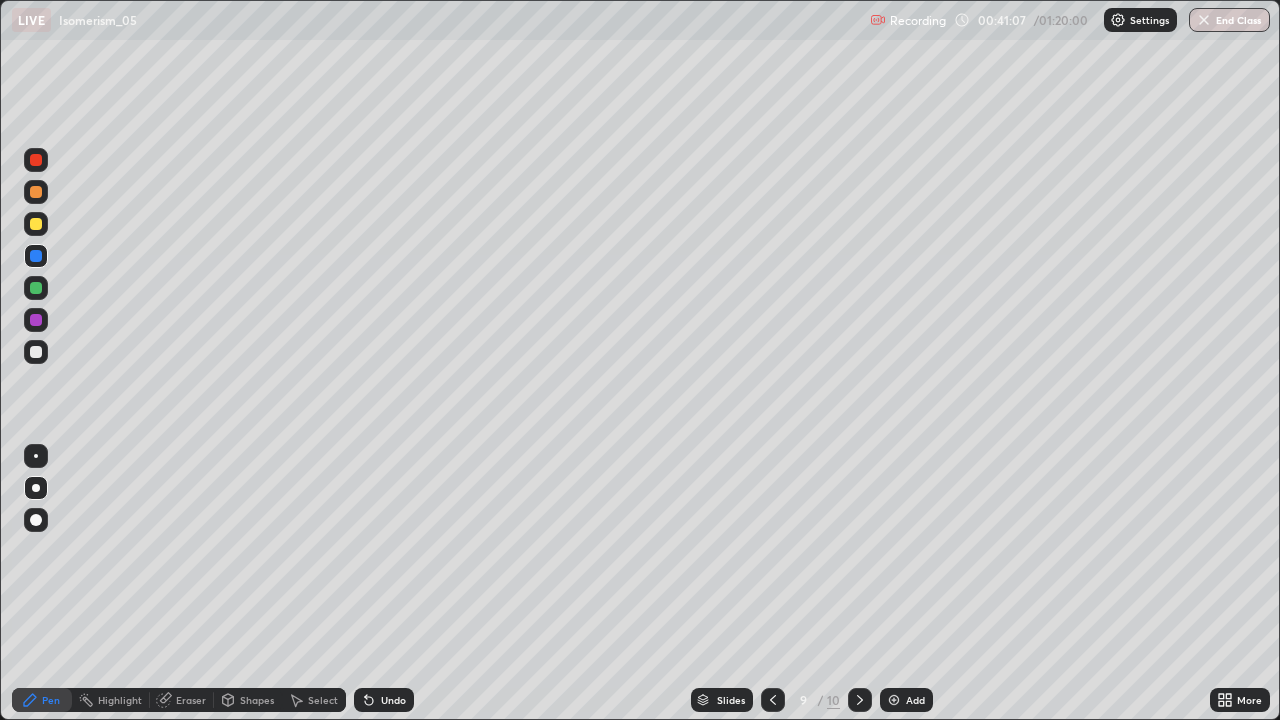 click at bounding box center [36, 224] 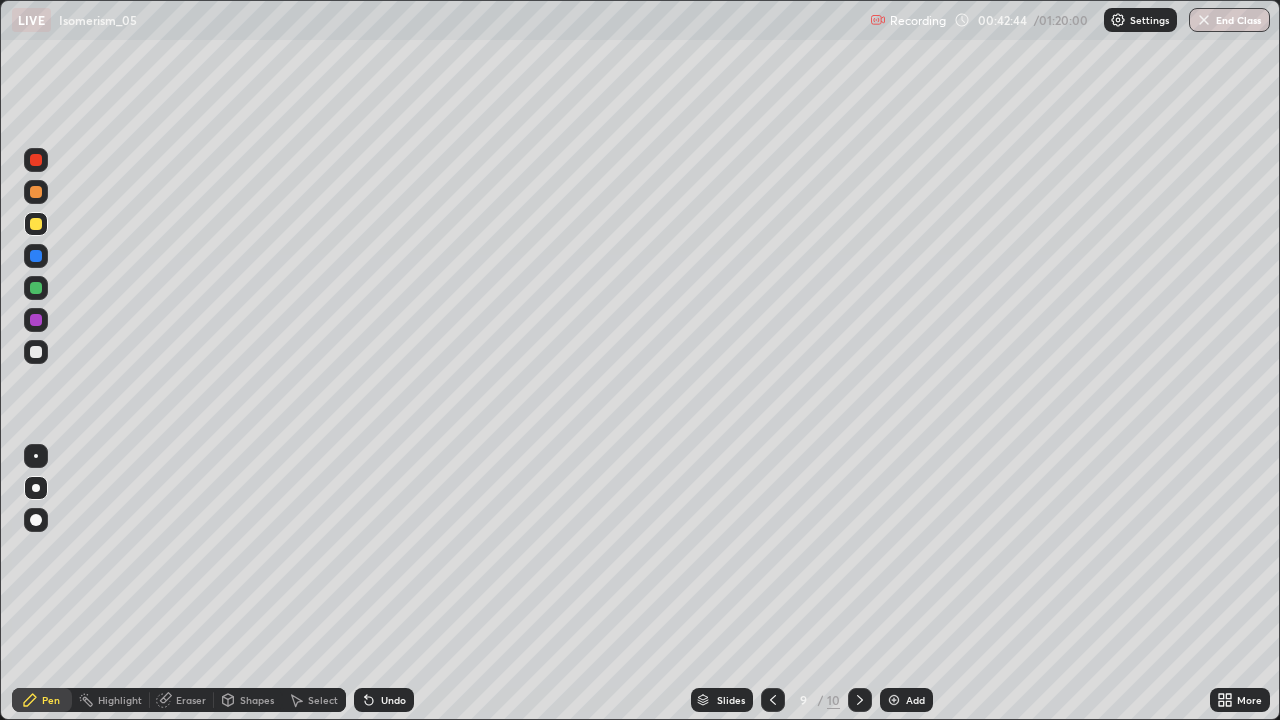 click at bounding box center (894, 700) 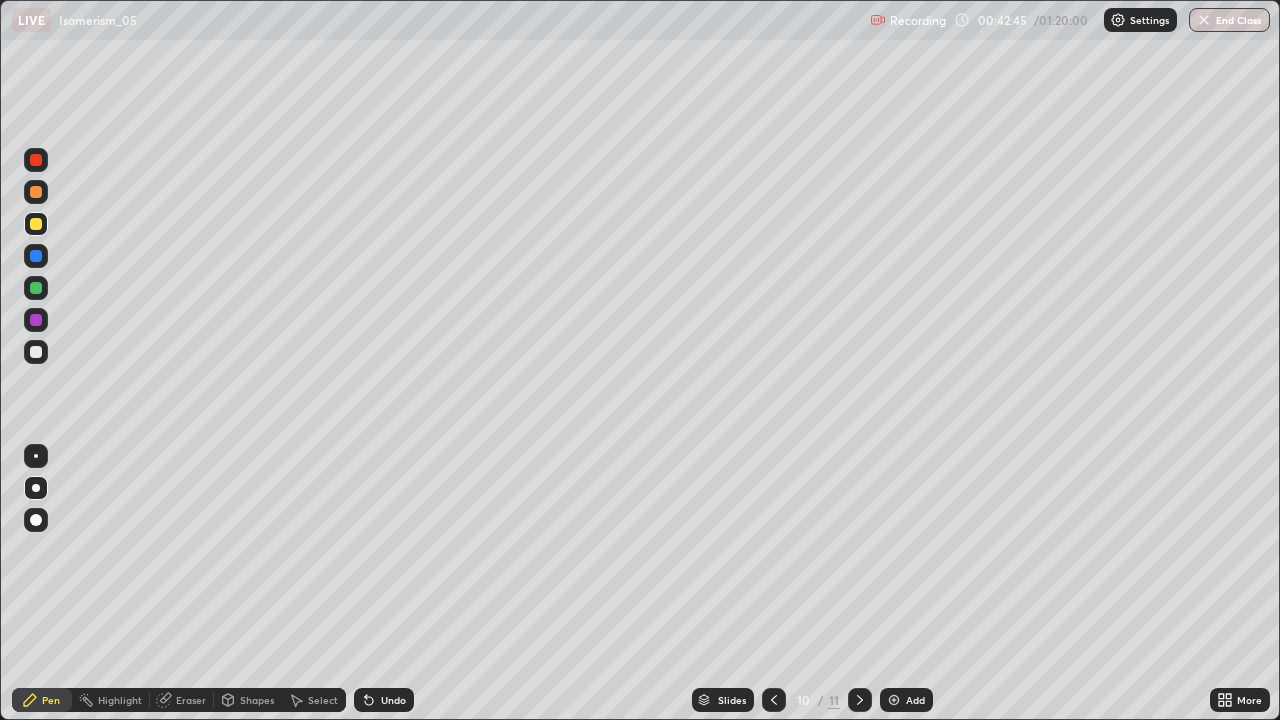 click at bounding box center [36, 352] 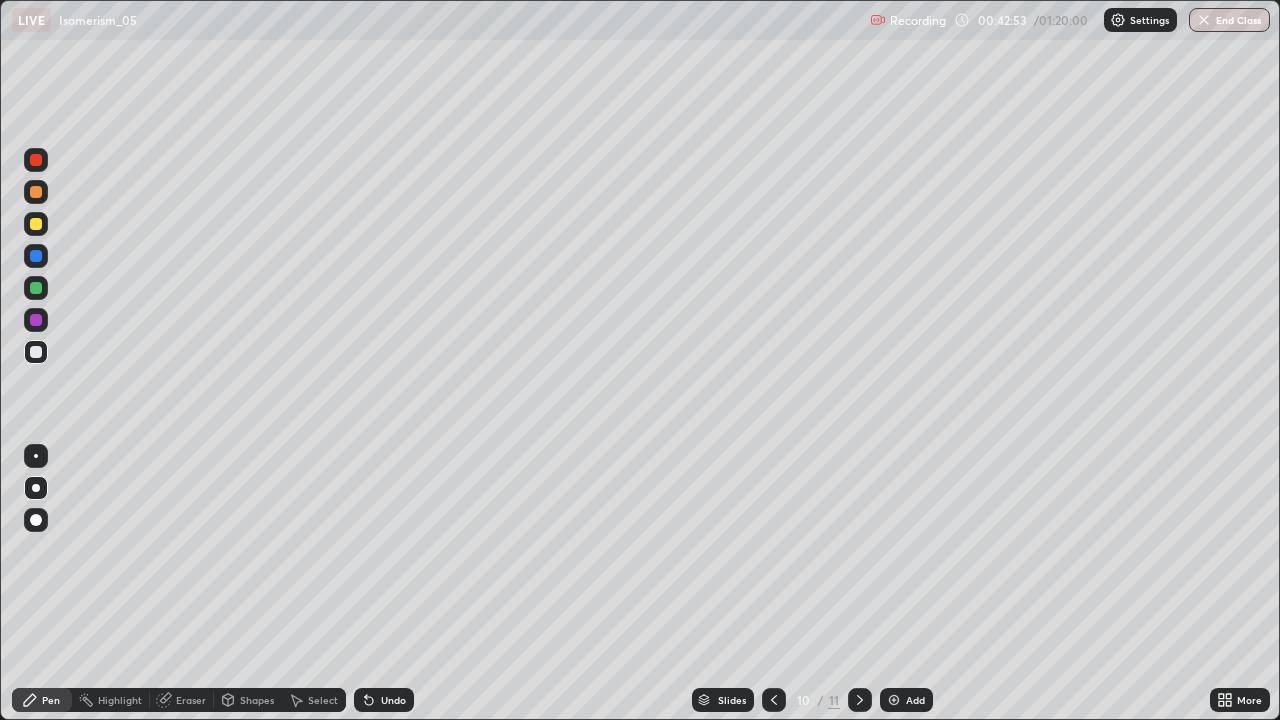 click at bounding box center (36, 224) 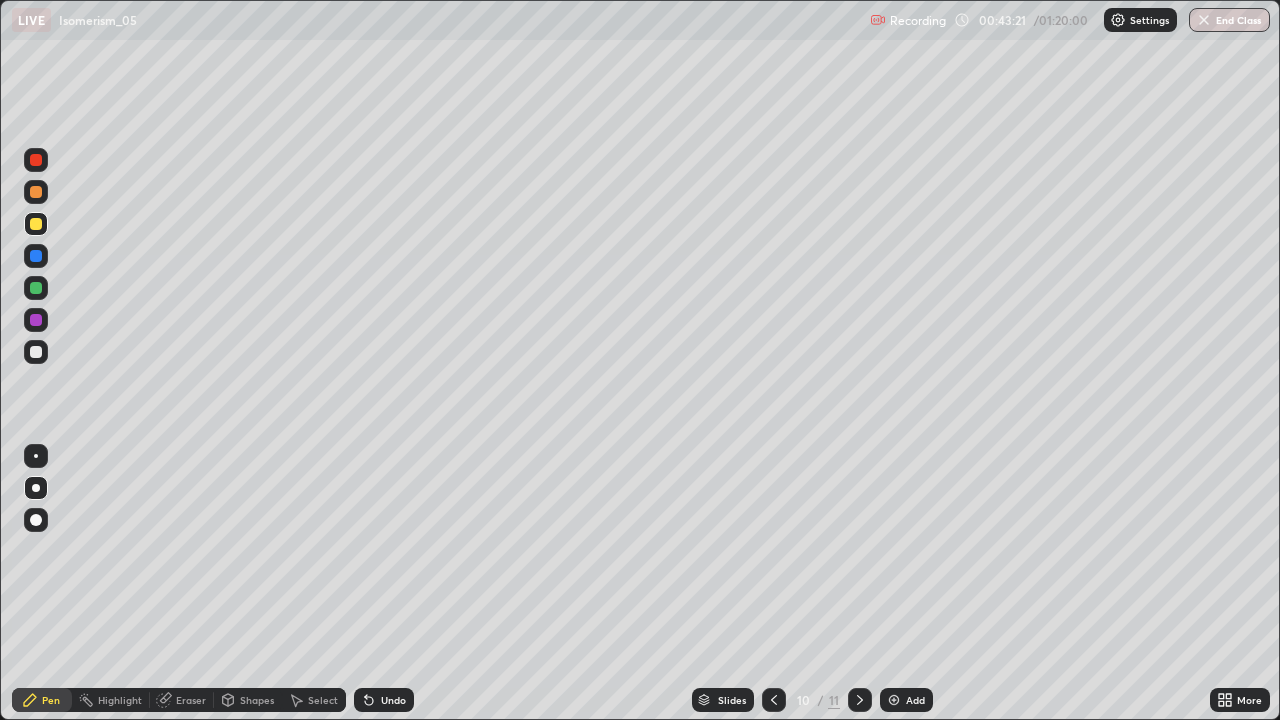click 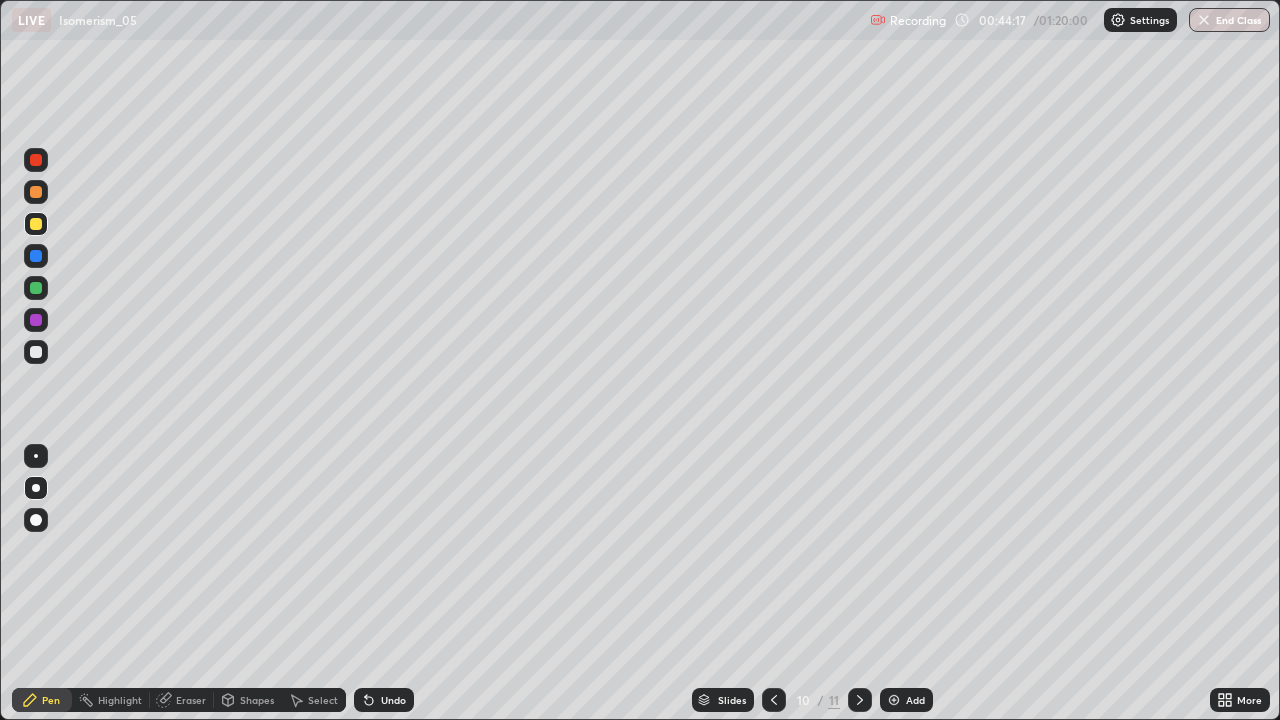 click at bounding box center (36, 320) 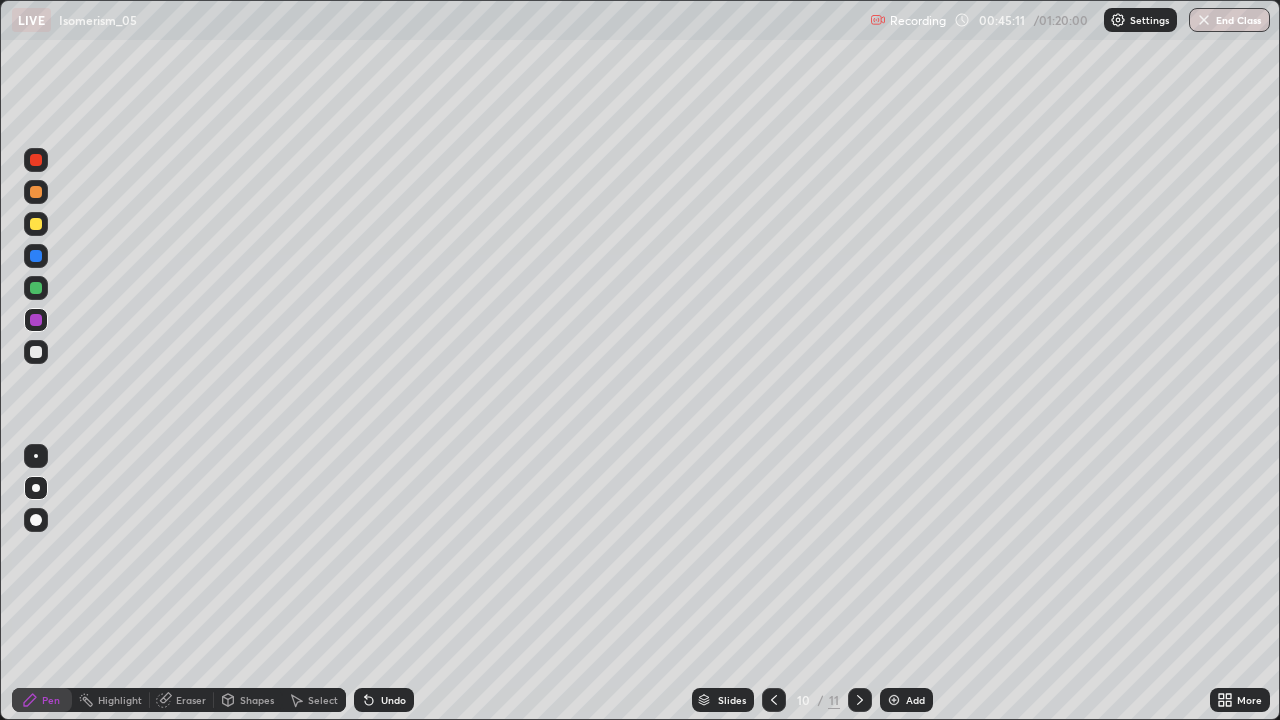 click at bounding box center (36, 224) 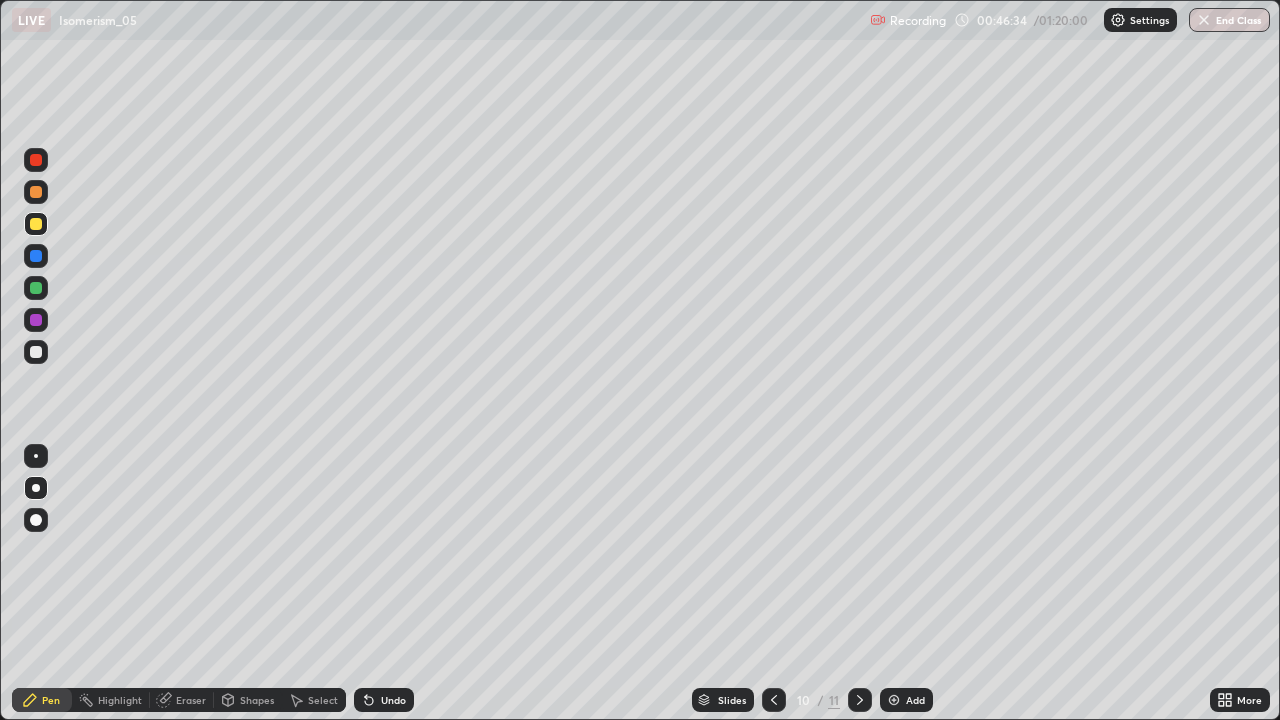 click at bounding box center (36, 224) 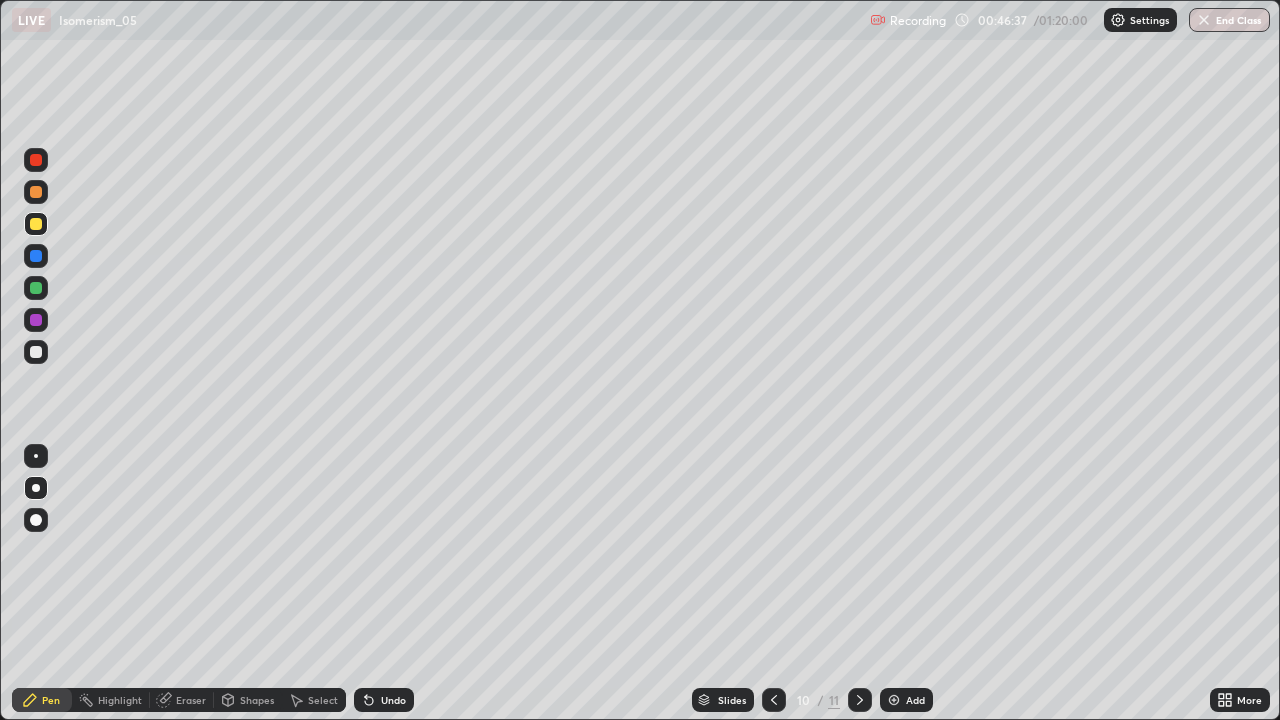 click at bounding box center [36, 320] 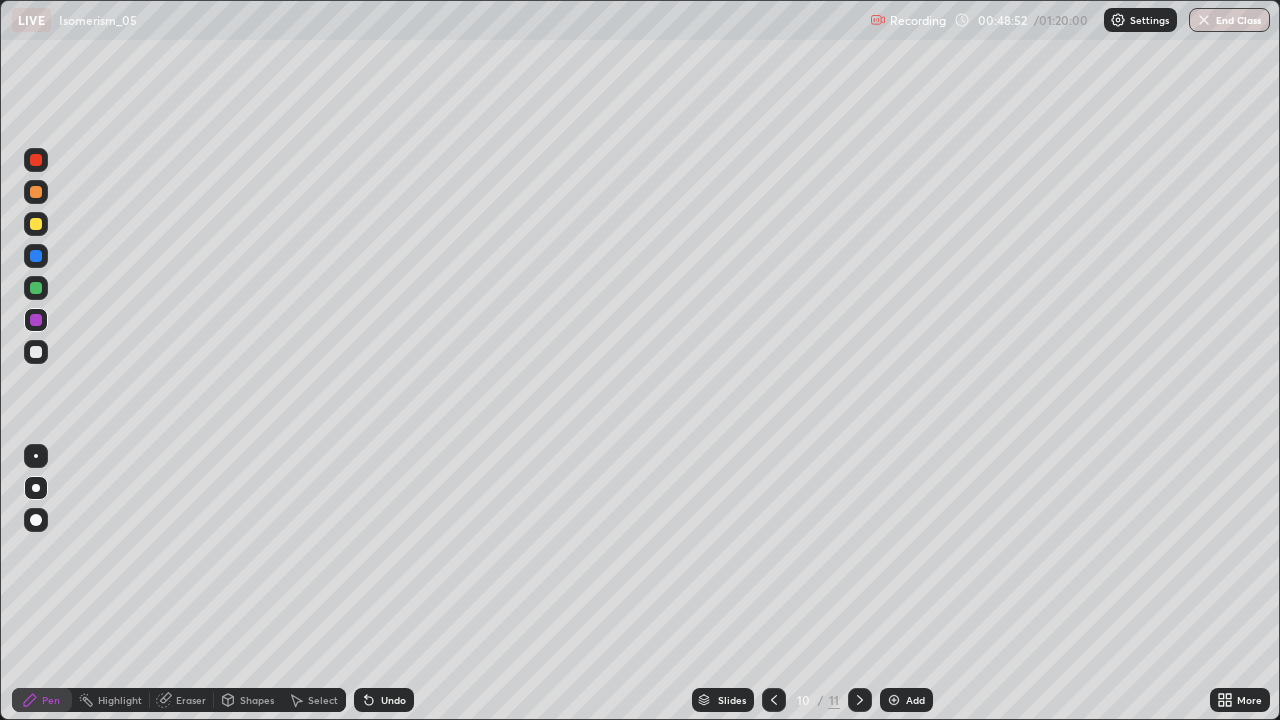 click 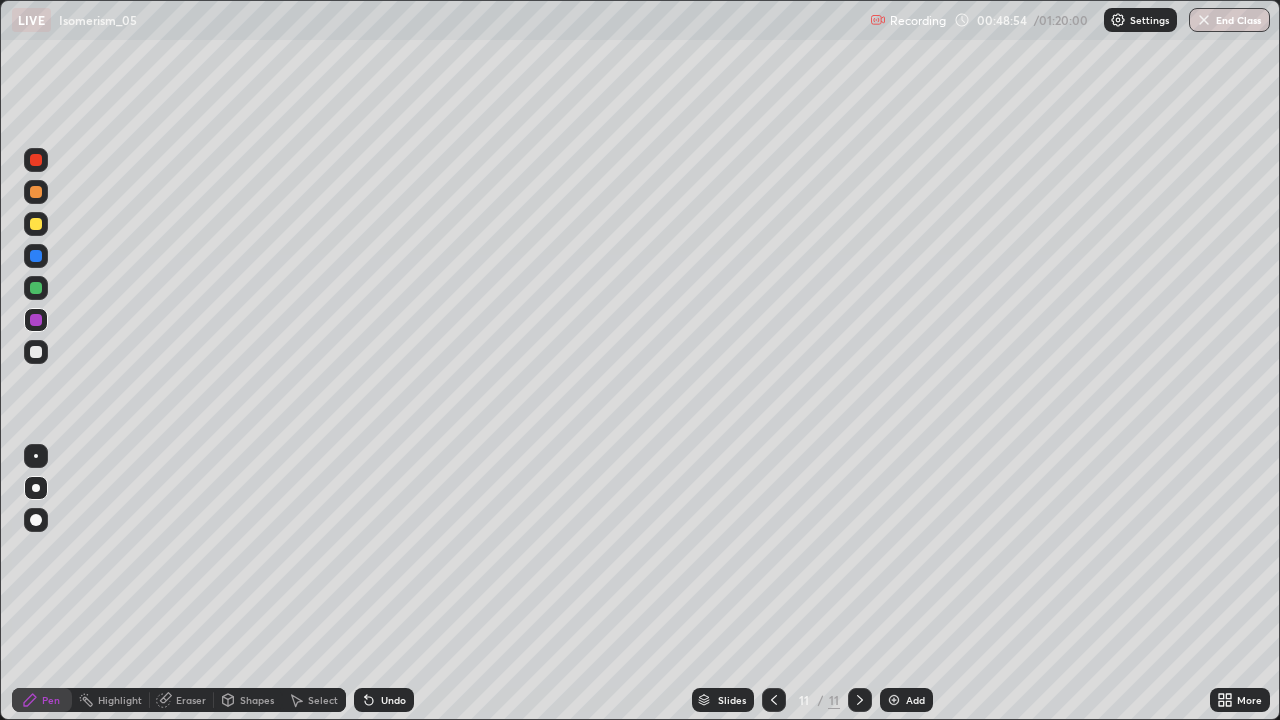 click 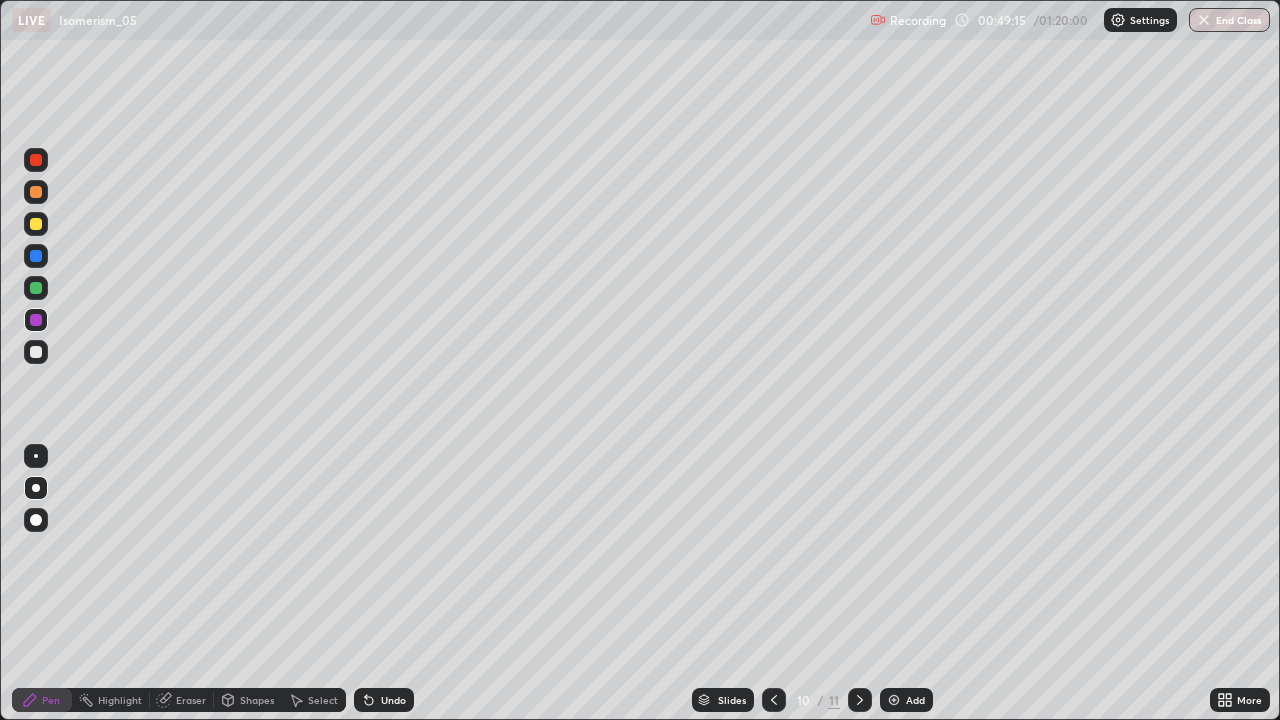 click 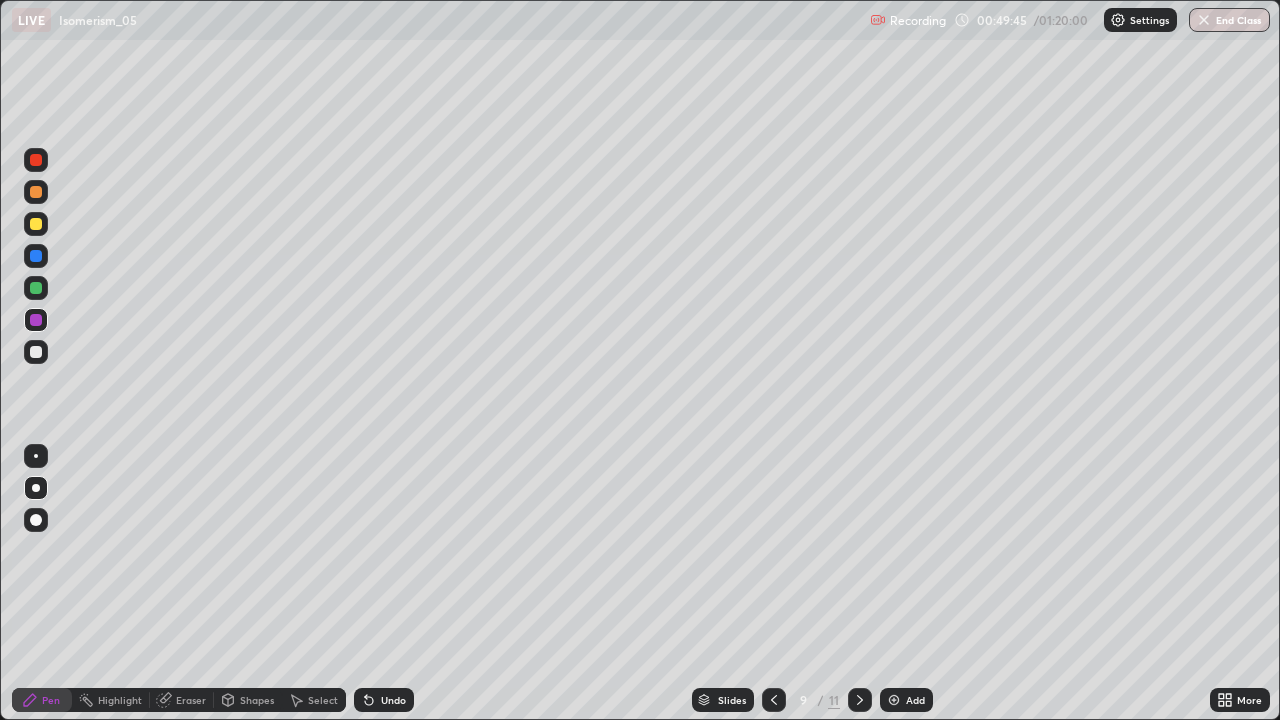 click at bounding box center [36, 352] 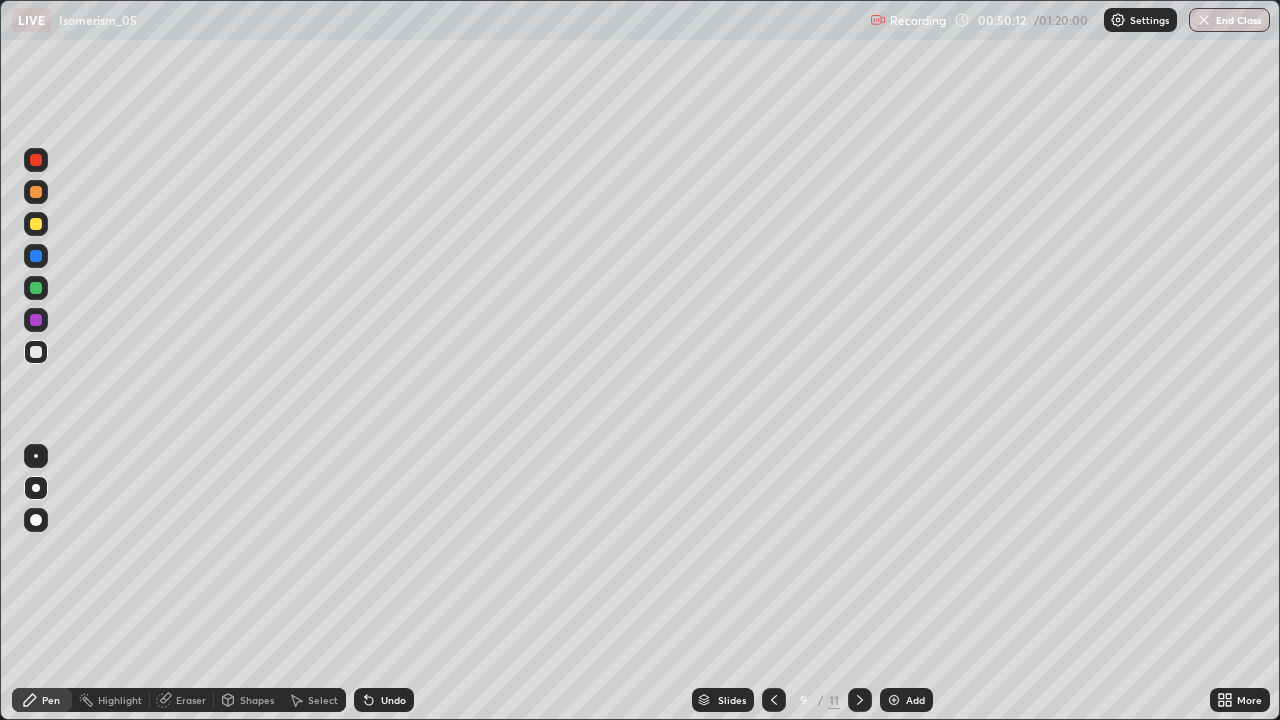 click at bounding box center [894, 700] 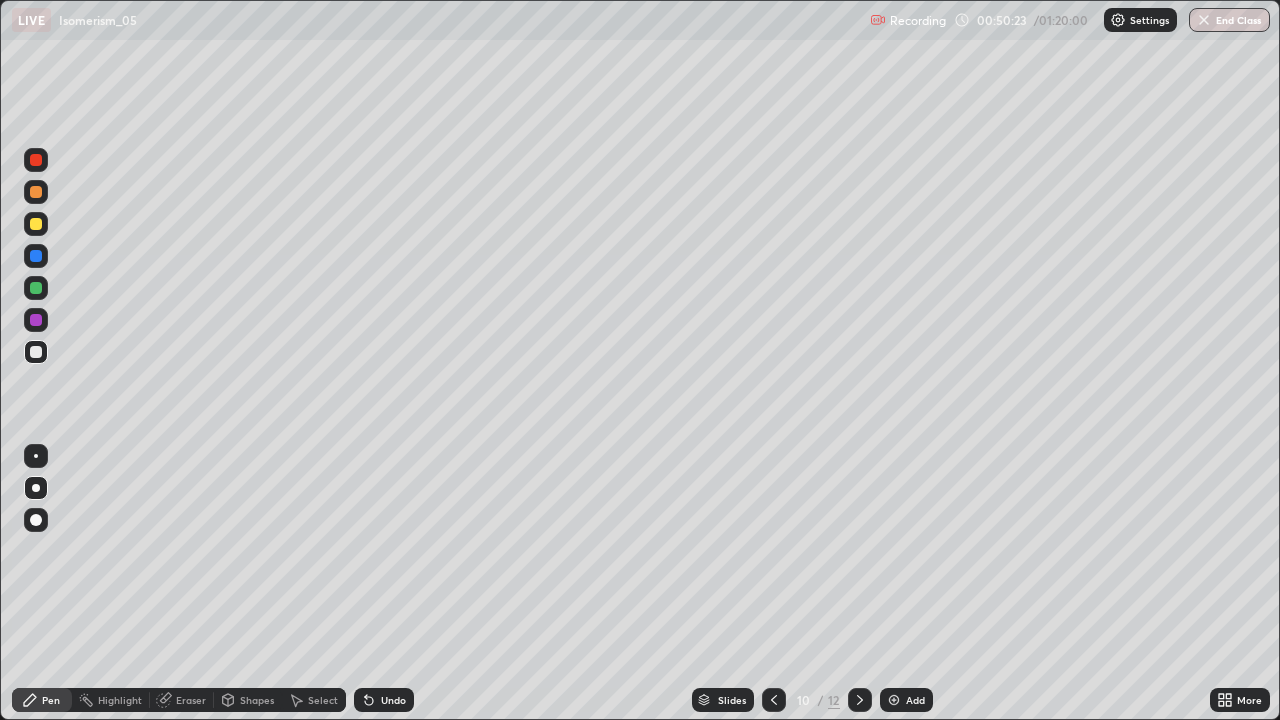 click at bounding box center (36, 320) 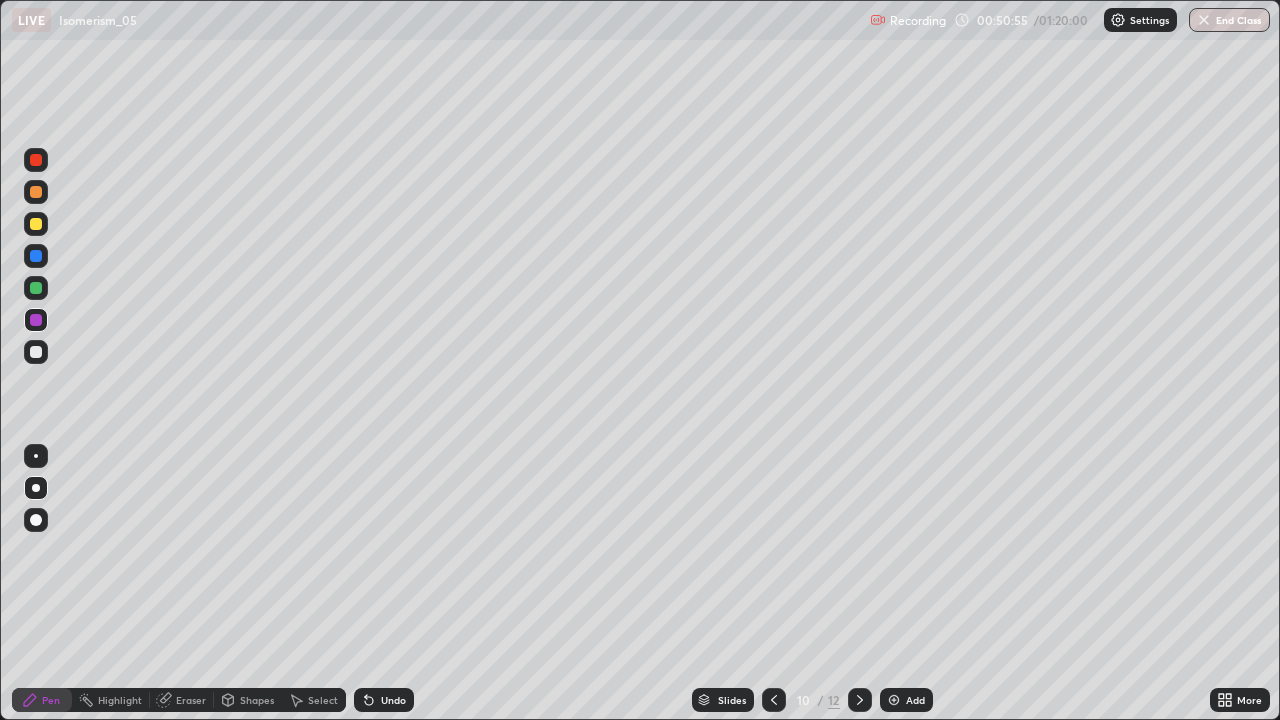 click at bounding box center (860, 700) 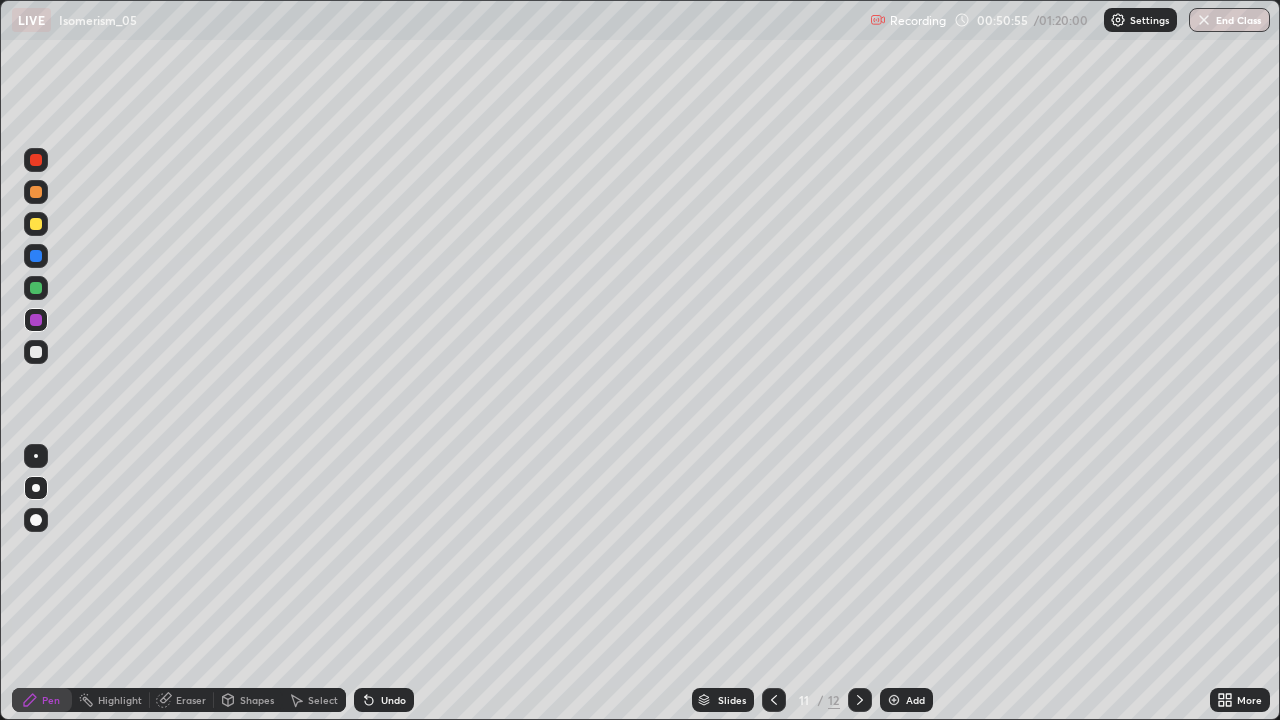 click at bounding box center (860, 700) 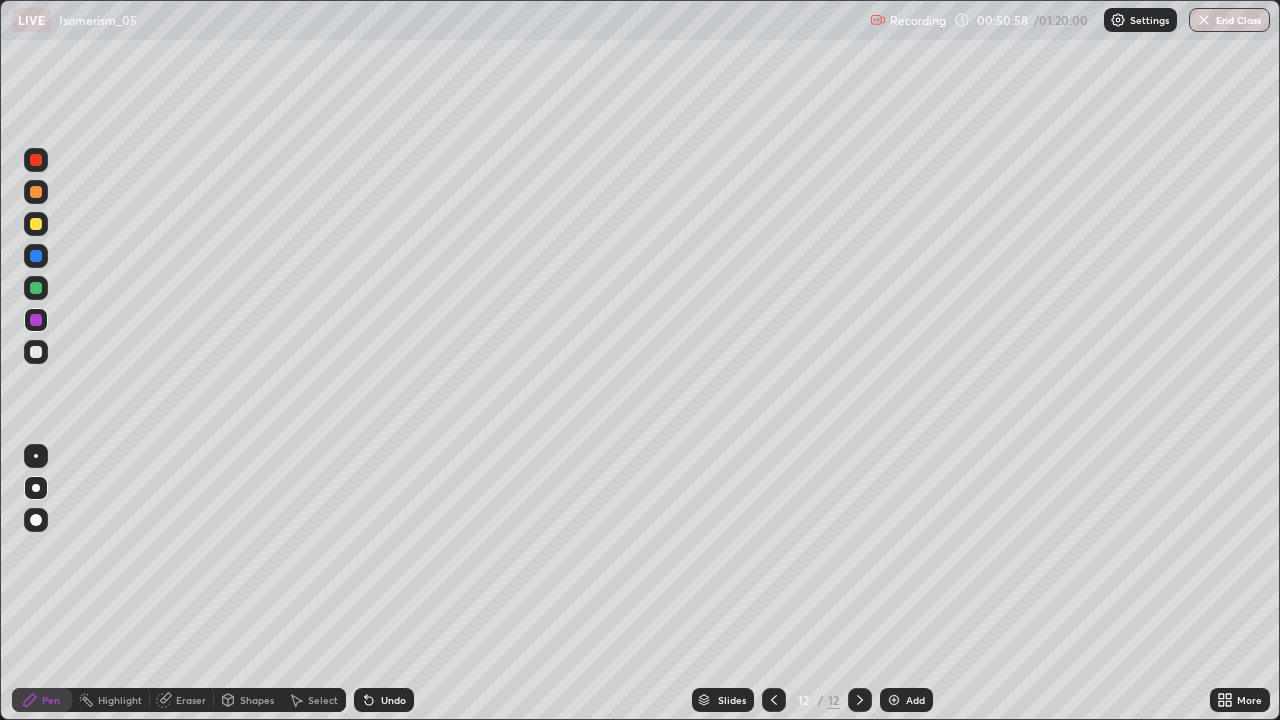 click at bounding box center [36, 352] 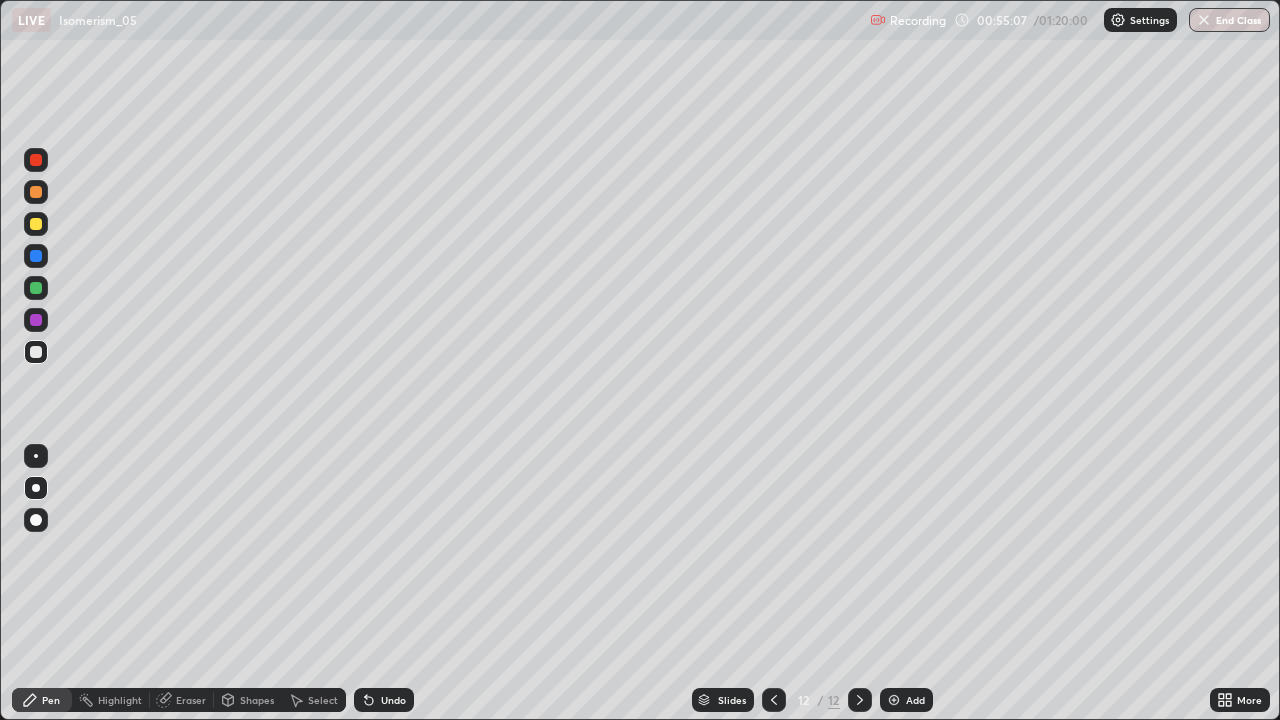 click at bounding box center [36, 224] 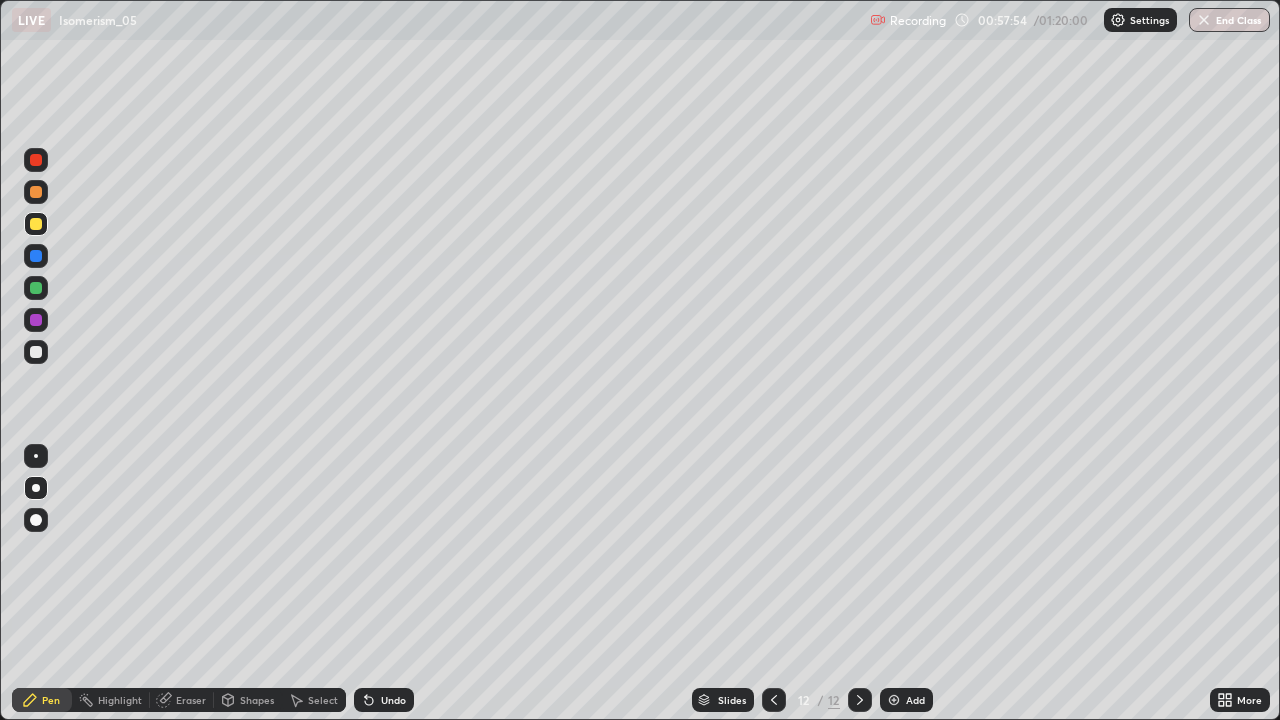 click on "Add" at bounding box center (906, 700) 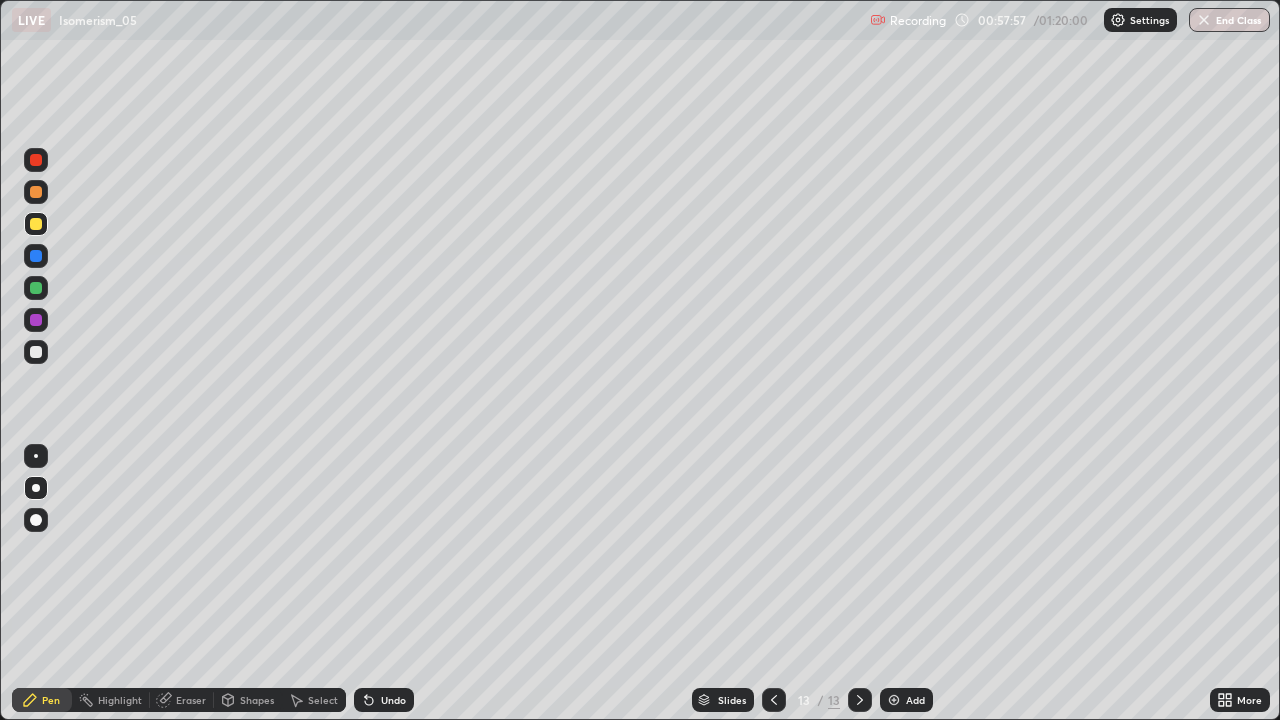 click at bounding box center [36, 320] 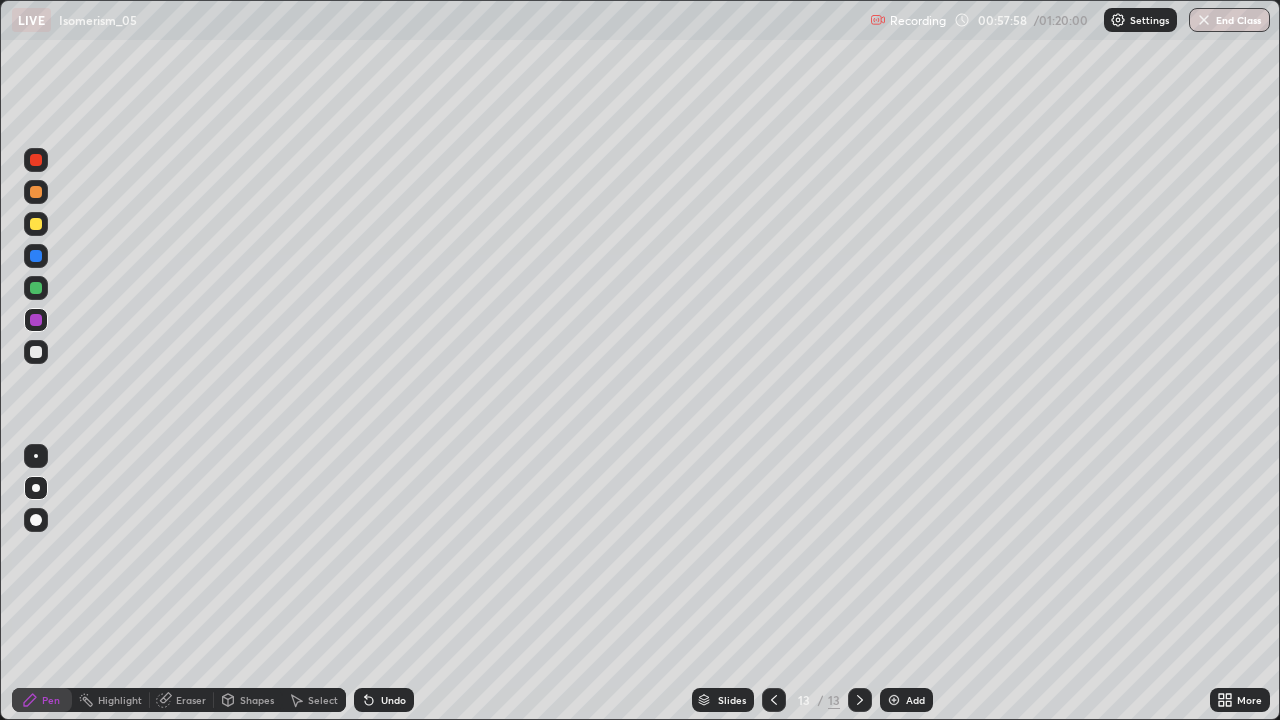 click at bounding box center [36, 224] 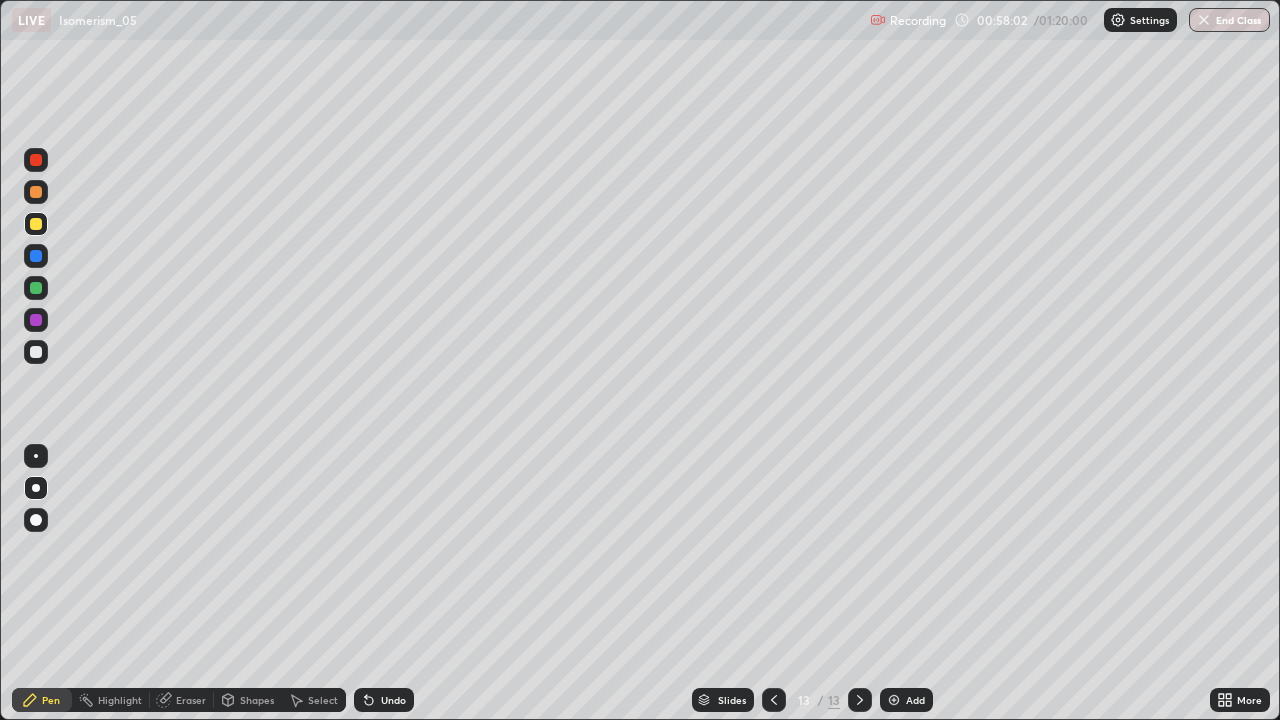 click on "Undo" at bounding box center (384, 700) 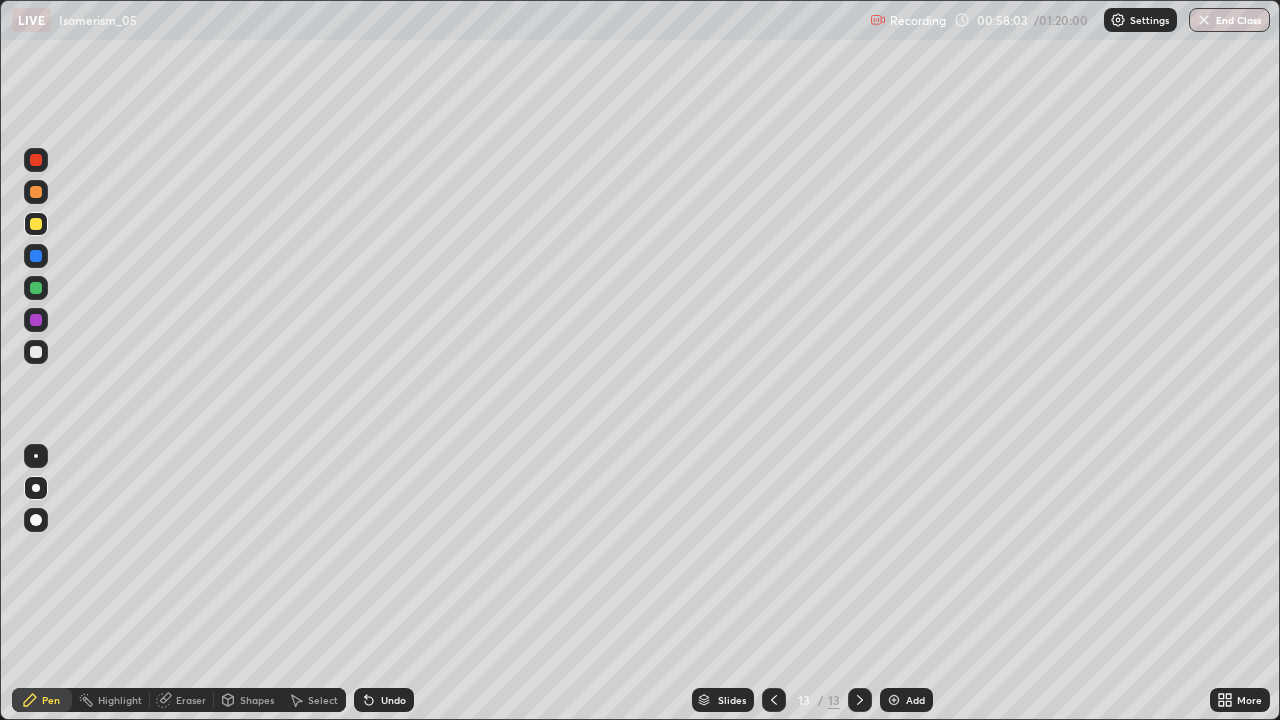 click at bounding box center [36, 192] 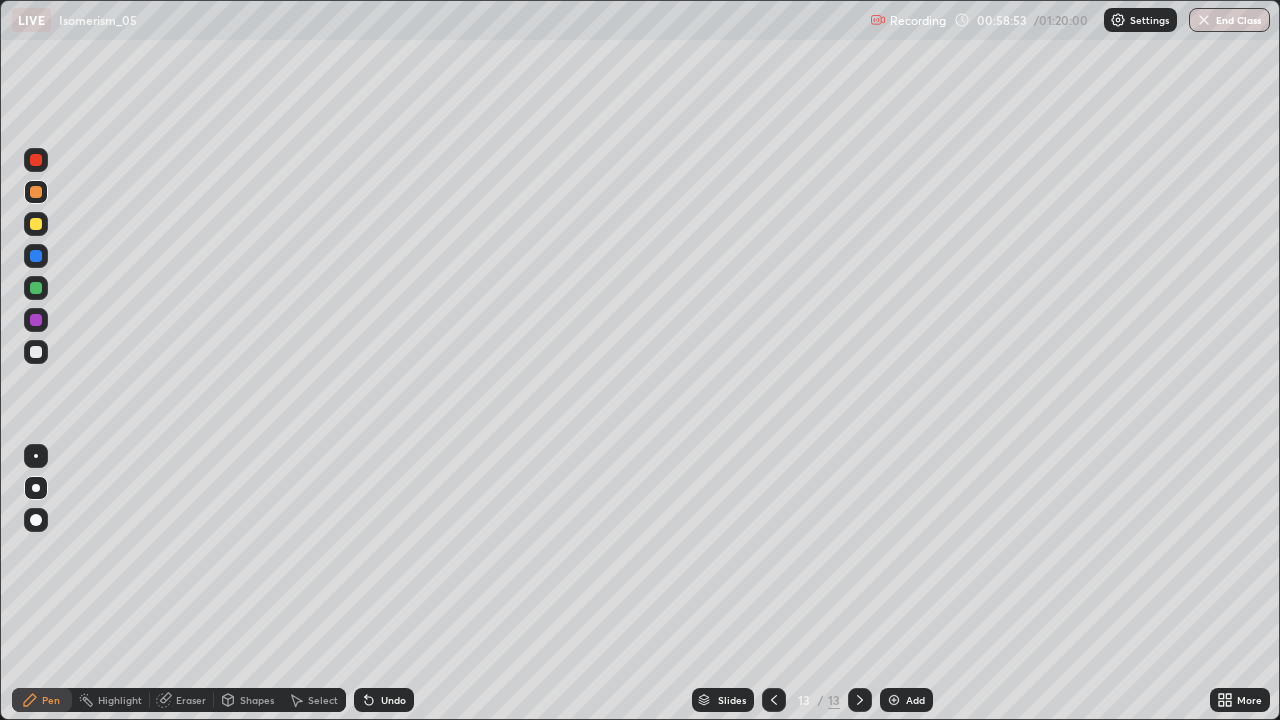 click at bounding box center (36, 352) 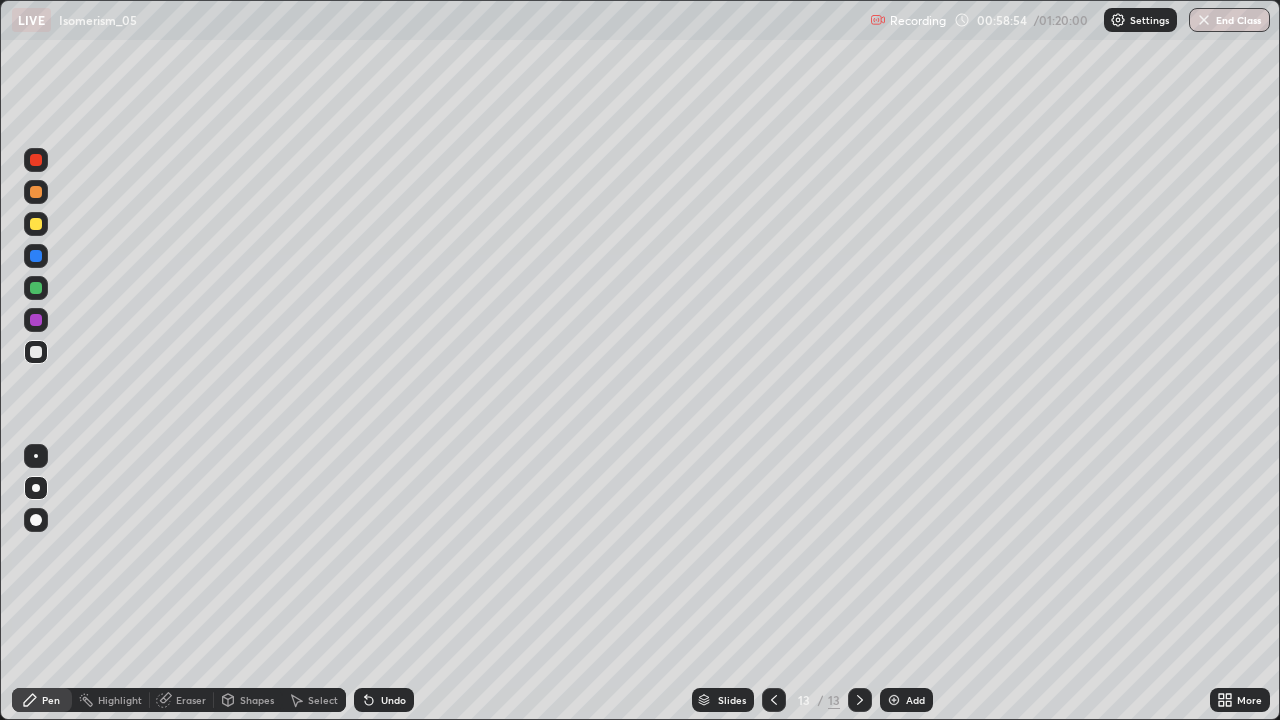 click at bounding box center [36, 320] 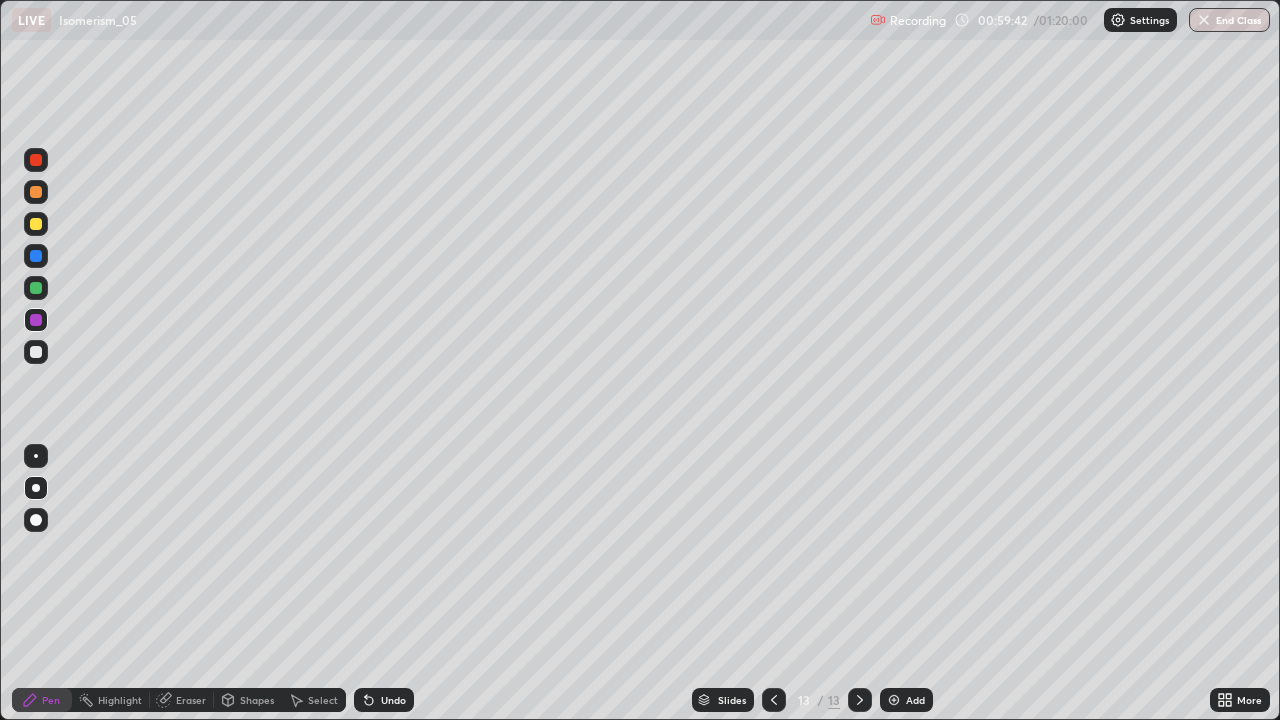 click at bounding box center (36, 352) 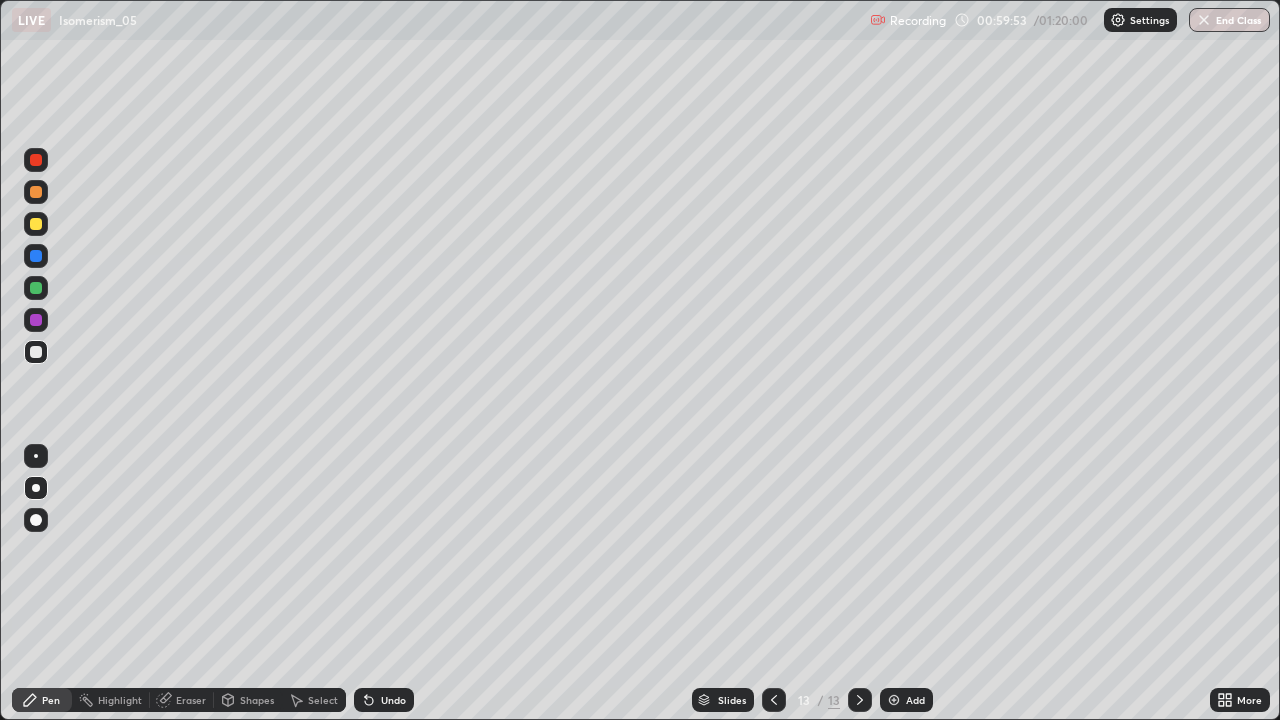click at bounding box center [36, 320] 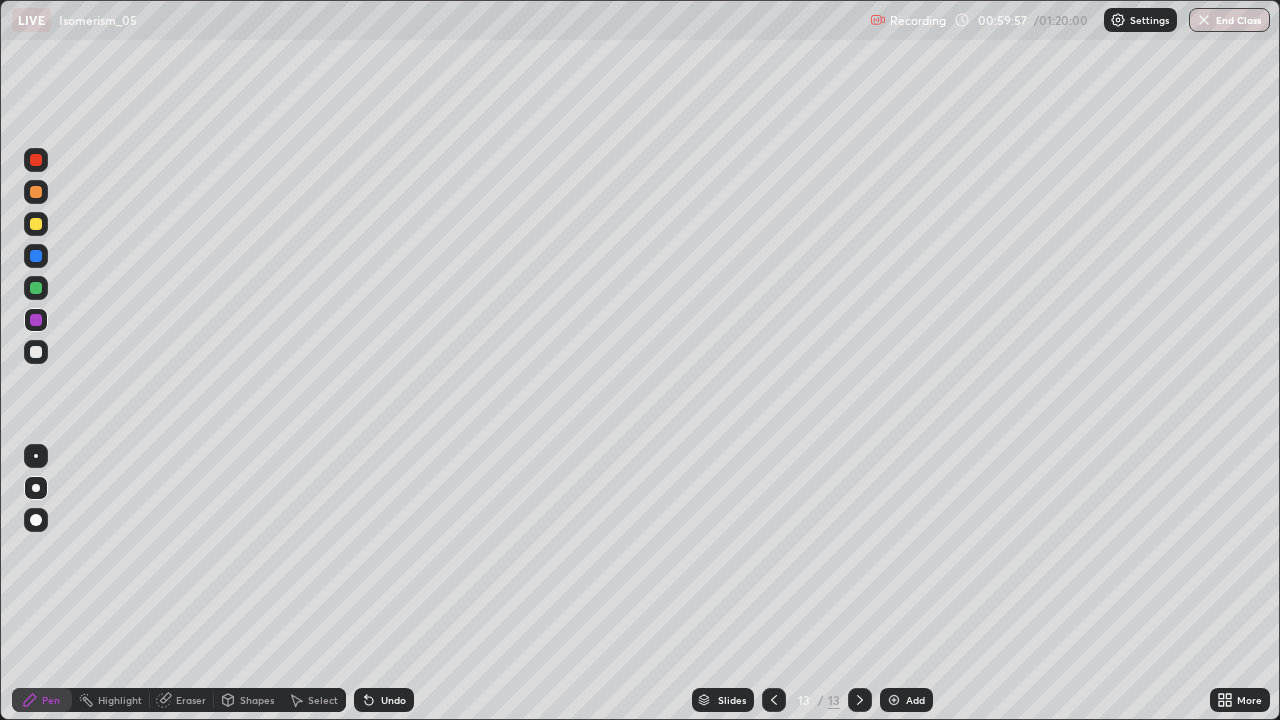 click on "Undo" at bounding box center [384, 700] 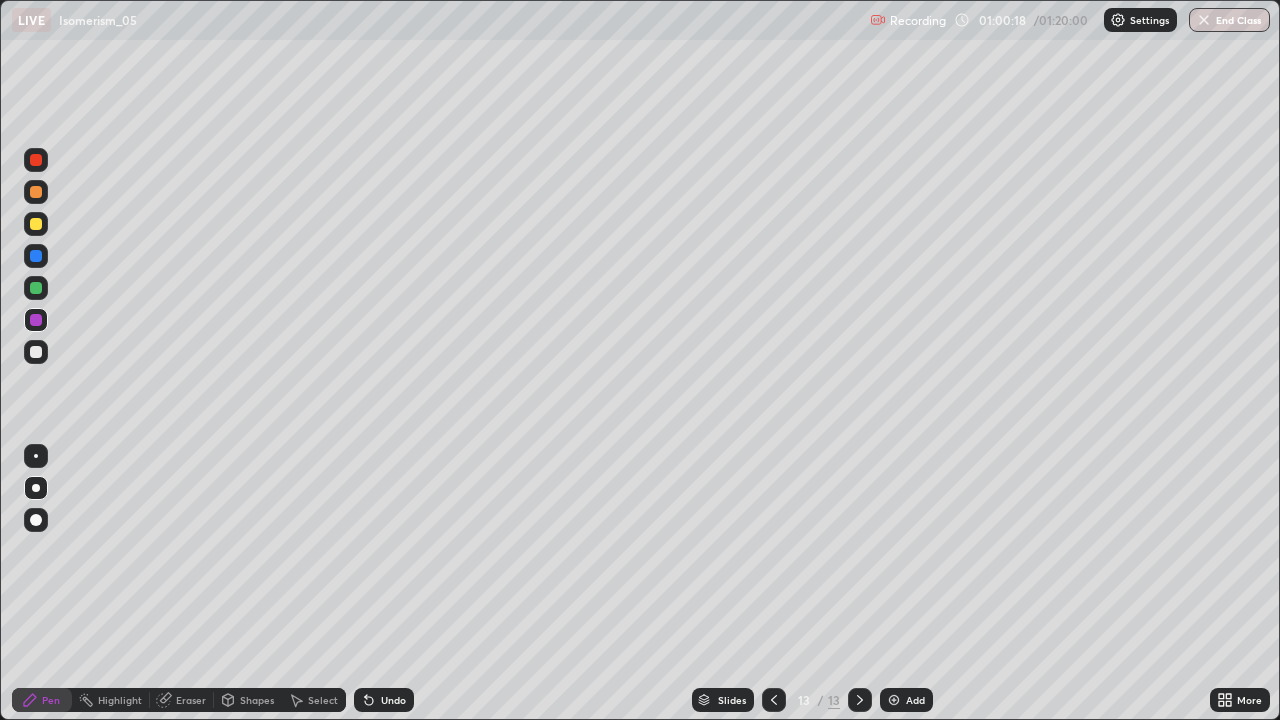 click on "Undo" at bounding box center [393, 700] 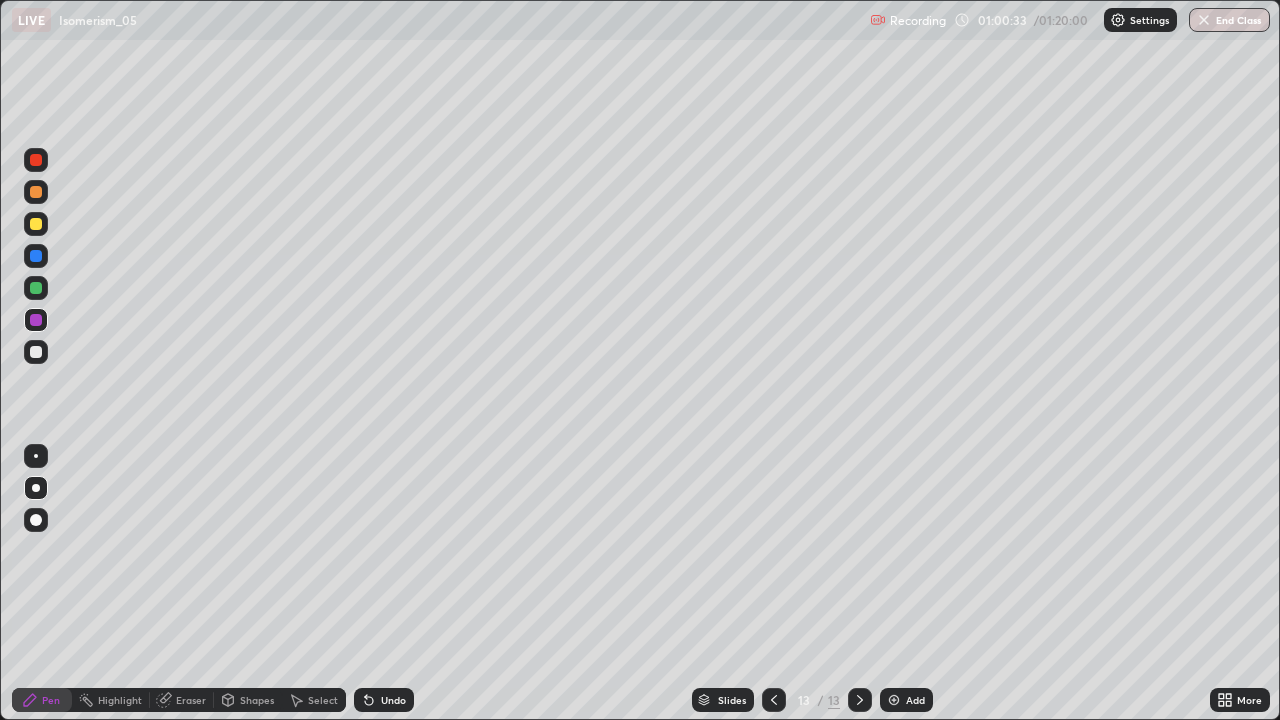 click at bounding box center (36, 352) 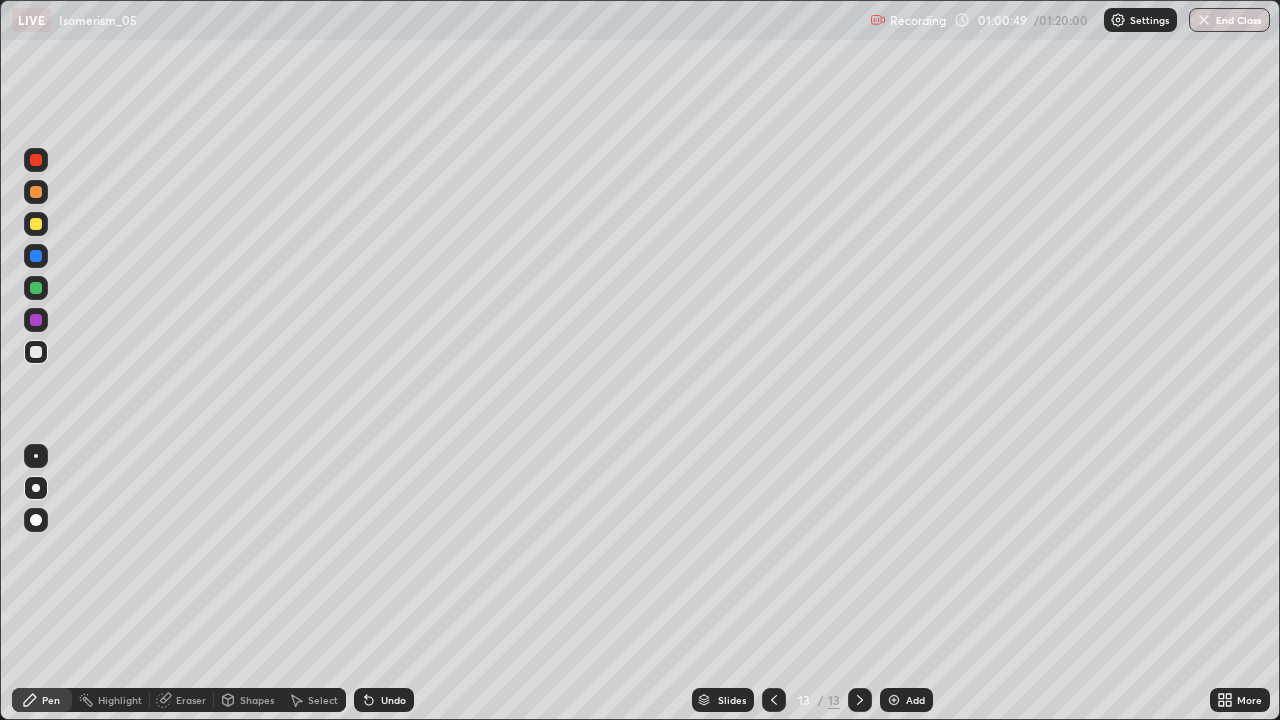 click at bounding box center (36, 256) 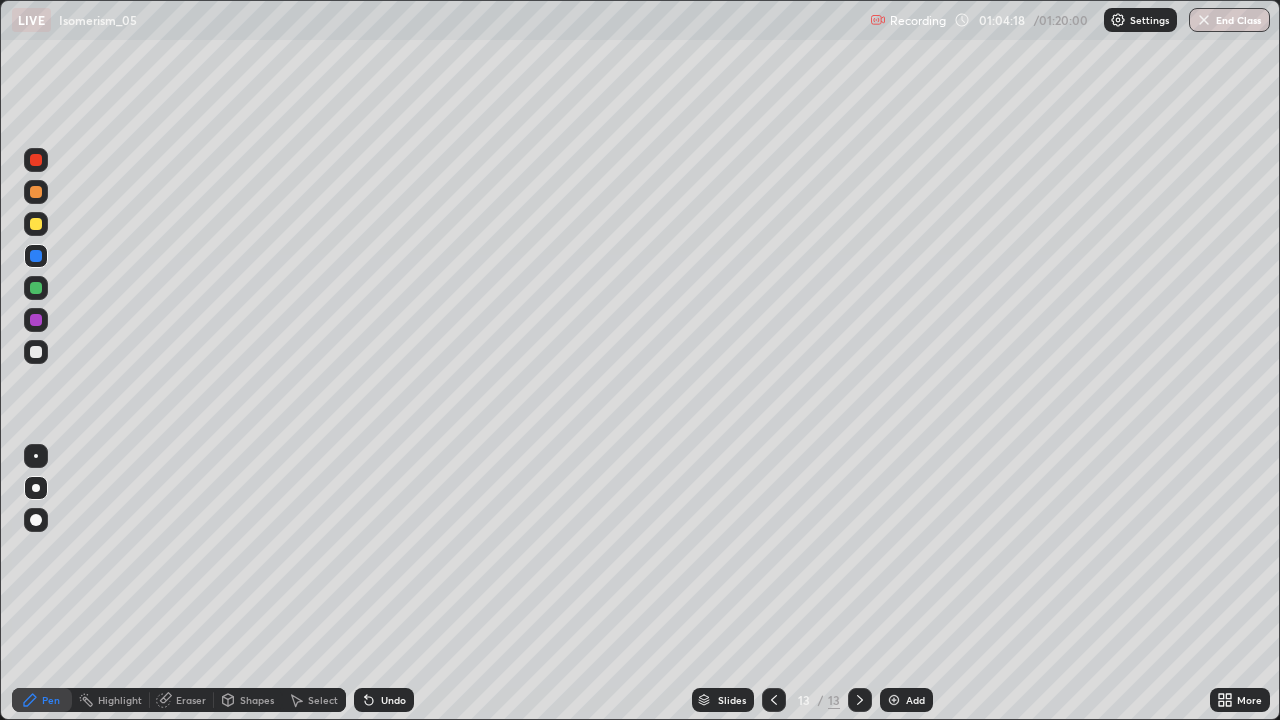 click on "Add" at bounding box center [906, 700] 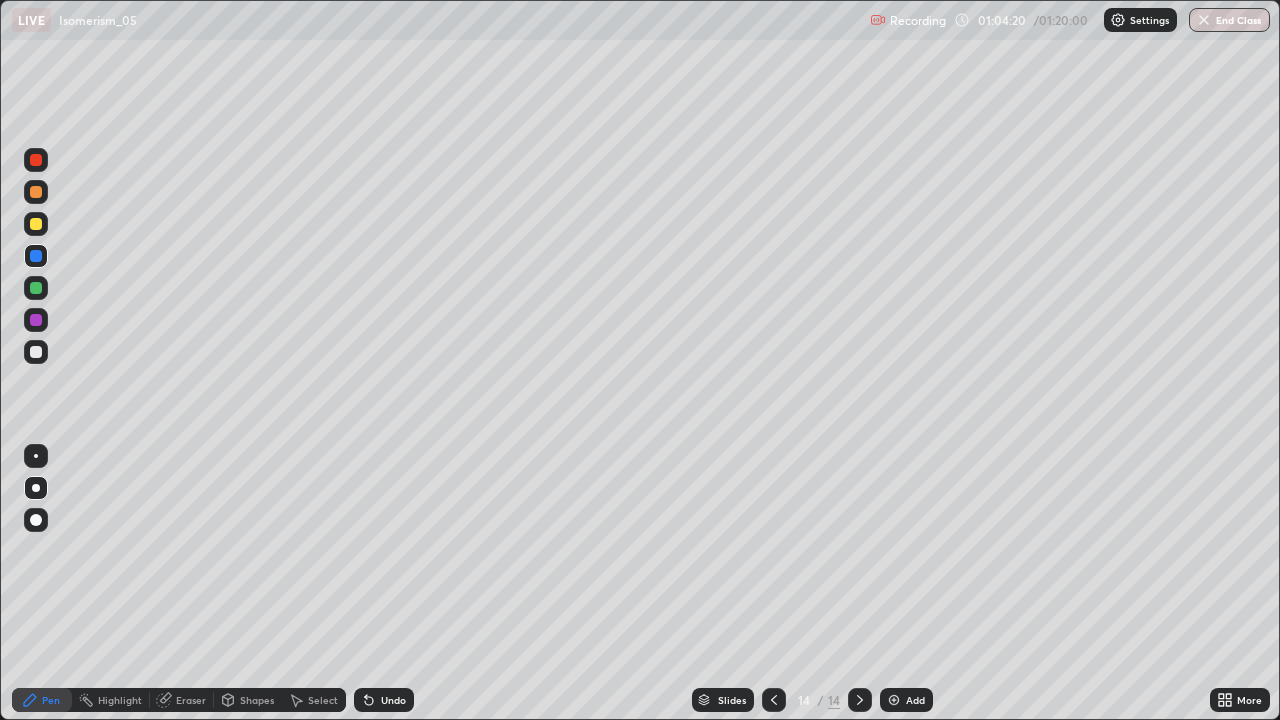 click at bounding box center (36, 320) 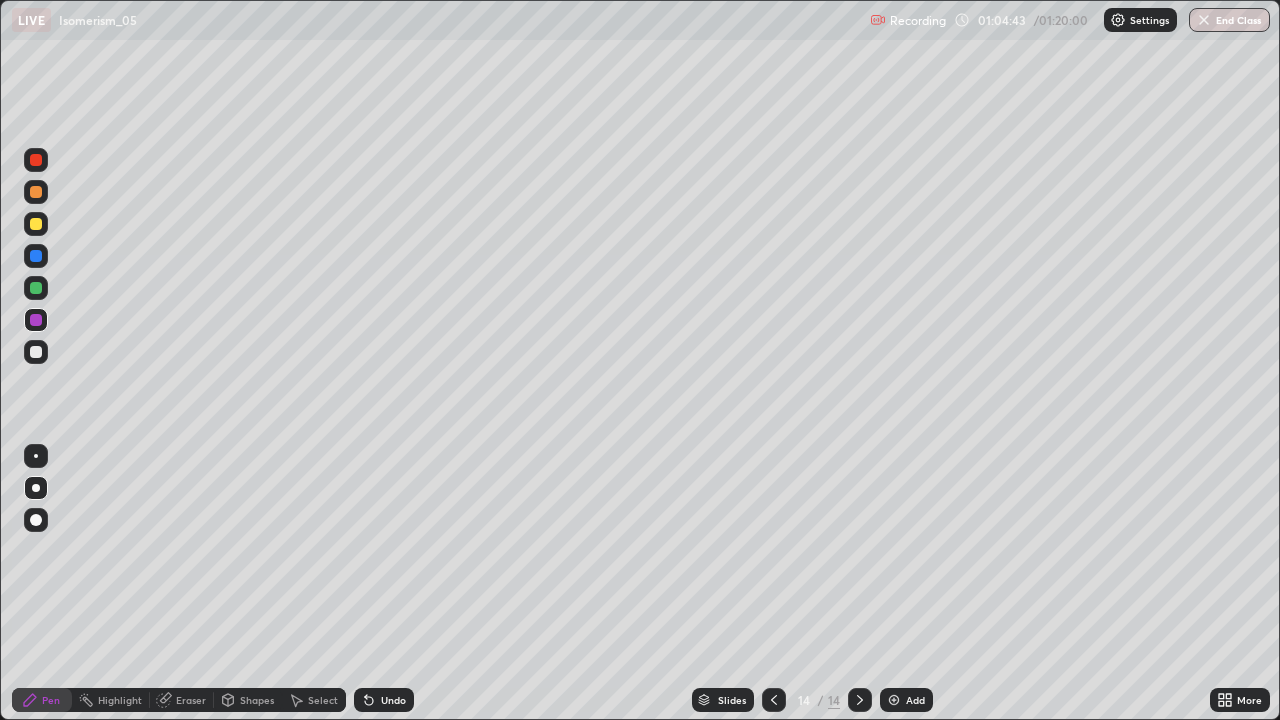 click at bounding box center [36, 192] 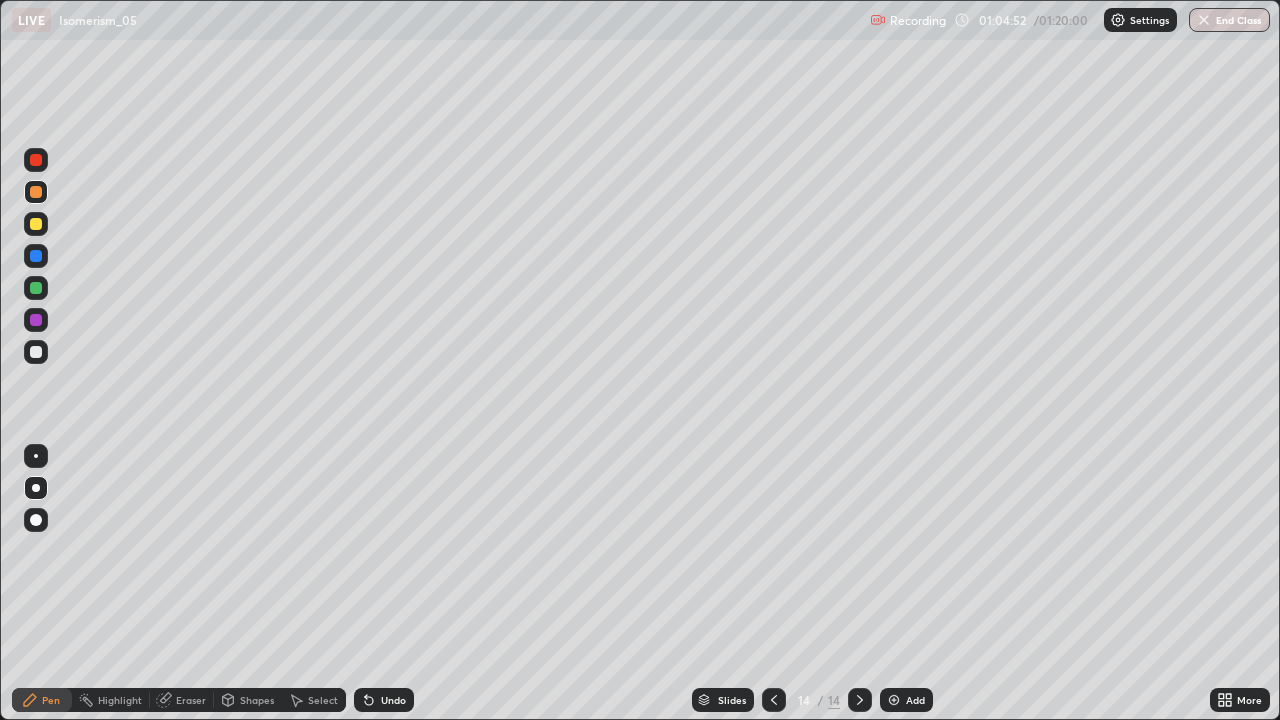 click at bounding box center [36, 224] 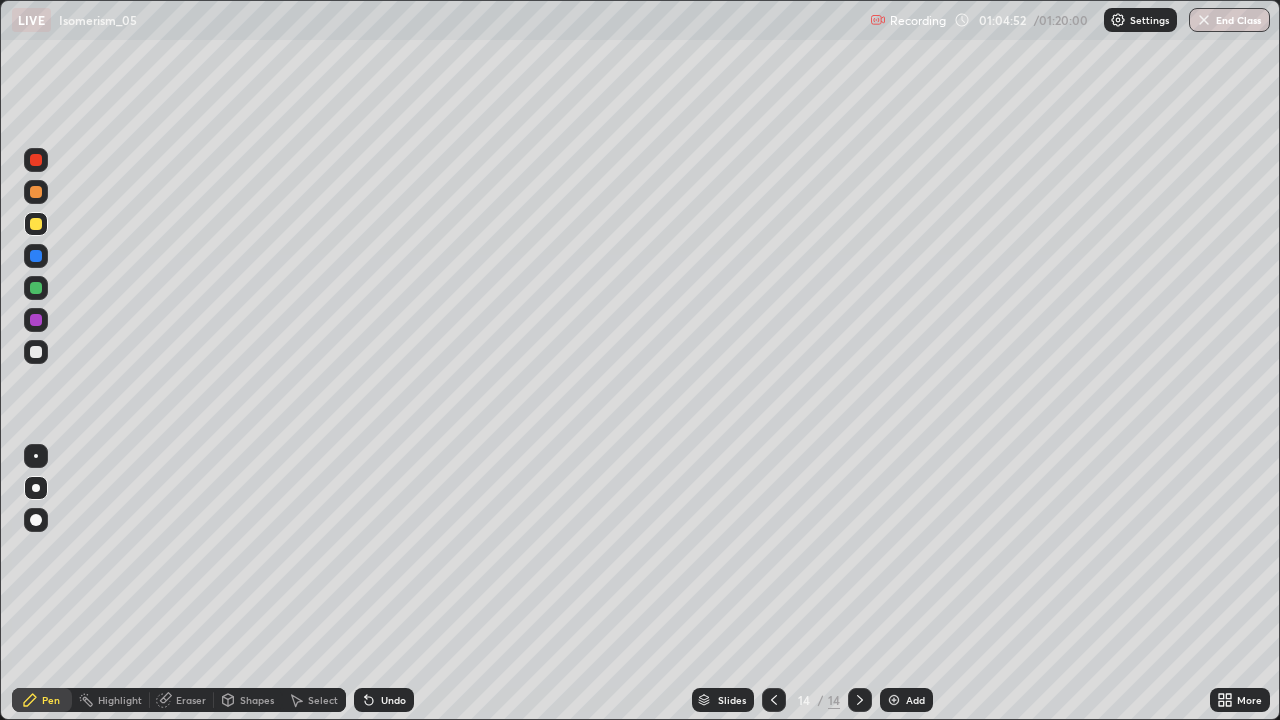 click at bounding box center [36, 256] 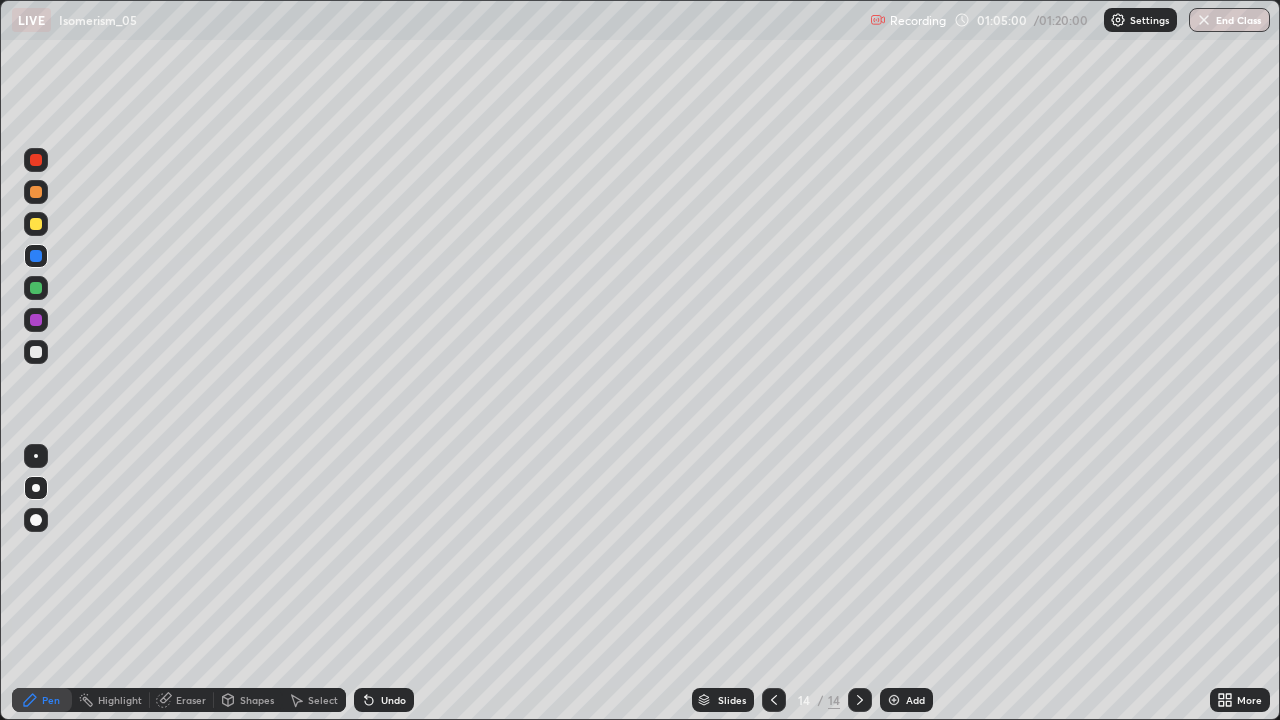 click at bounding box center (36, 352) 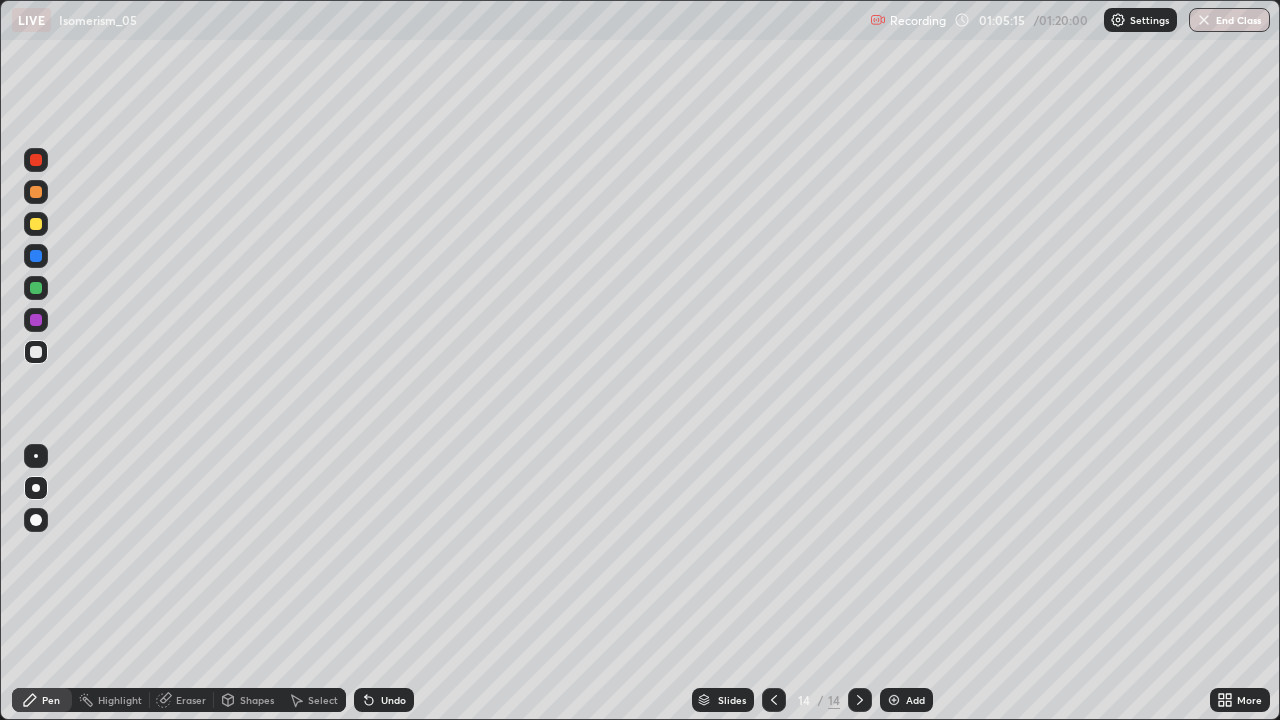 click on "Undo" at bounding box center (384, 700) 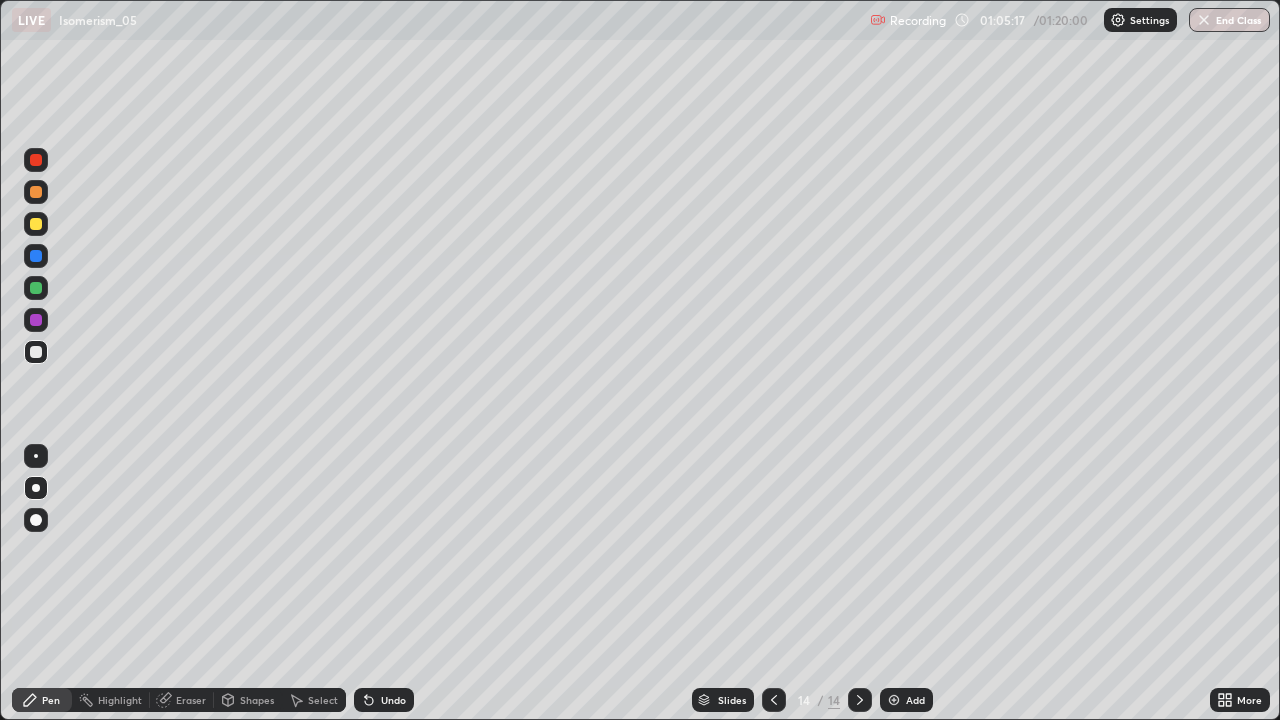 click on "Eraser" at bounding box center [191, 700] 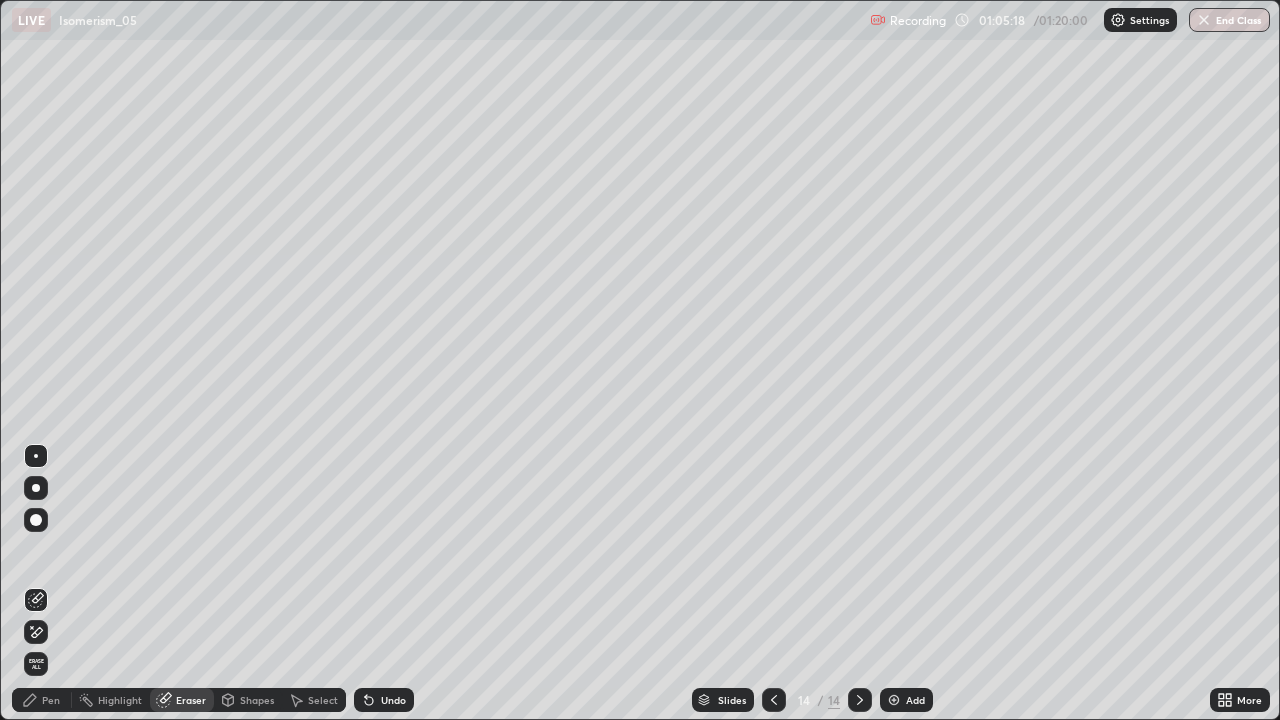 click on "Pen" at bounding box center (51, 700) 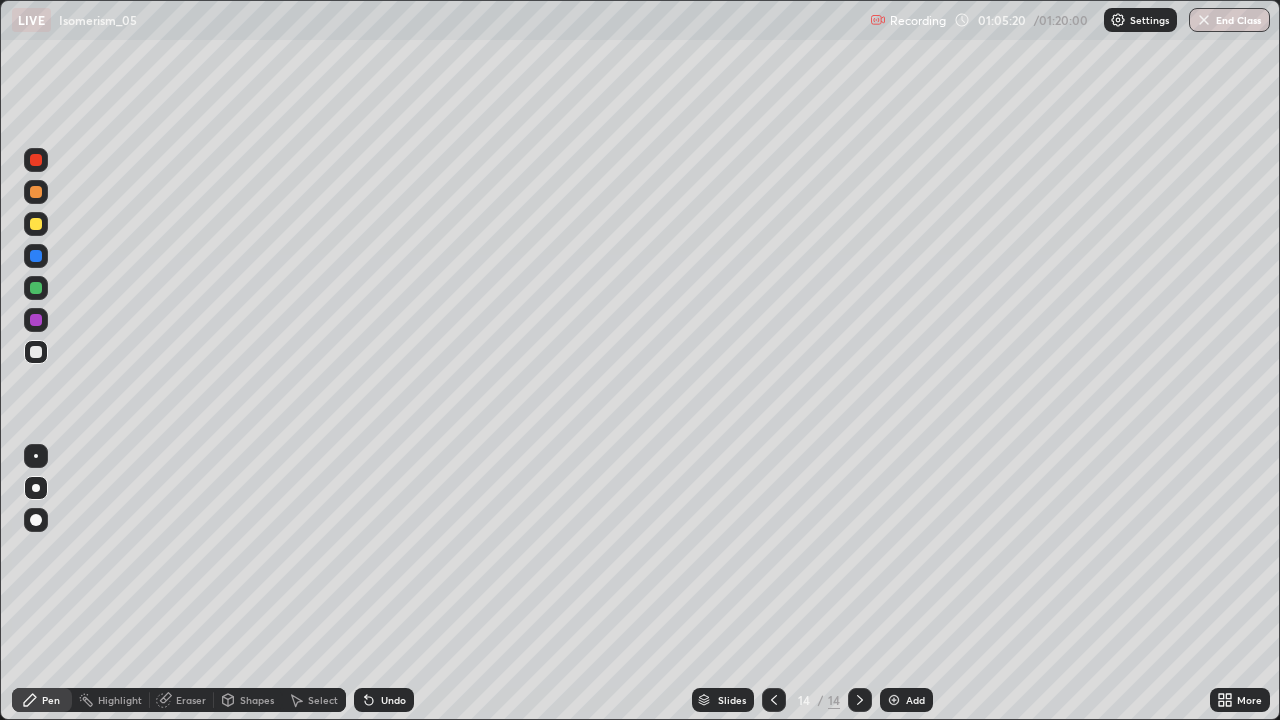 click at bounding box center [36, 192] 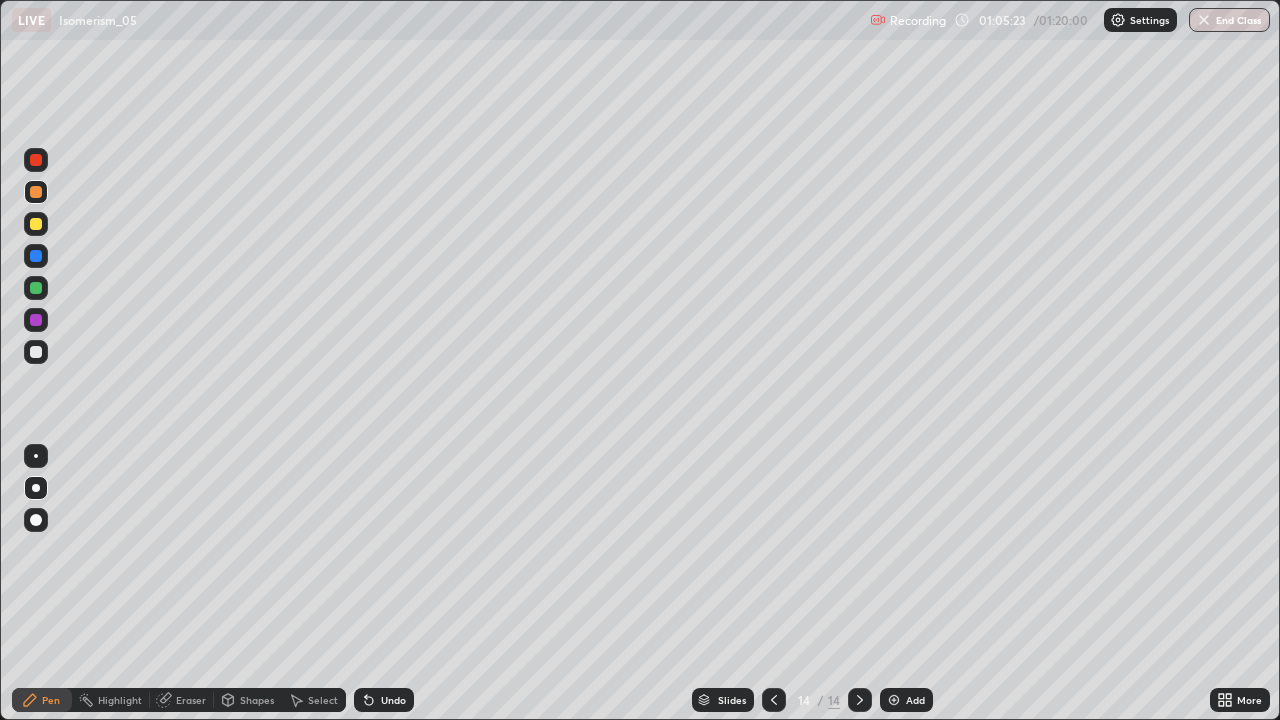 click at bounding box center (36, 352) 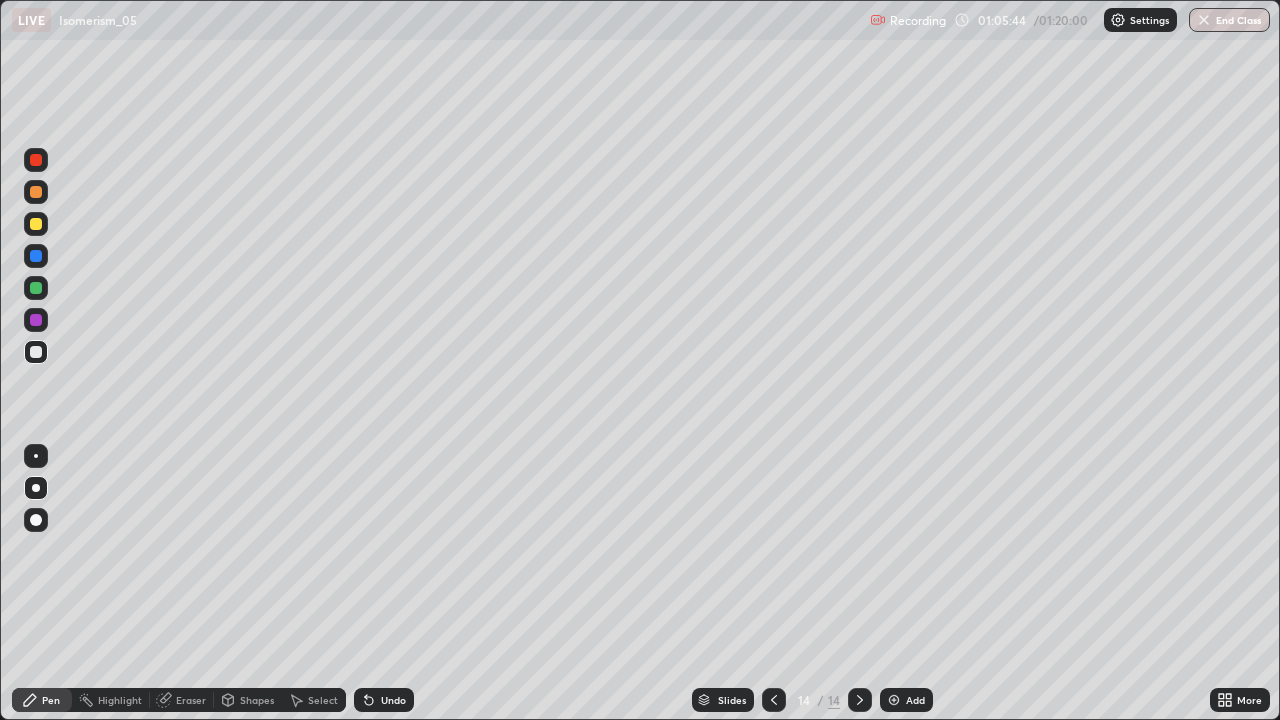 click at bounding box center [36, 320] 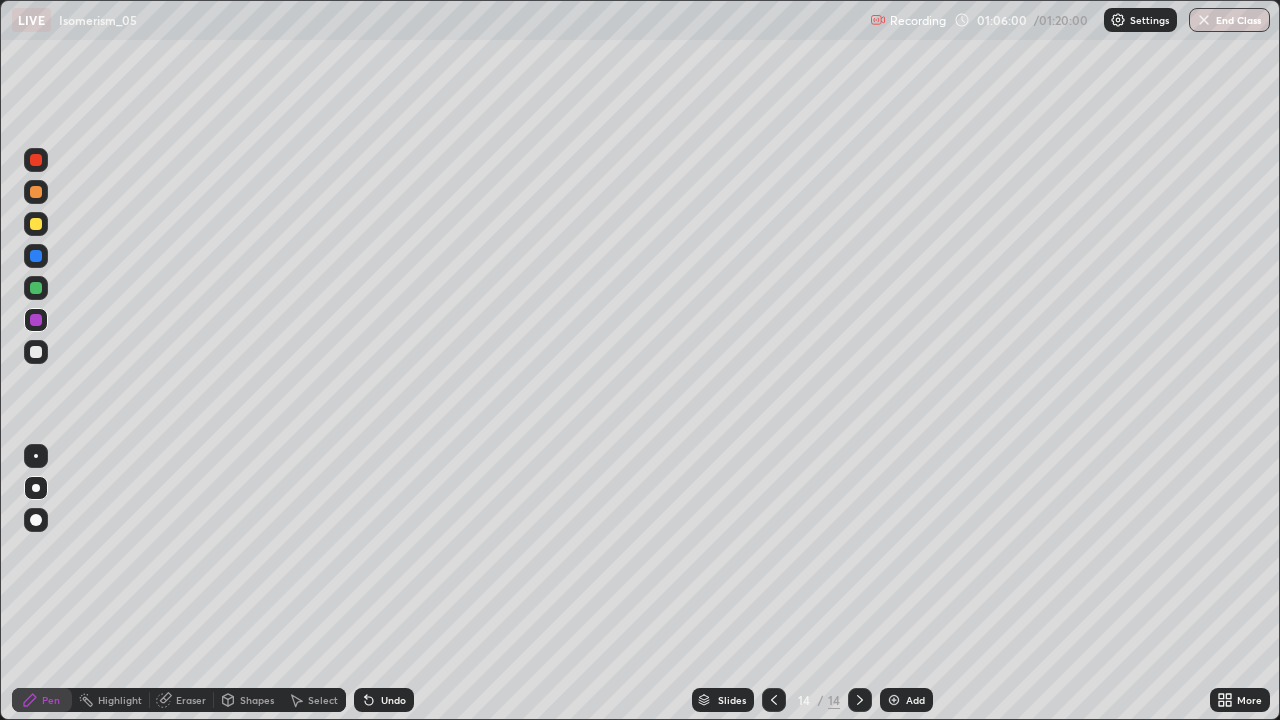click on "Undo" at bounding box center [393, 700] 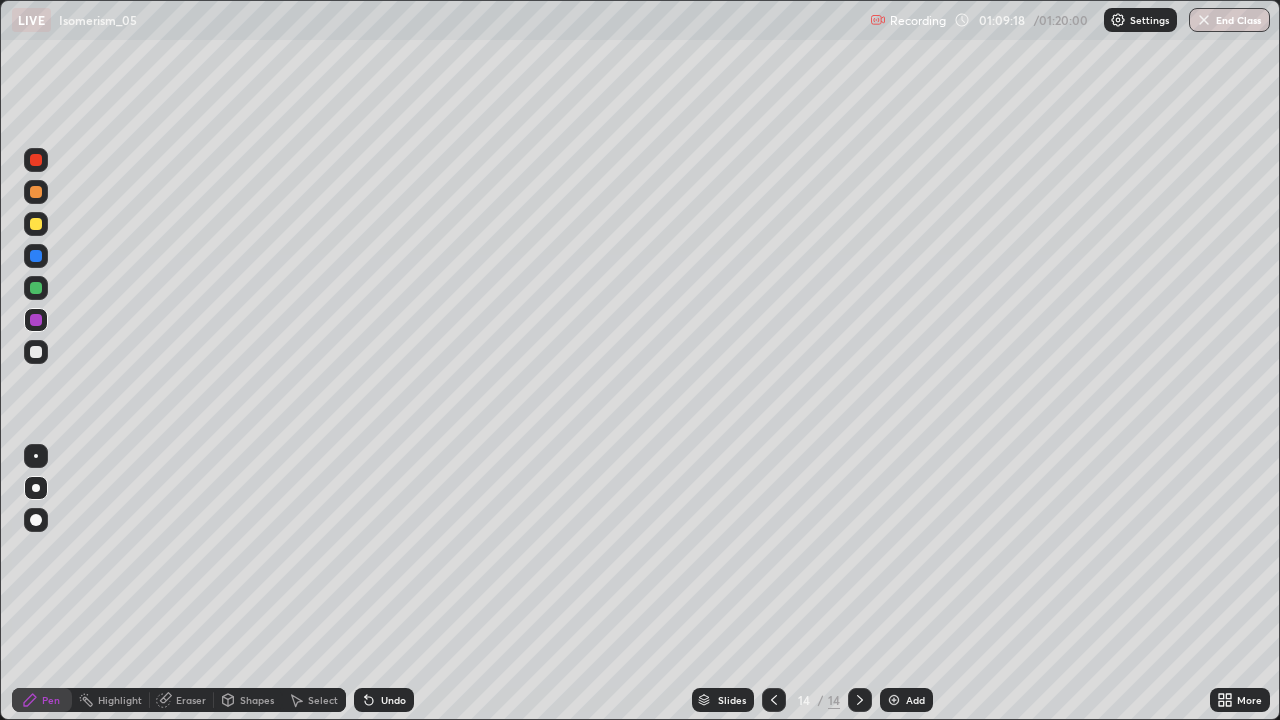 click at bounding box center (36, 288) 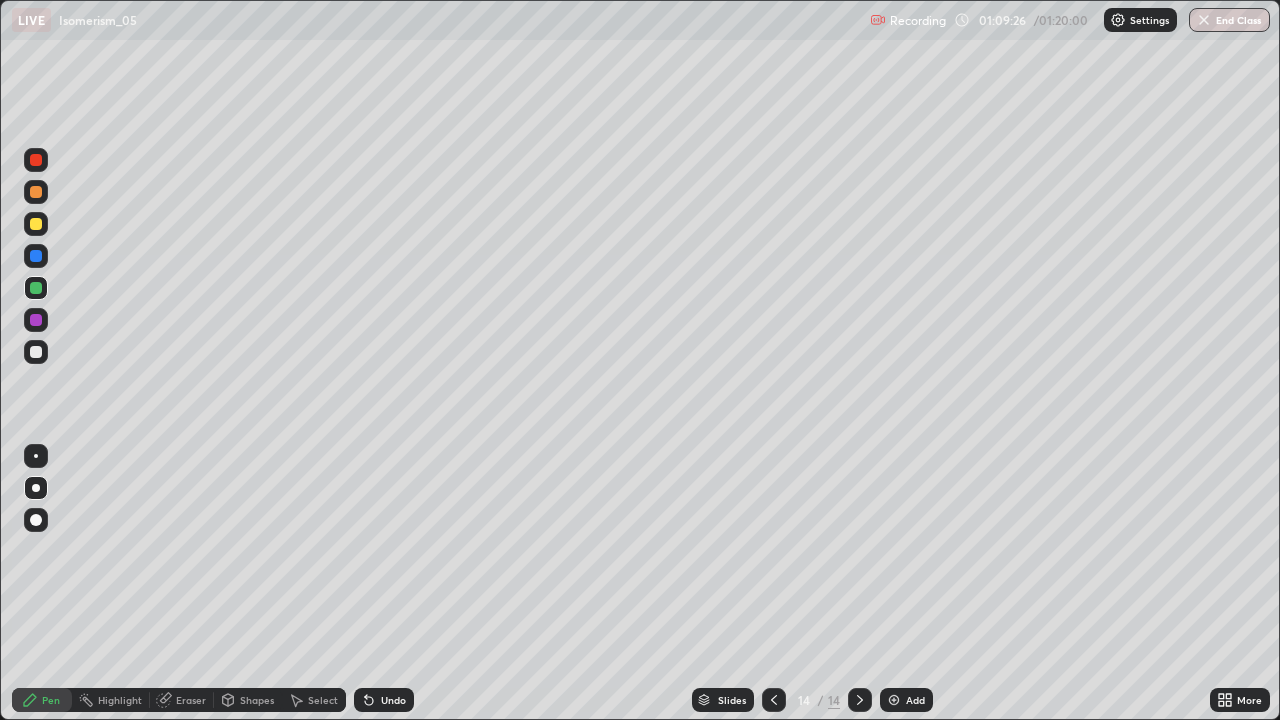 click 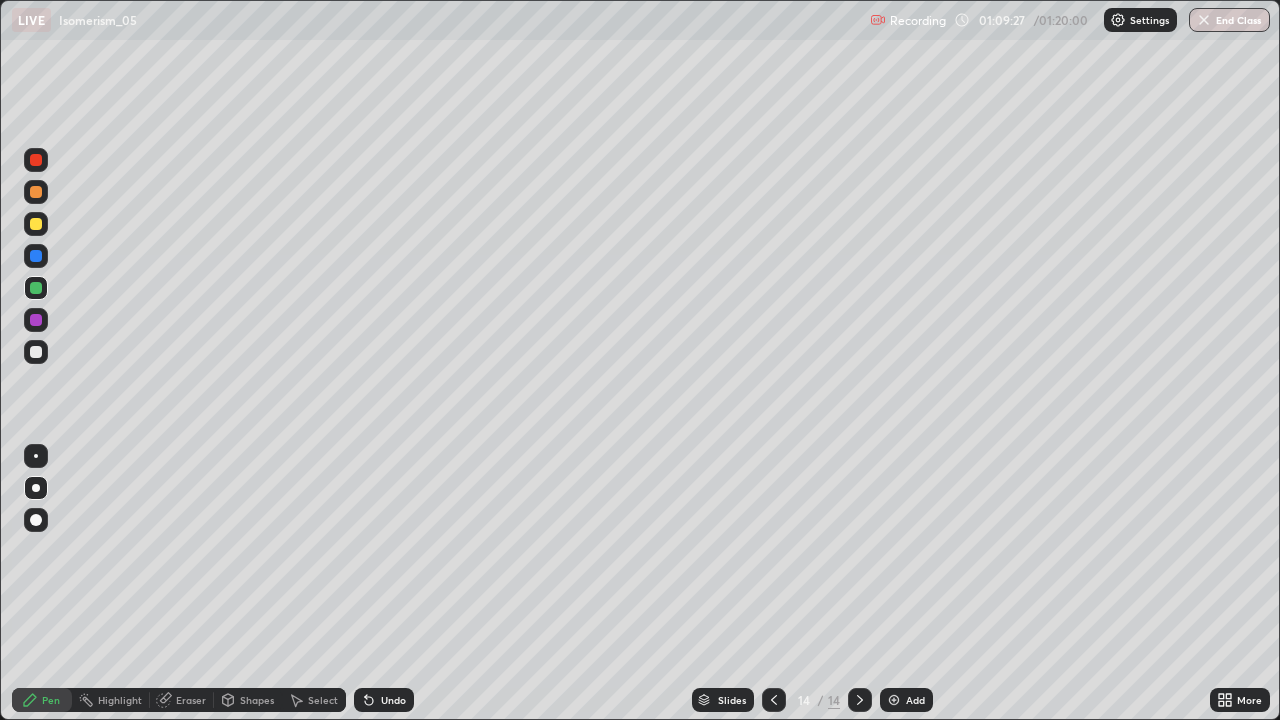 click 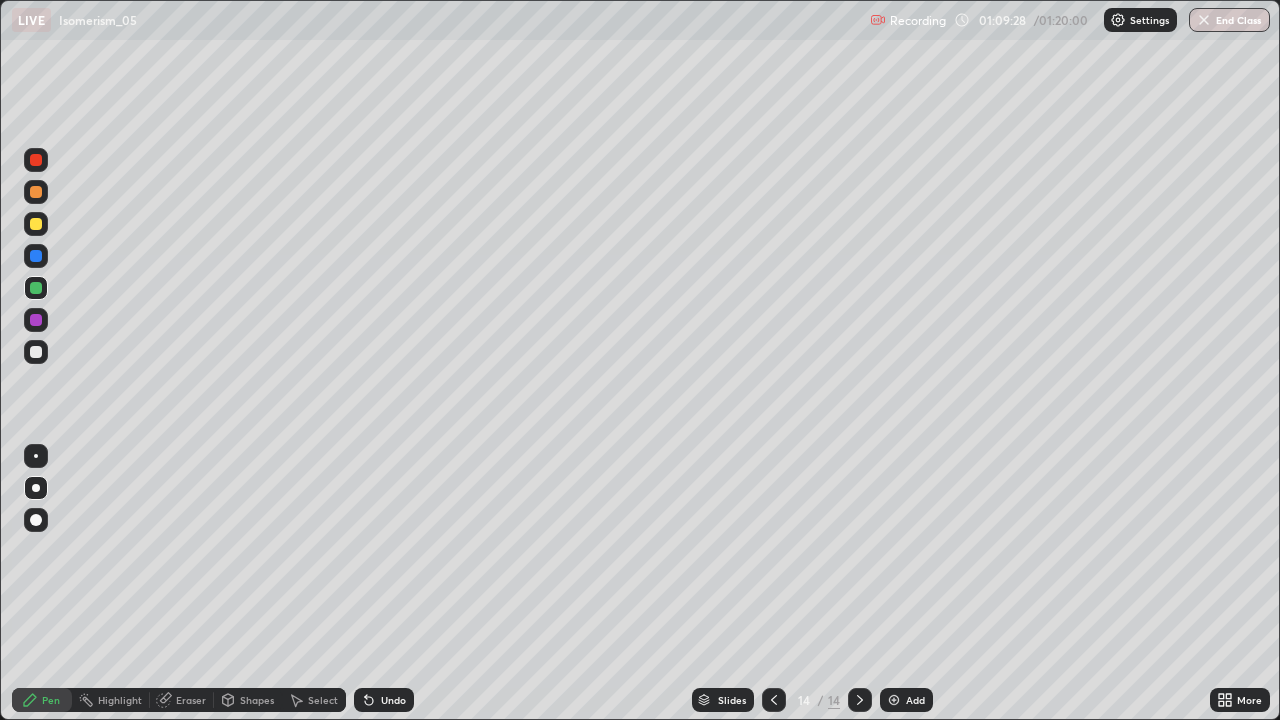 click 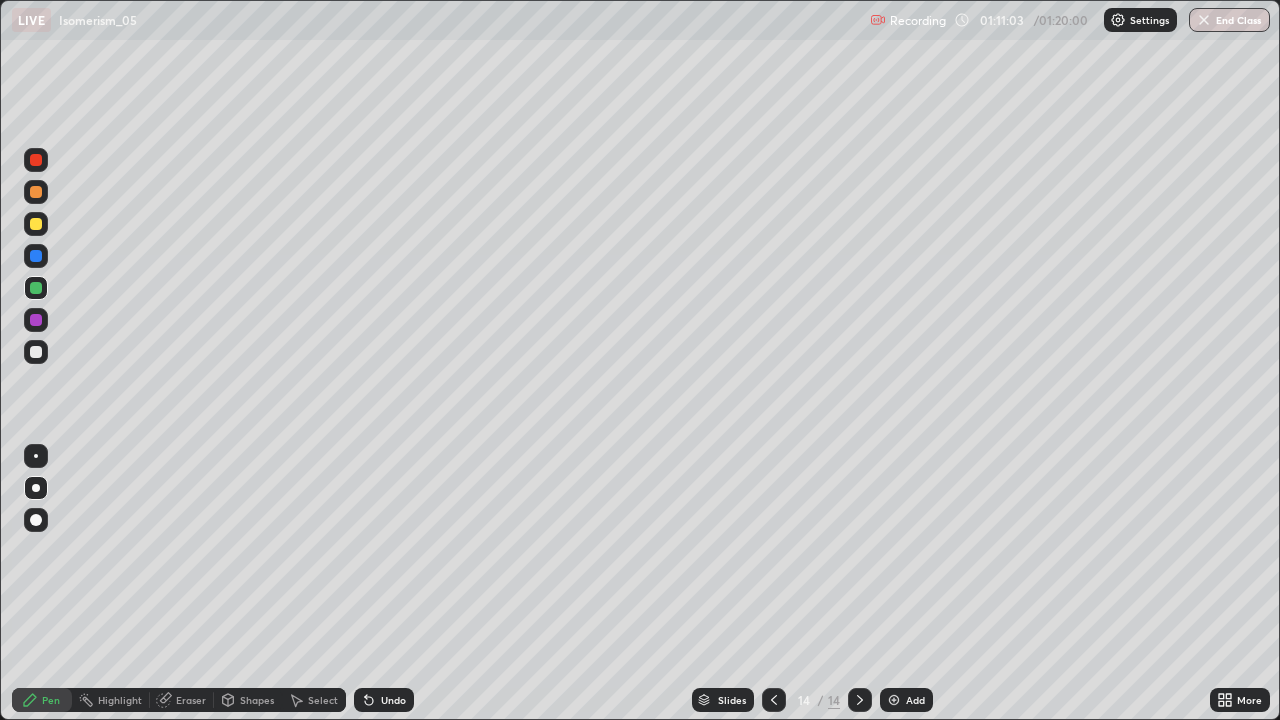 click on "End Class" at bounding box center (1229, 20) 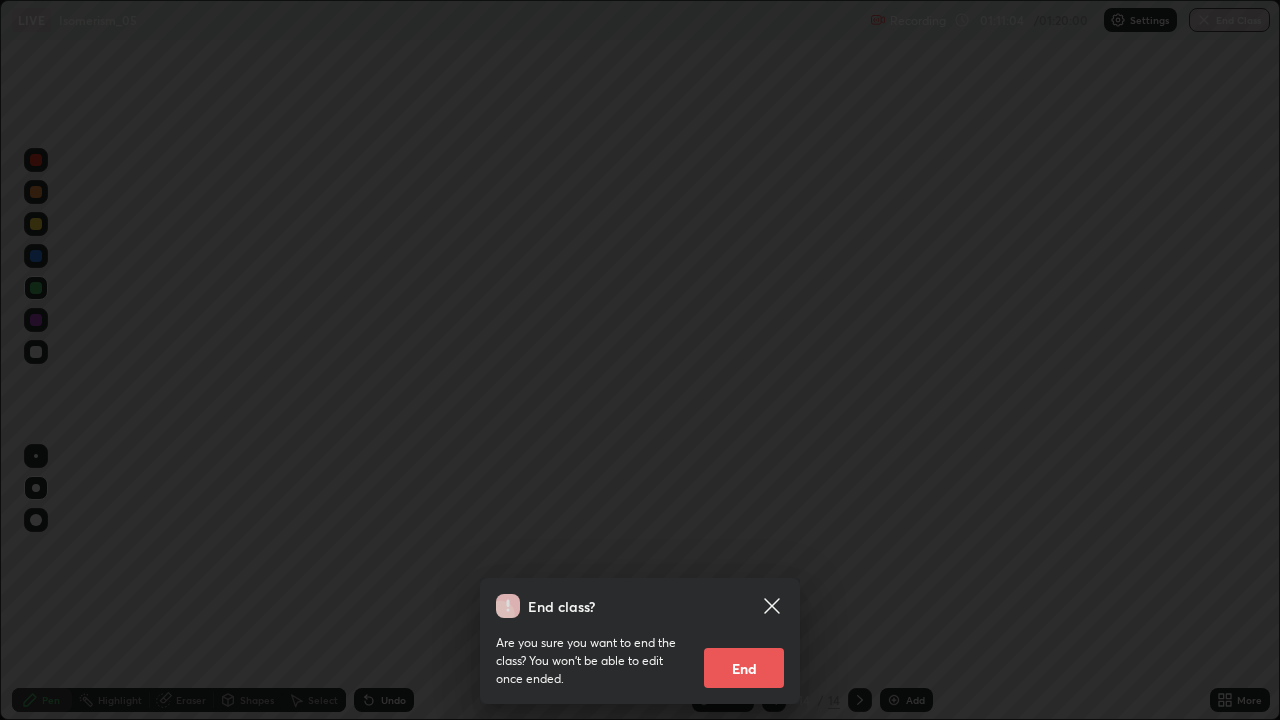 click on "End" at bounding box center (744, 668) 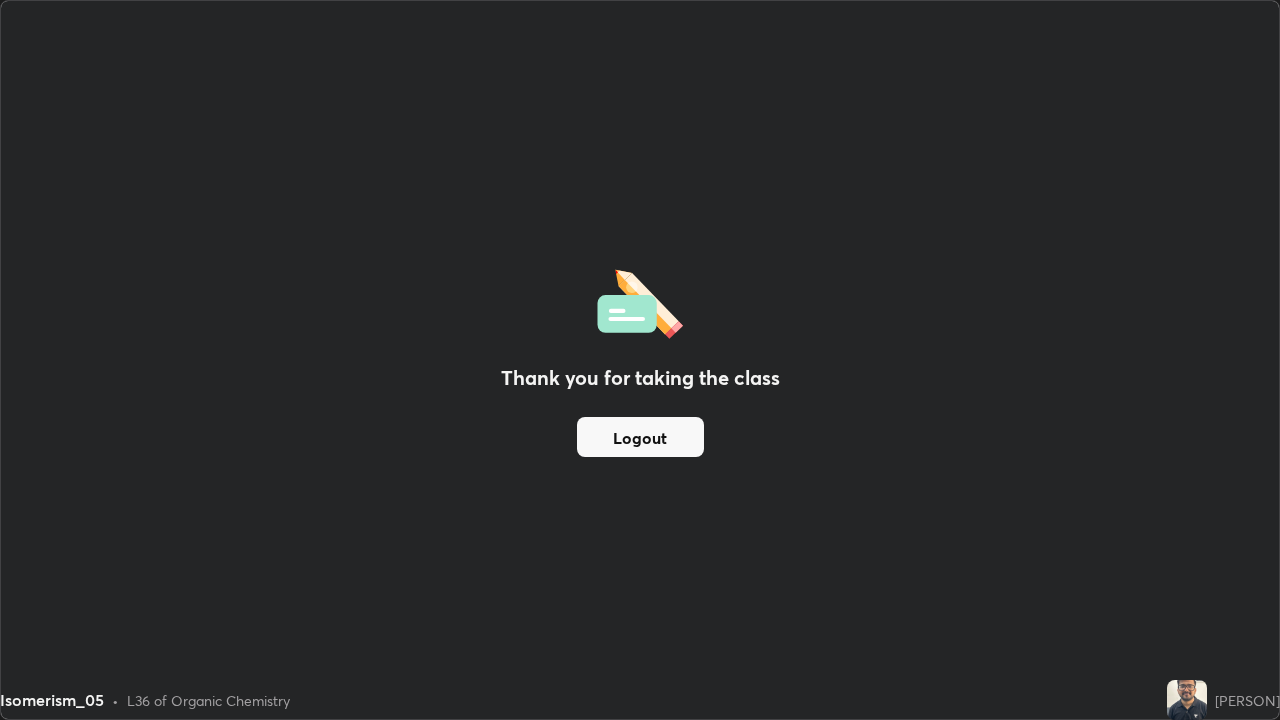 click on "Logout" at bounding box center [640, 437] 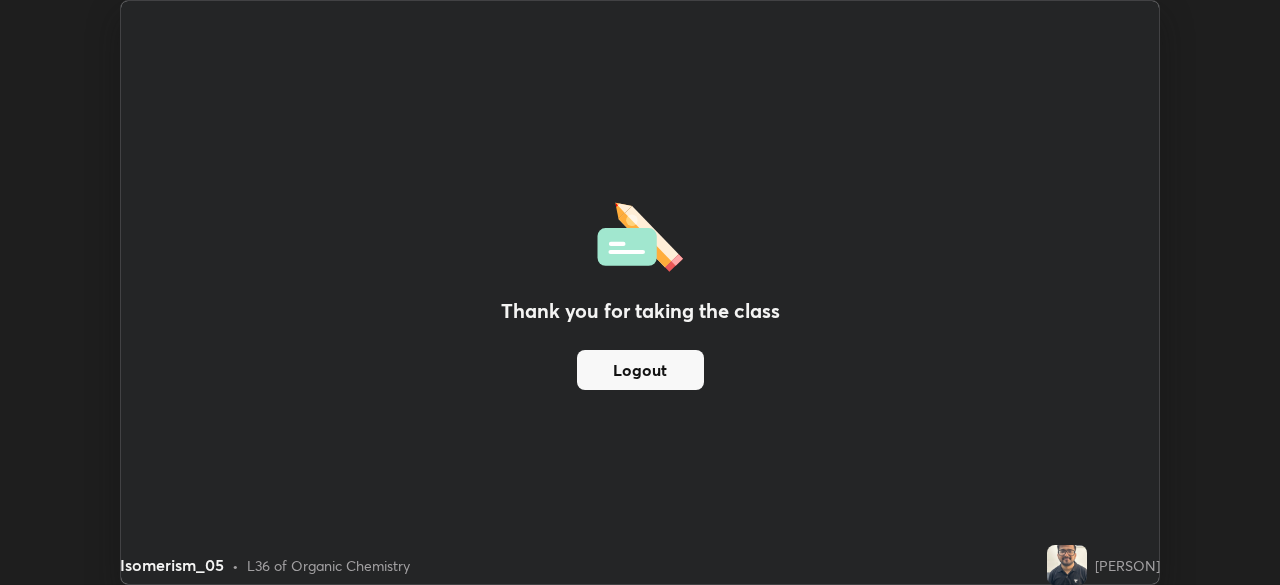 scroll, scrollTop: 585, scrollLeft: 1280, axis: both 